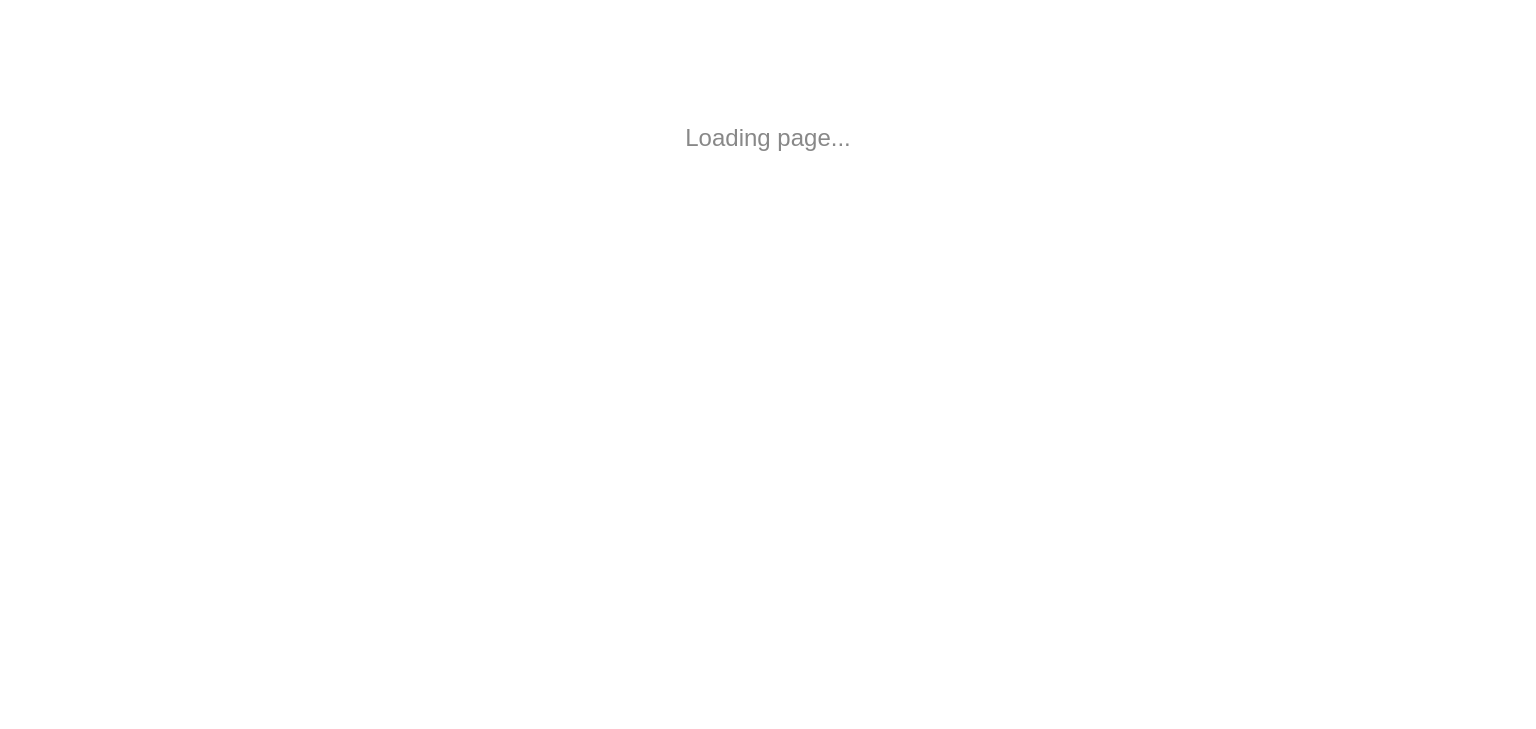 scroll, scrollTop: 0, scrollLeft: 0, axis: both 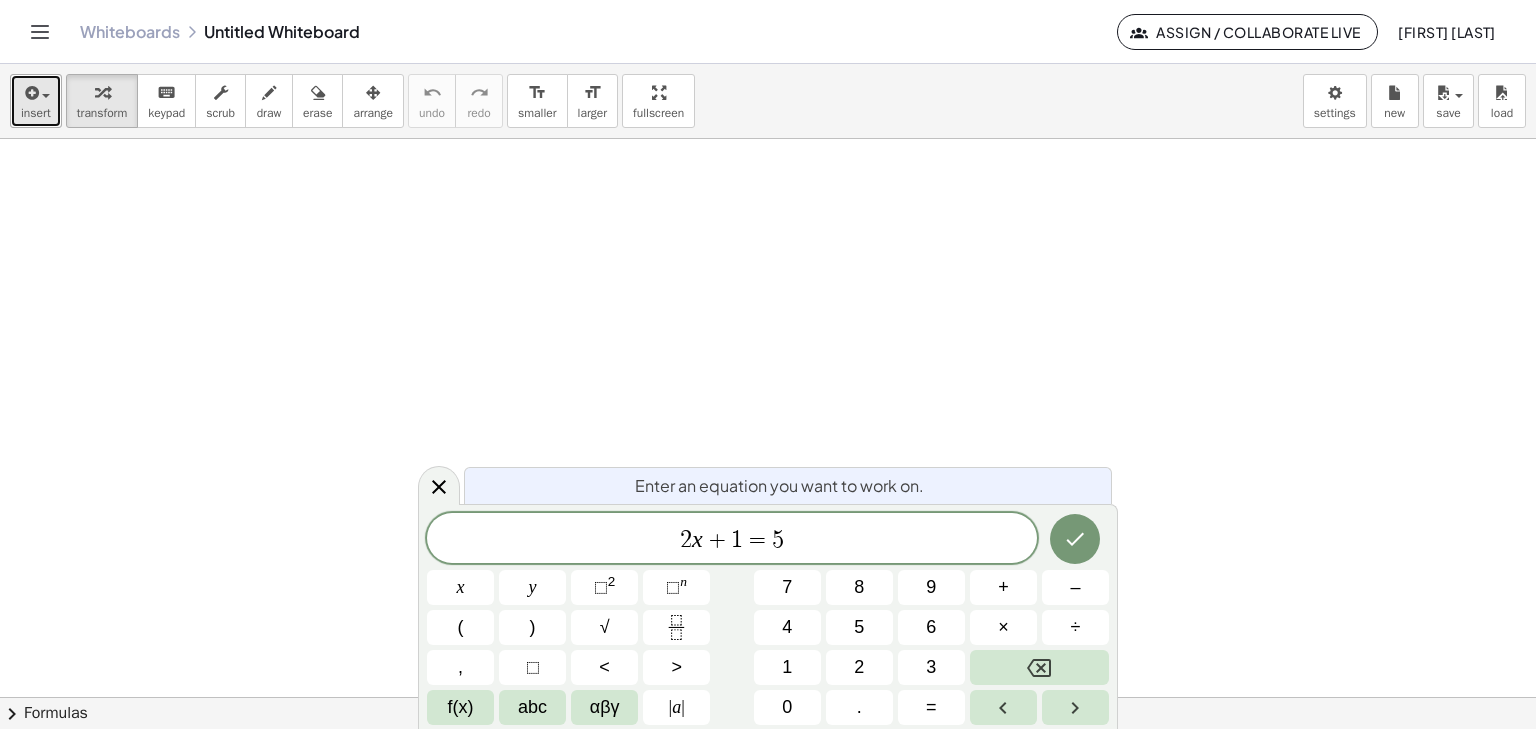 click at bounding box center [36, 92] 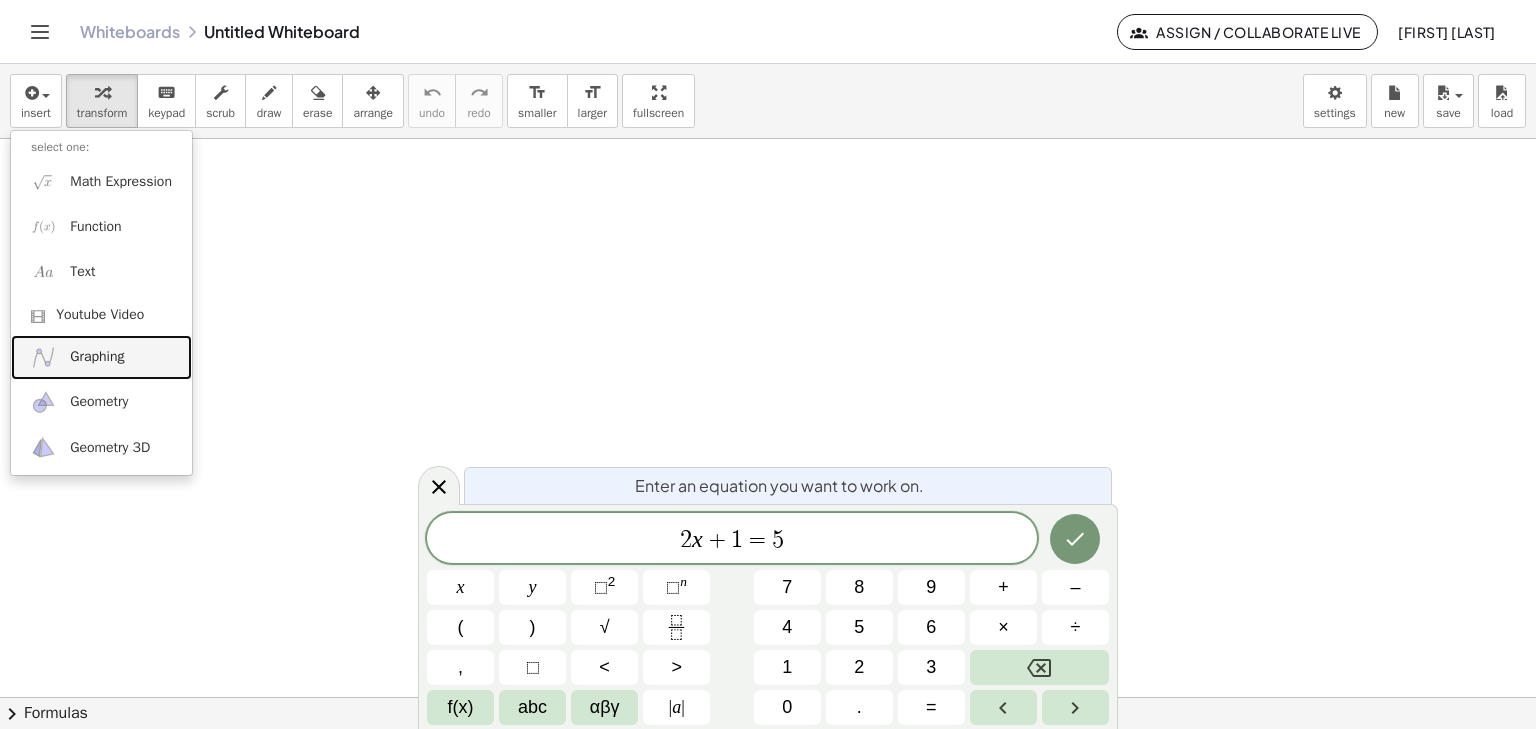 click on "Graphing" at bounding box center [97, 357] 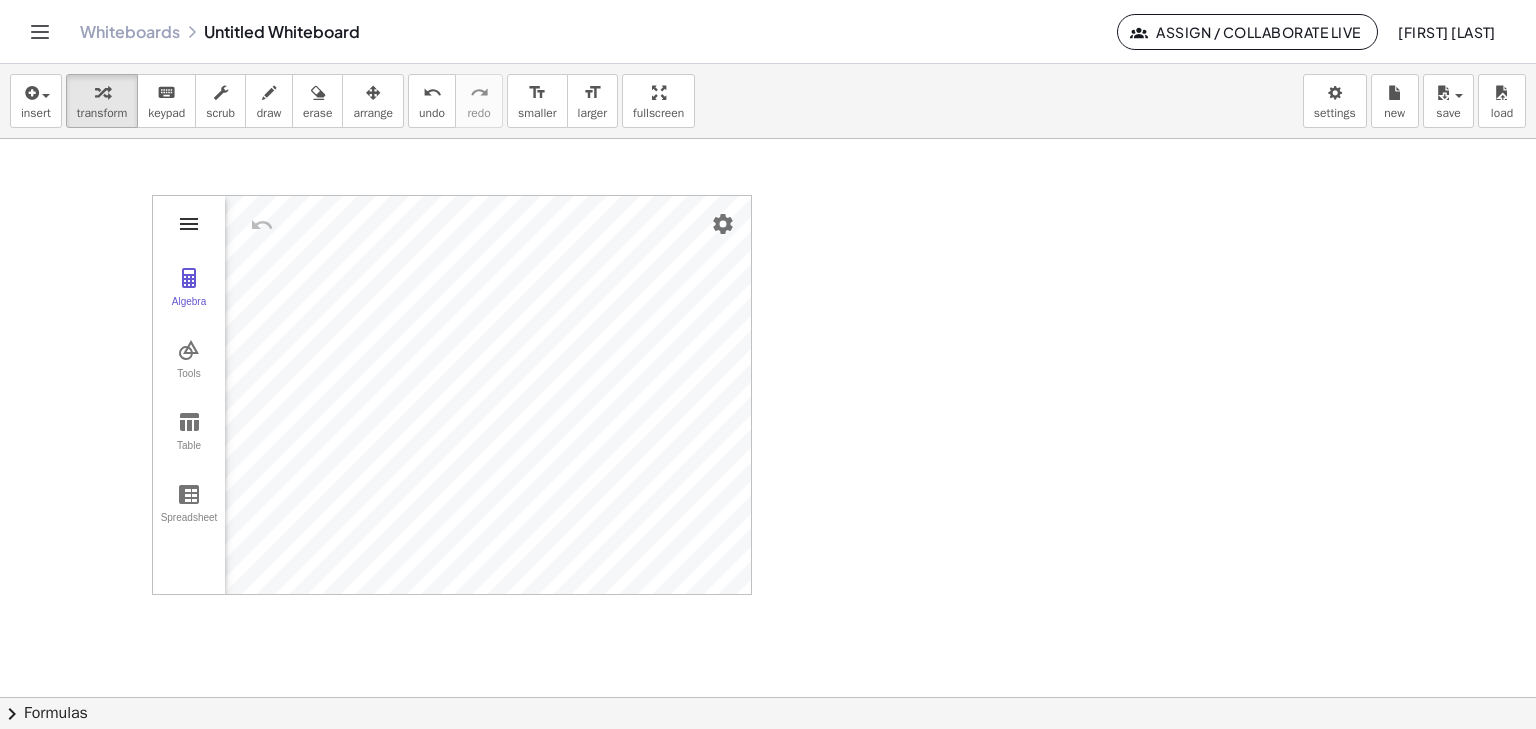 click at bounding box center (189, 224) 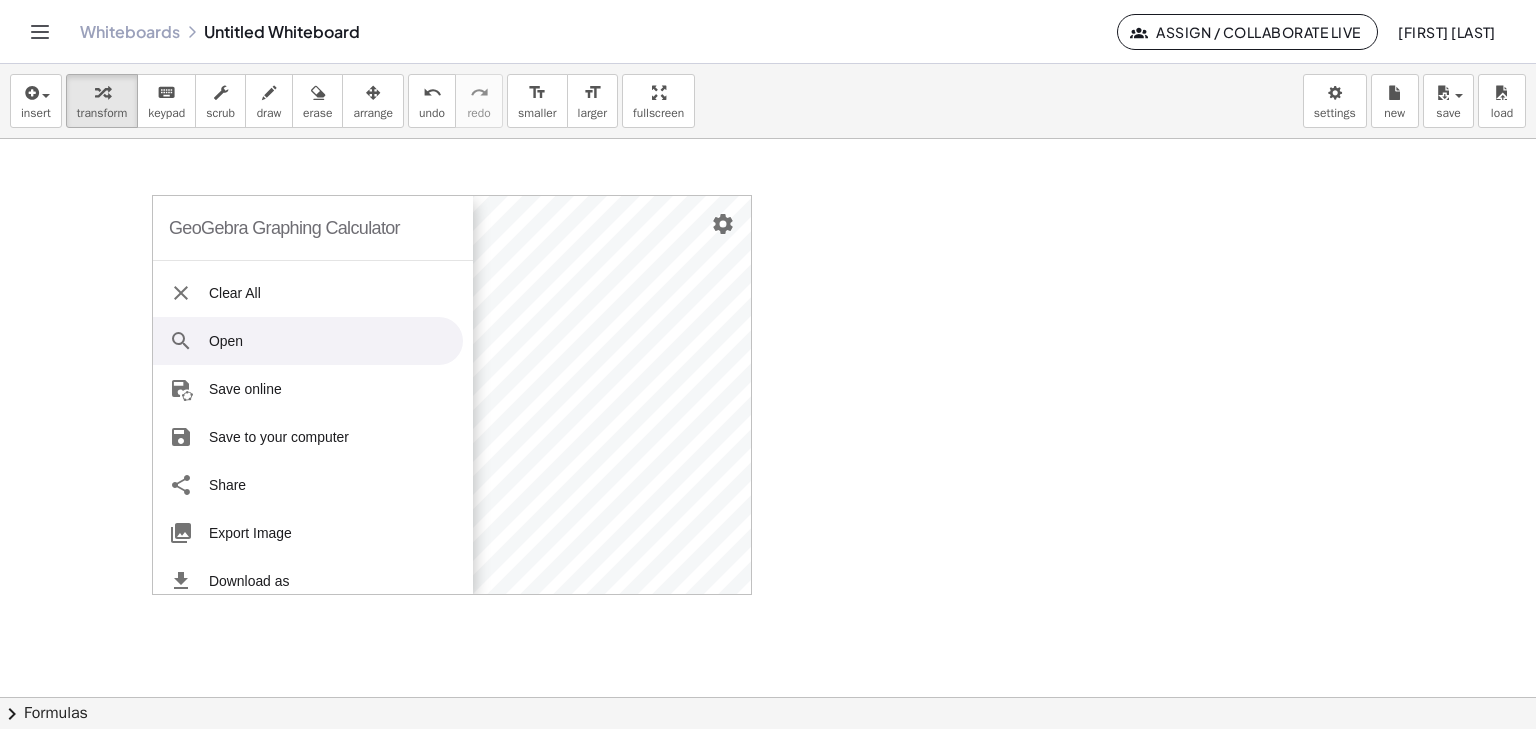 click on "Open" at bounding box center [308, 341] 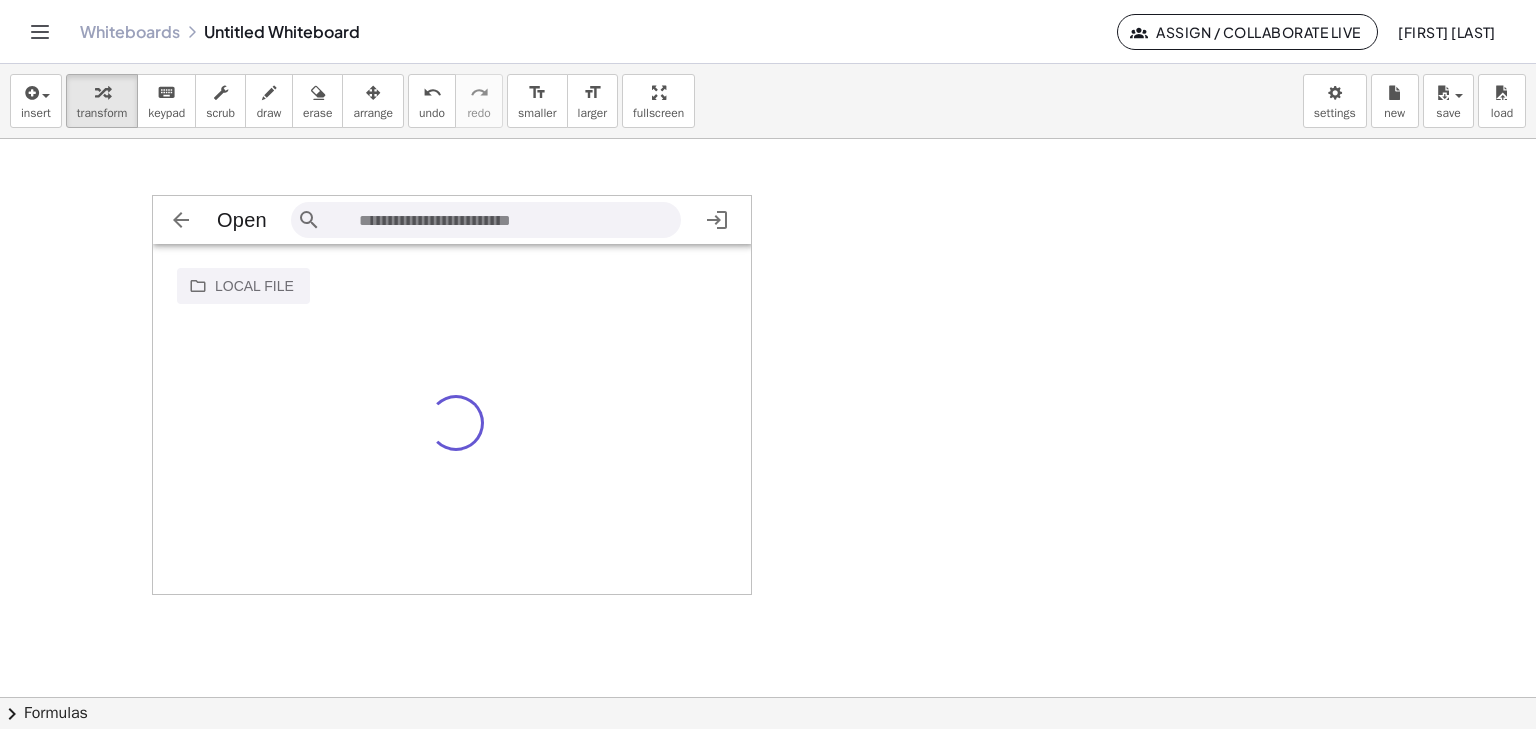 scroll, scrollTop: 112, scrollLeft: 112, axis: both 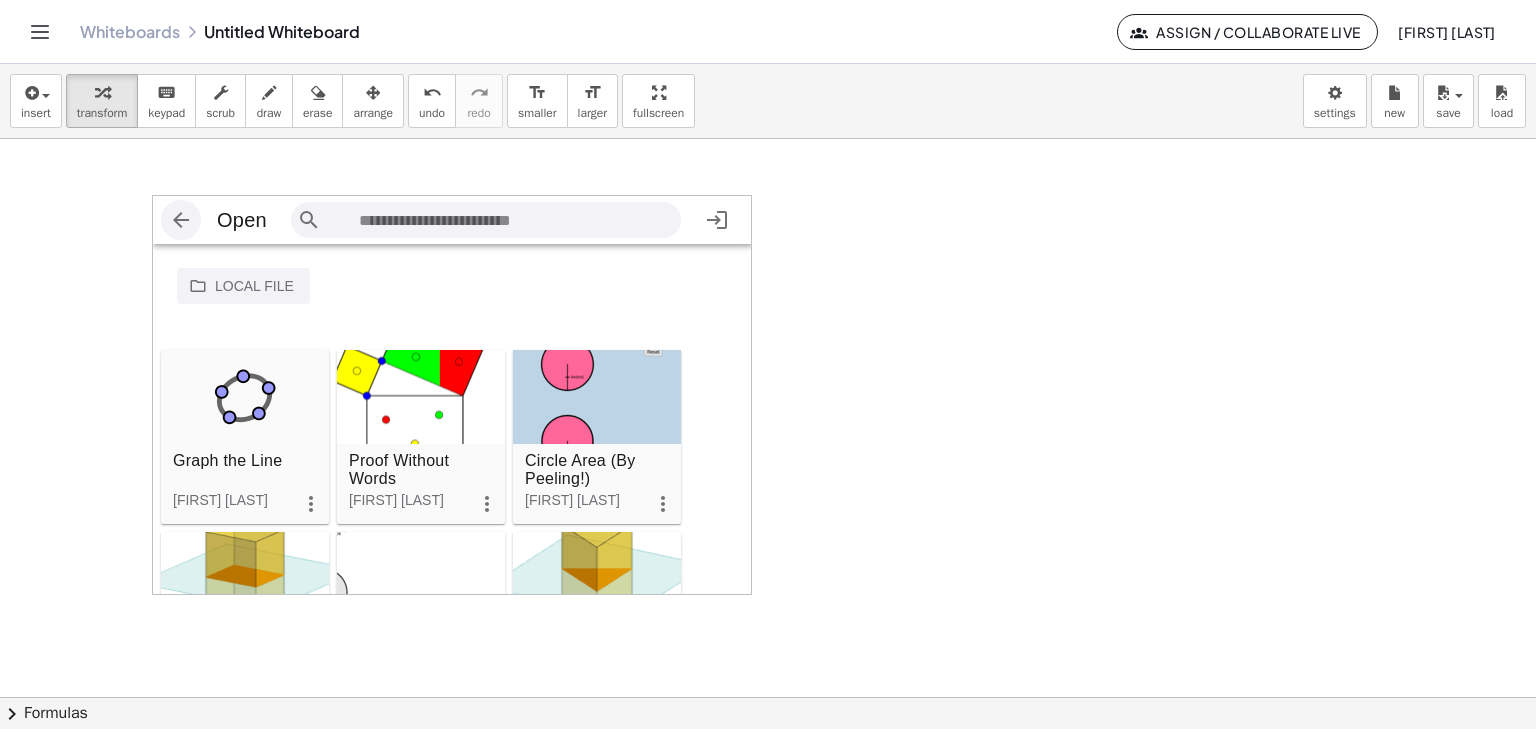 click at bounding box center (181, 220) 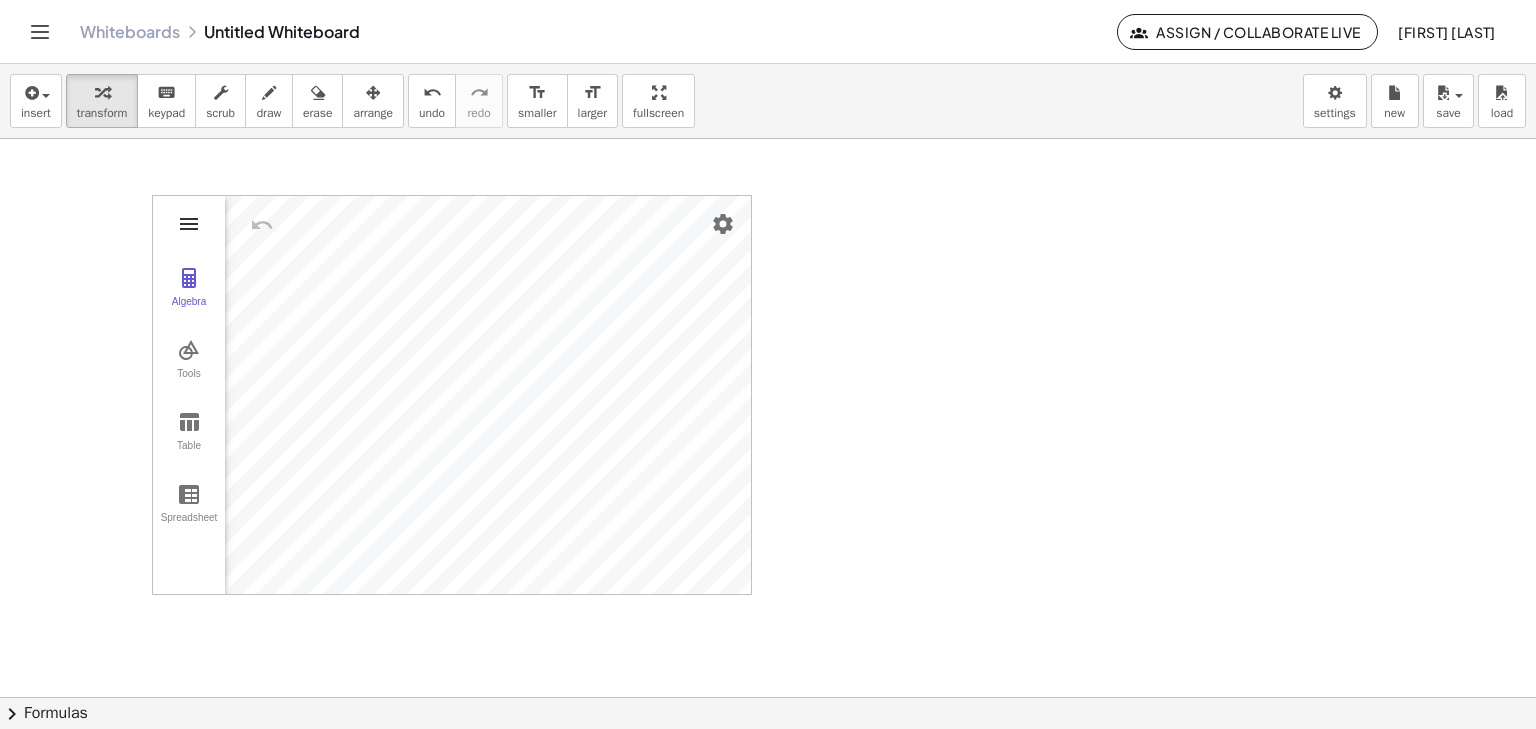 click at bounding box center [189, 224] 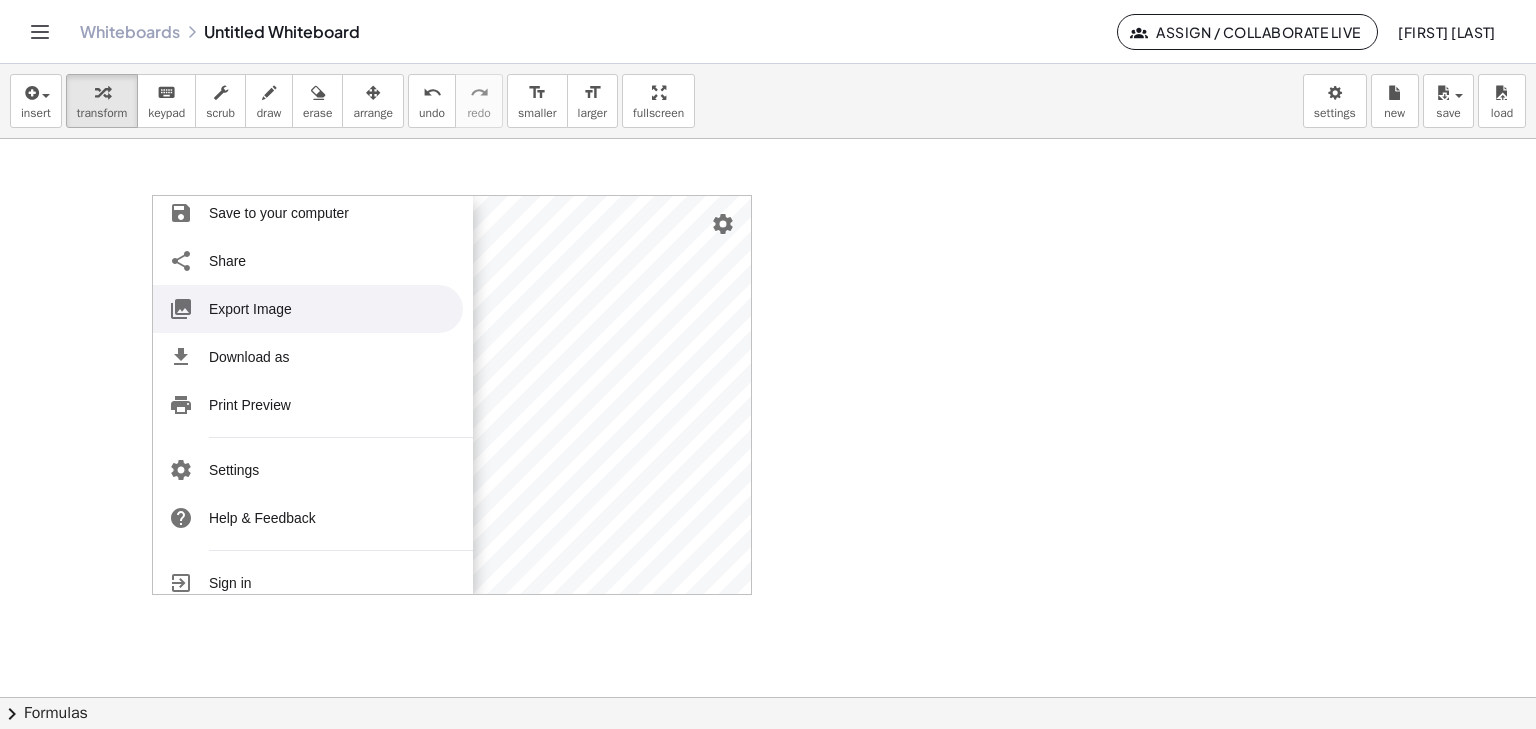 scroll, scrollTop: 244, scrollLeft: 0, axis: vertical 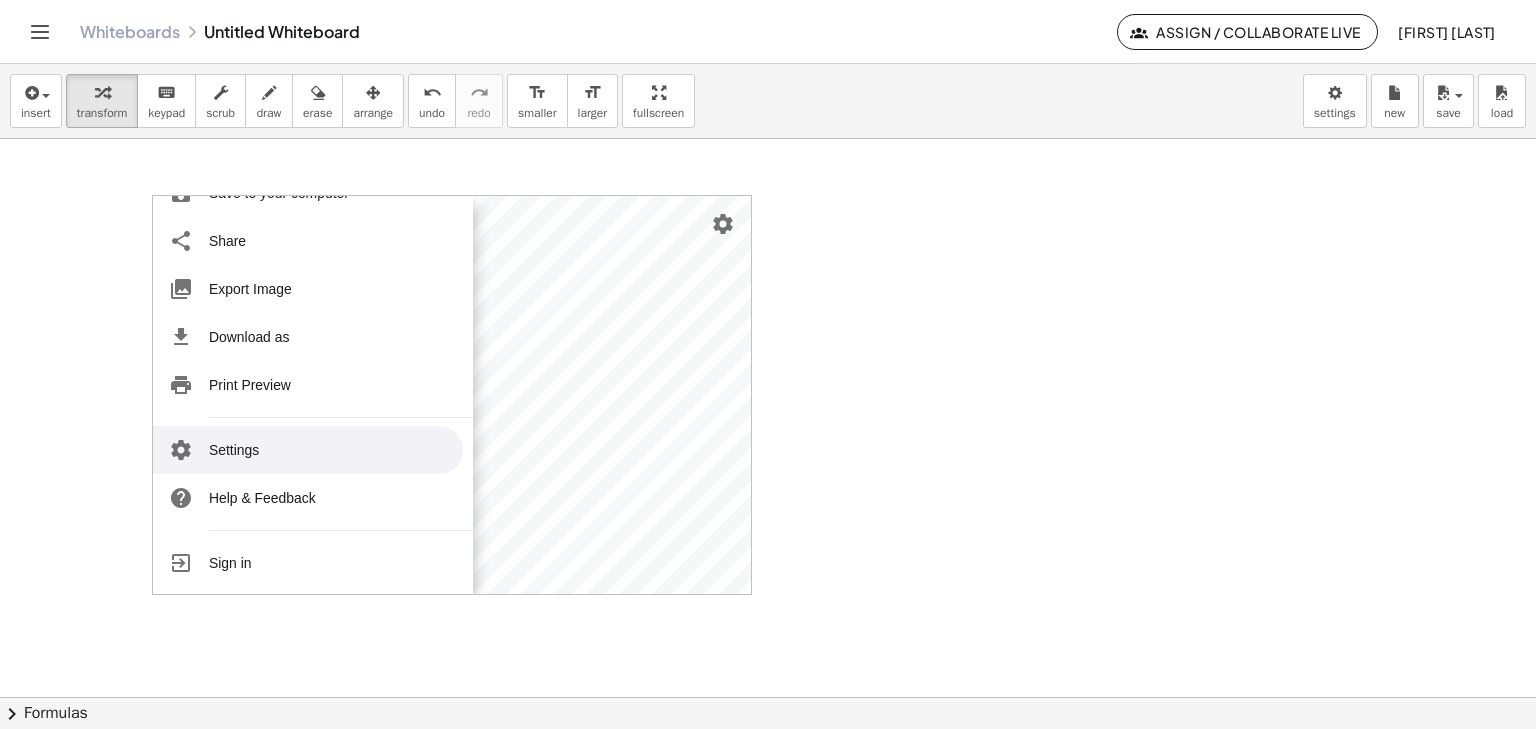click on "Settings" at bounding box center (308, 450) 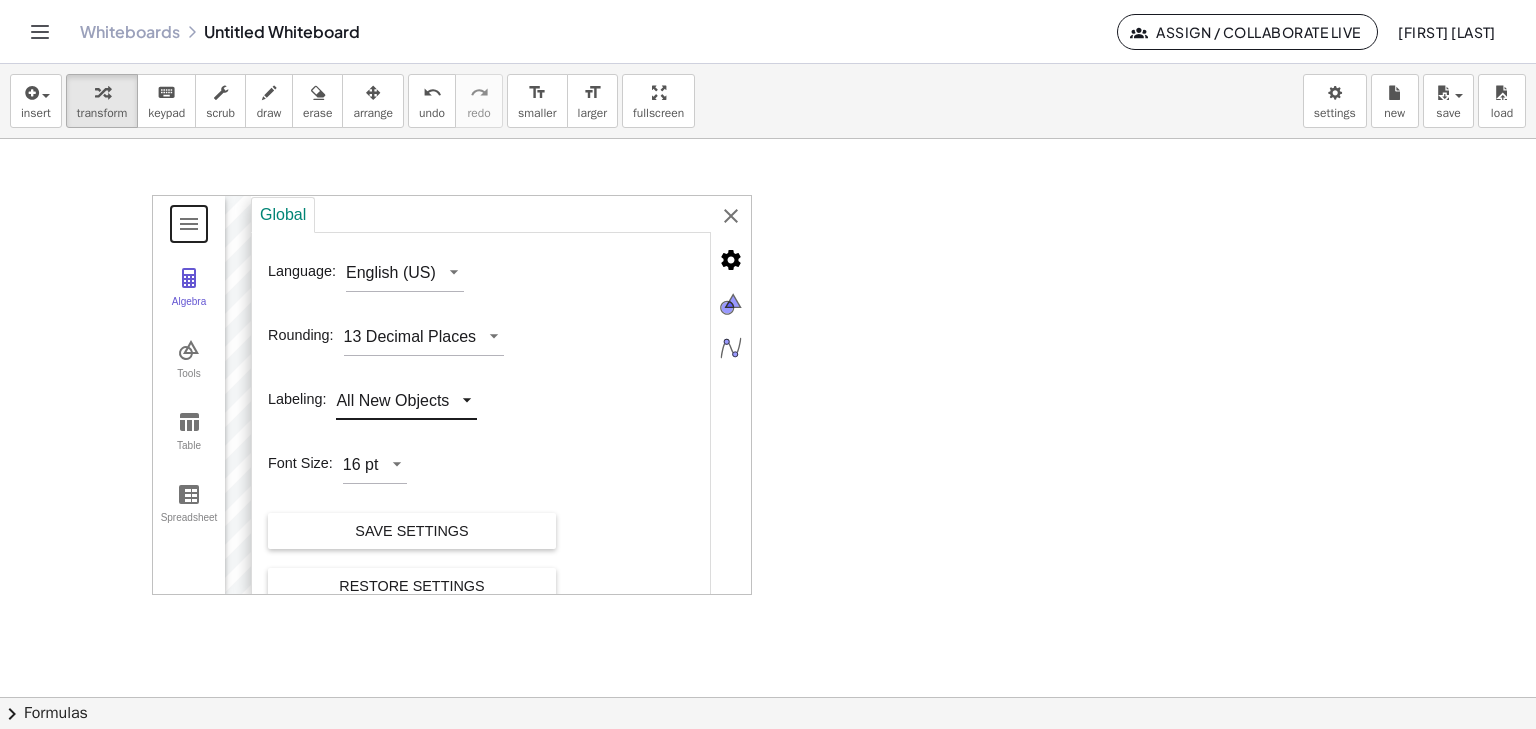 click on "GeoGebra Graphing Calculator Clear All Open Save online Save to your computer Share Export Image Download as Print Preview Settings Help & Feedback Sign in     Algebra Tools Table Spreadsheet GeoGebra Graphing Calculator Basic Tools Move Point Slider Intersect Extremum Roots Best Fit Line Edit Select Objects Move Graphics View Delete Show / Hide Label Show / Hide Object Copy Visual Style Media Text Points Point Intersect Point on Object Attach / Detach Point Extremum Roots Complex Number List Lines Line Ray Vector Others Pen Freehand Function Button Check Box Input Box   Global Language: English (US) Rounding: 13 Decimal Places Labeling: All New Objects Font Size: 16 pt Save Settings Restore Settings" at bounding box center (452, 395) 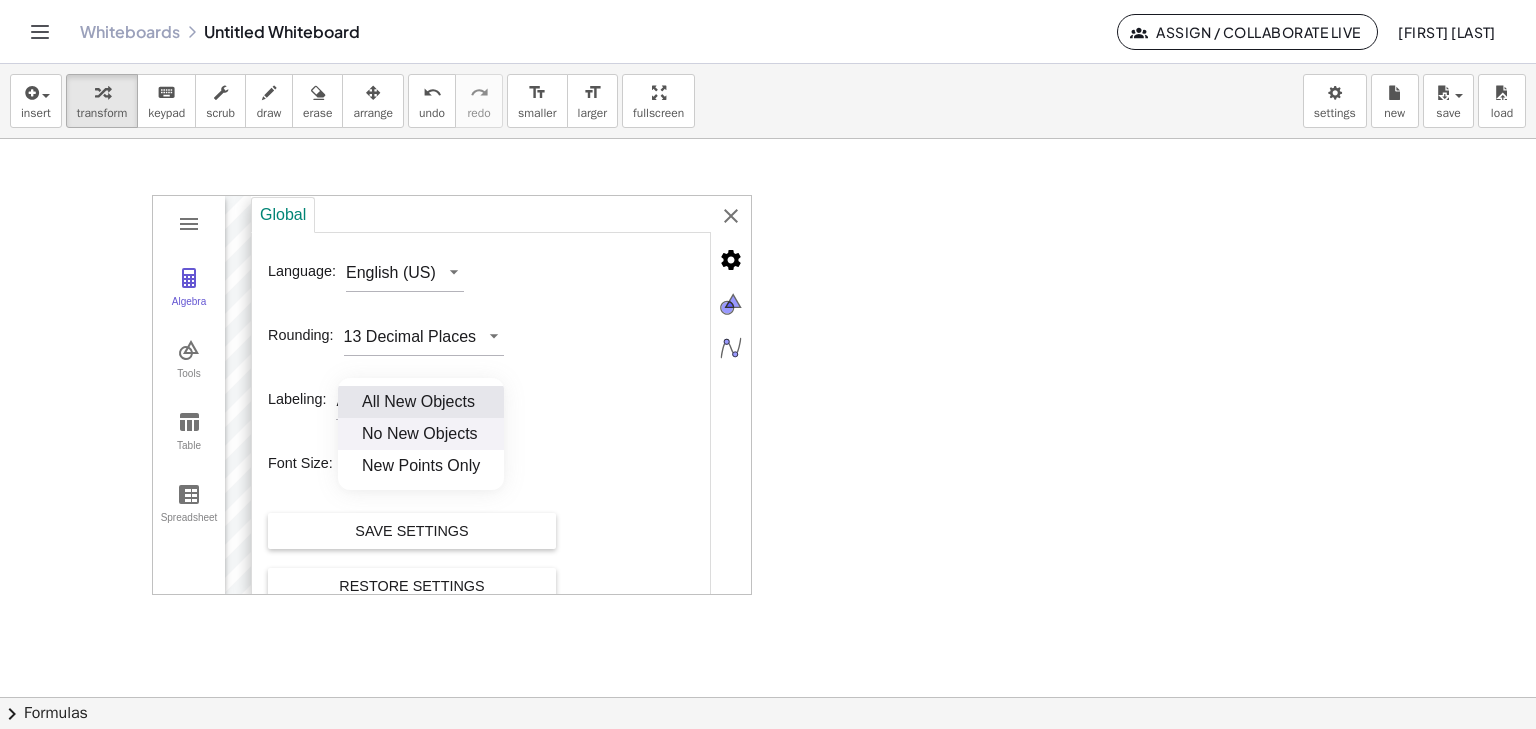 click on "No New Objects" at bounding box center [421, 434] 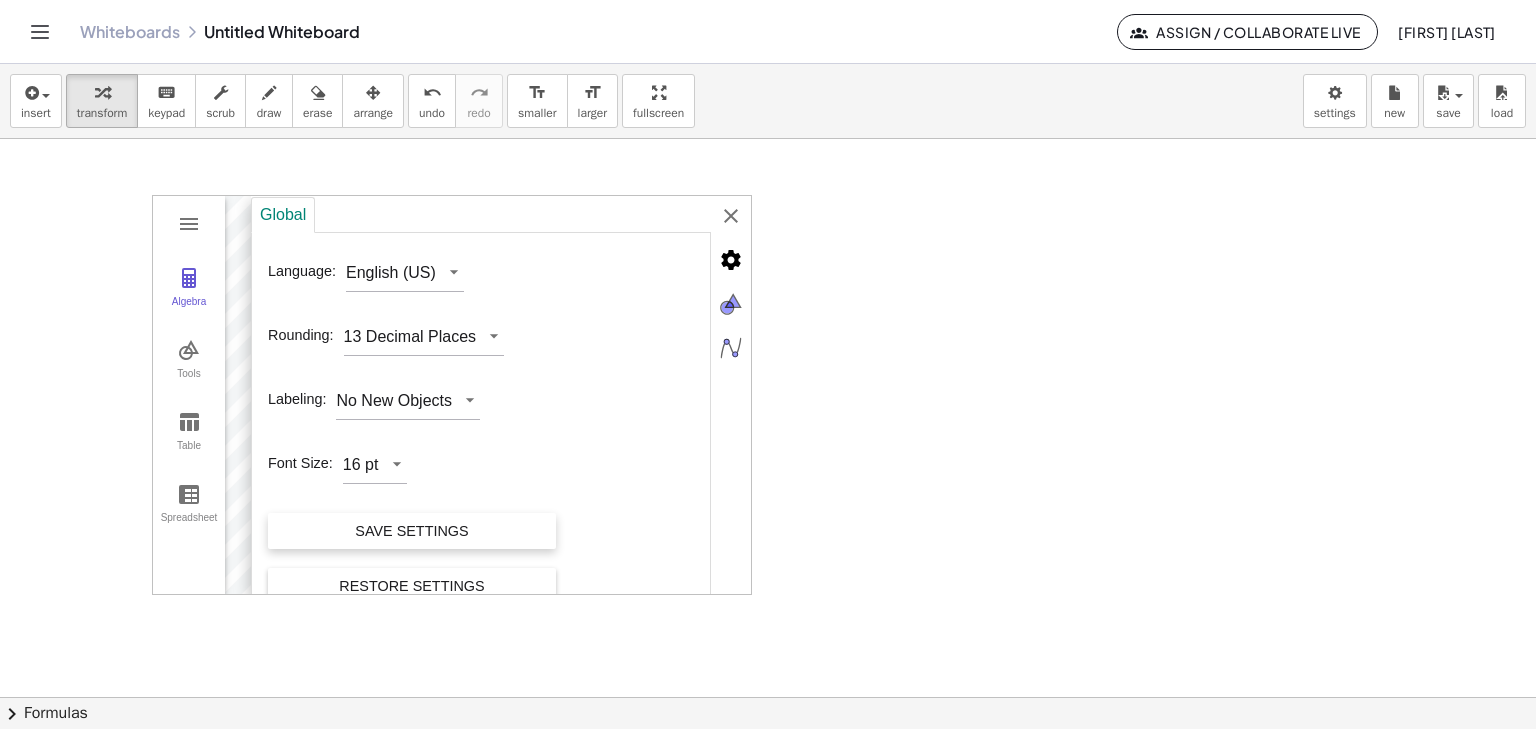 click on "Save Settings" at bounding box center (412, 531) 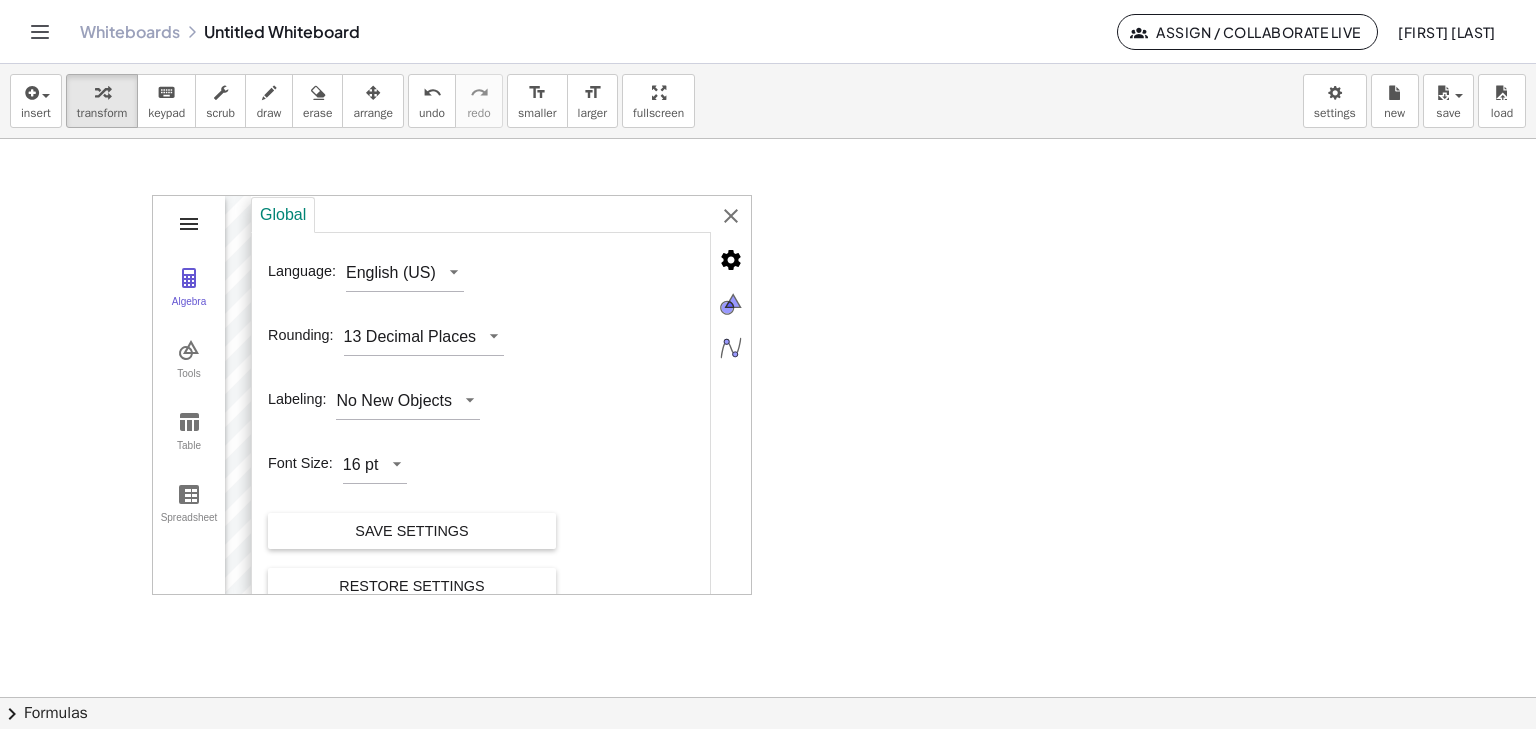 click at bounding box center (189, 224) 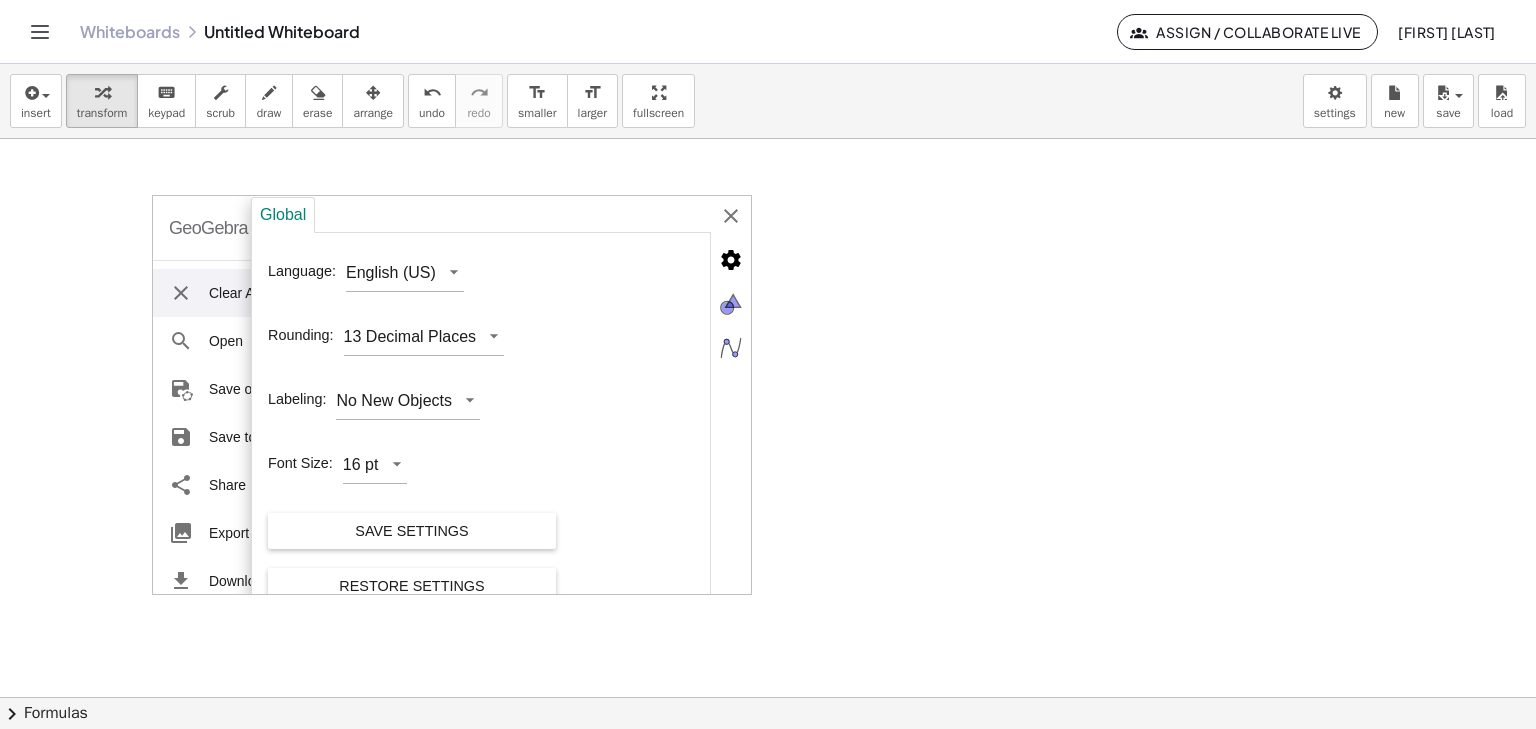 click on "Clear All" at bounding box center (308, 293) 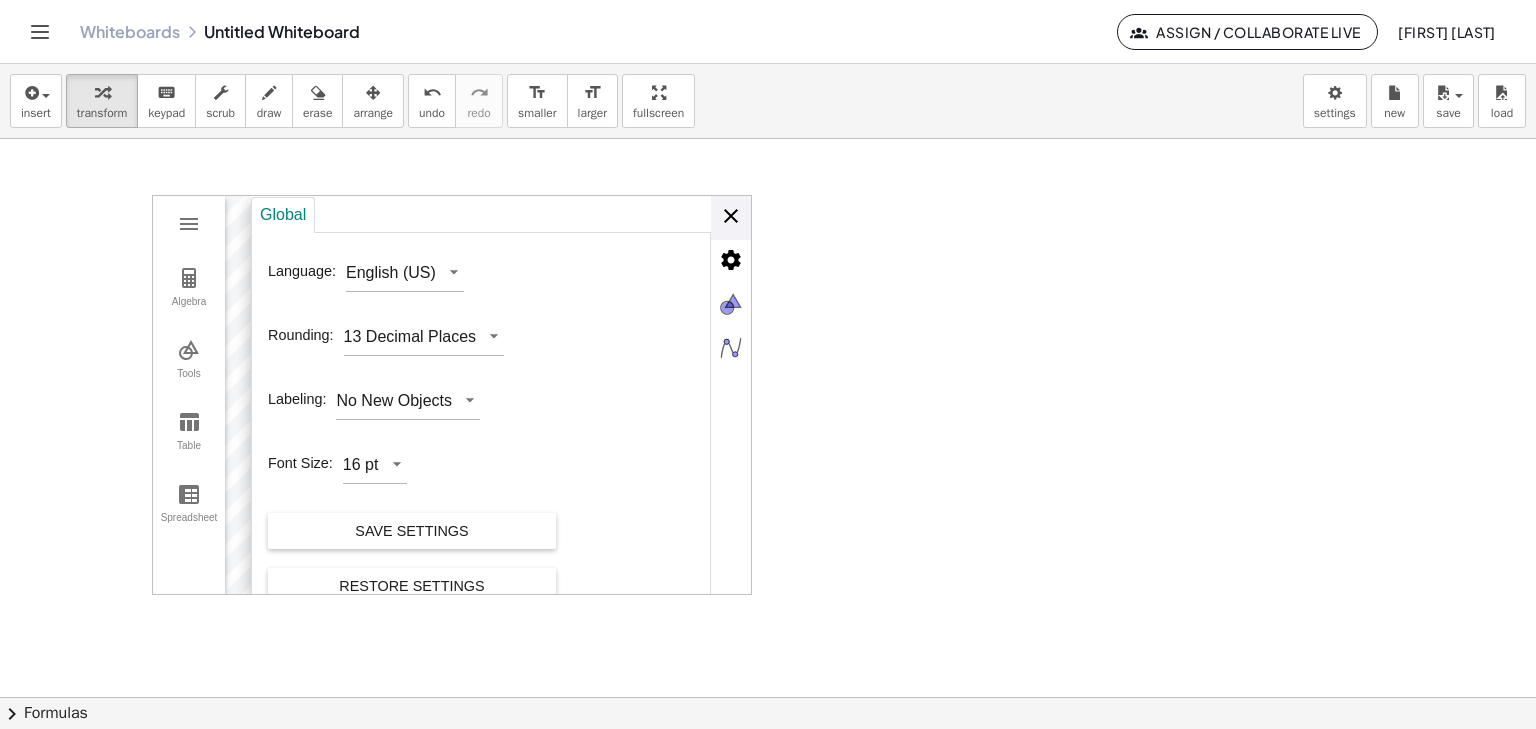 click on "Global Language: English (US) Rounding: 13 Decimal Places Labeling: No New Objects Font Size: 16 pt Save Settings Restore Settings" at bounding box center [501, 396] 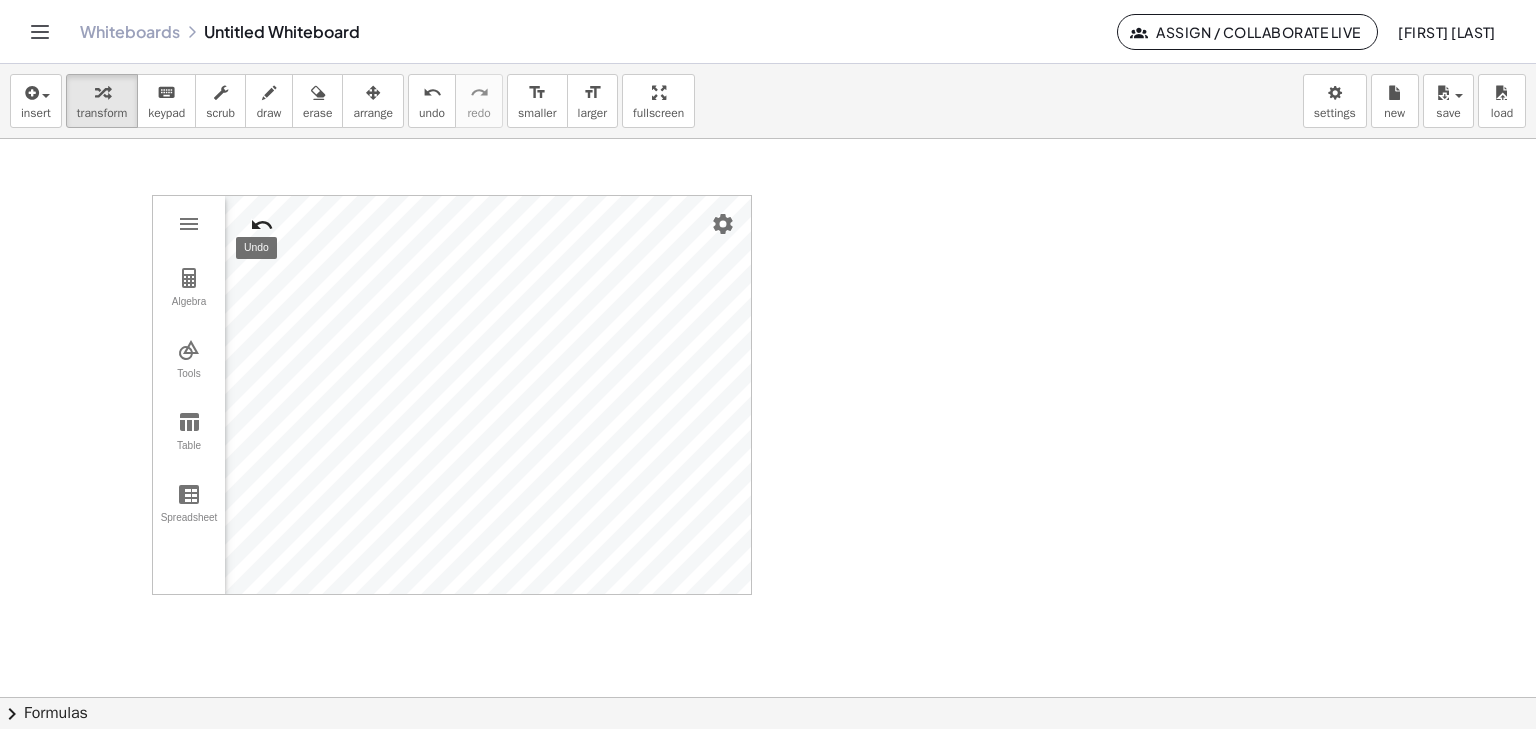 click at bounding box center (262, 225) 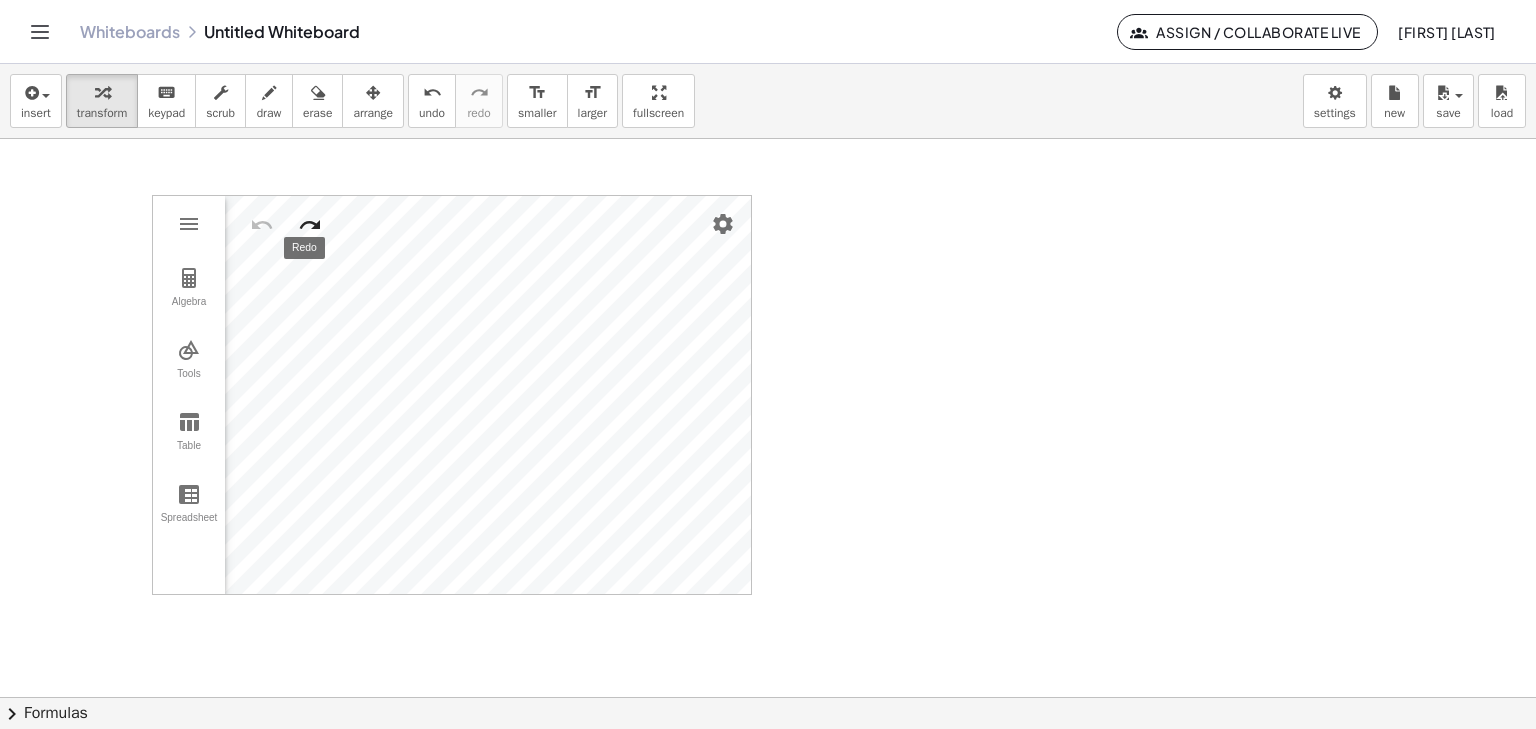 click at bounding box center [310, 225] 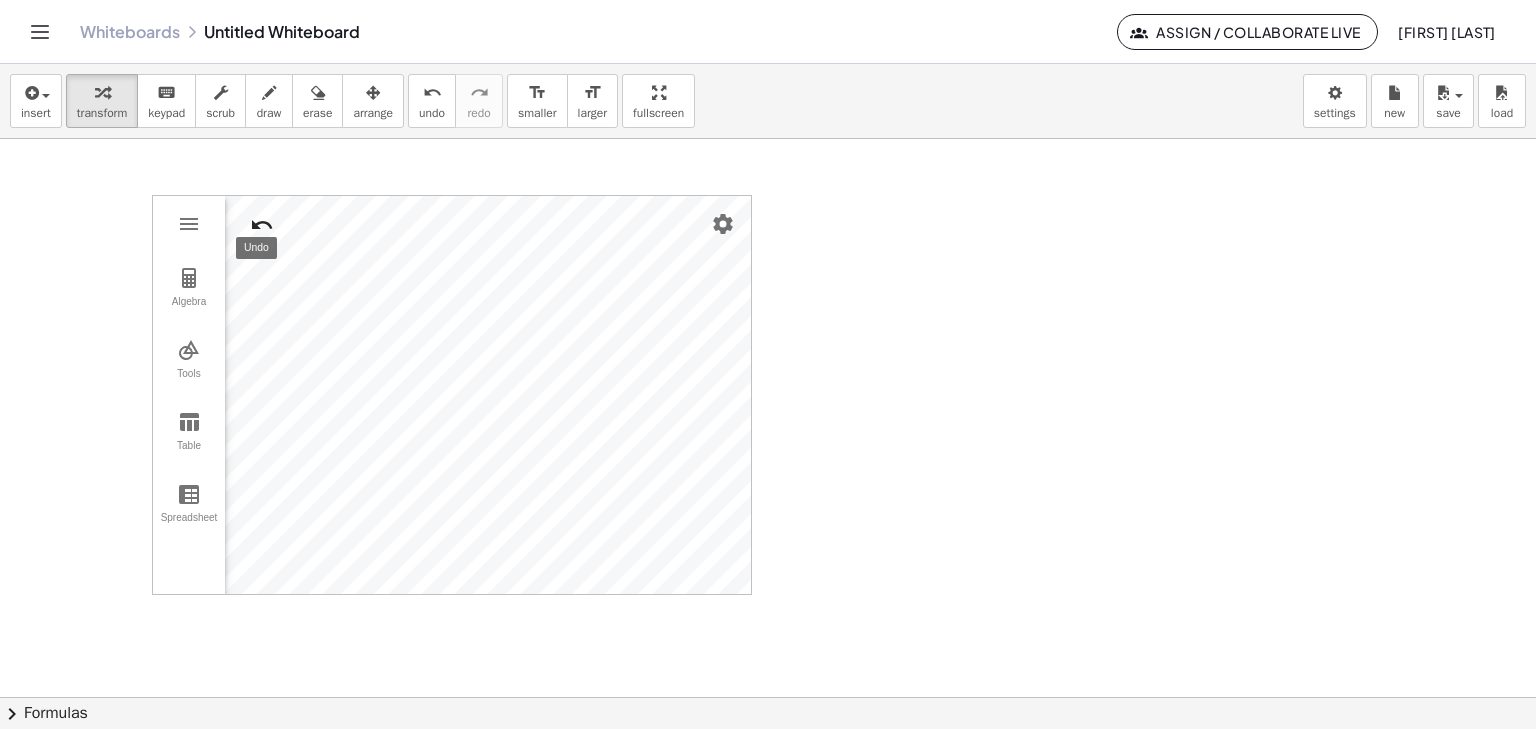 click at bounding box center (262, 225) 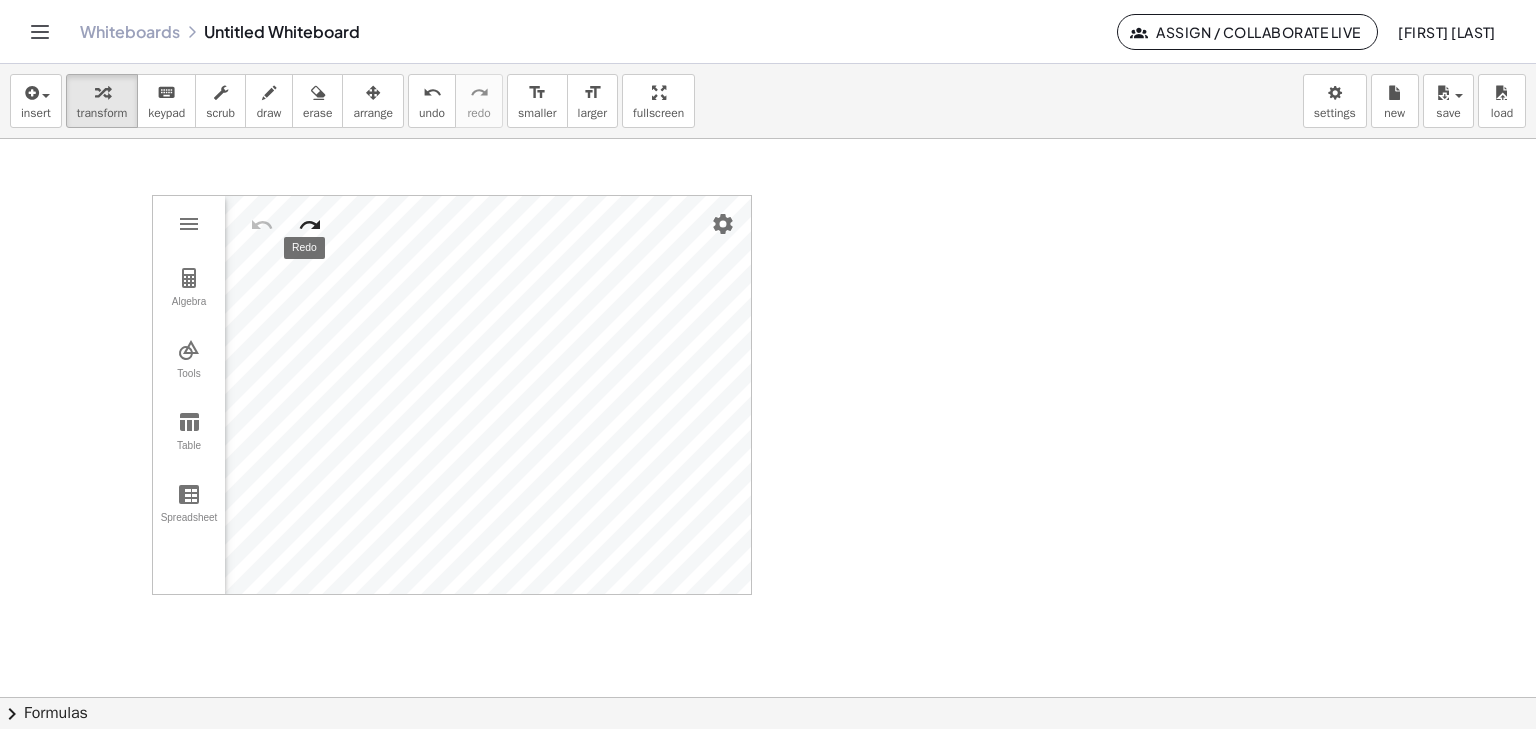 click at bounding box center (310, 225) 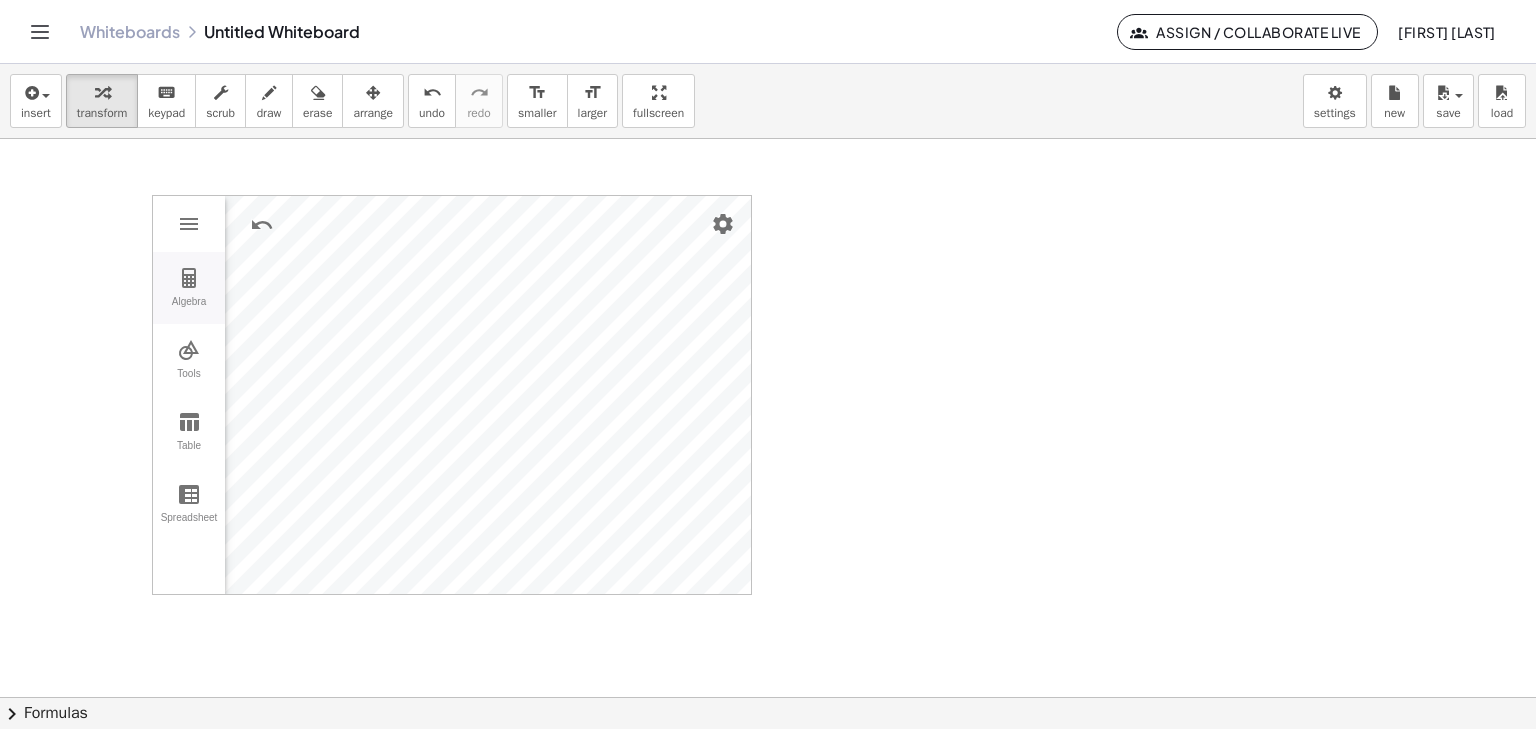 click at bounding box center [189, 278] 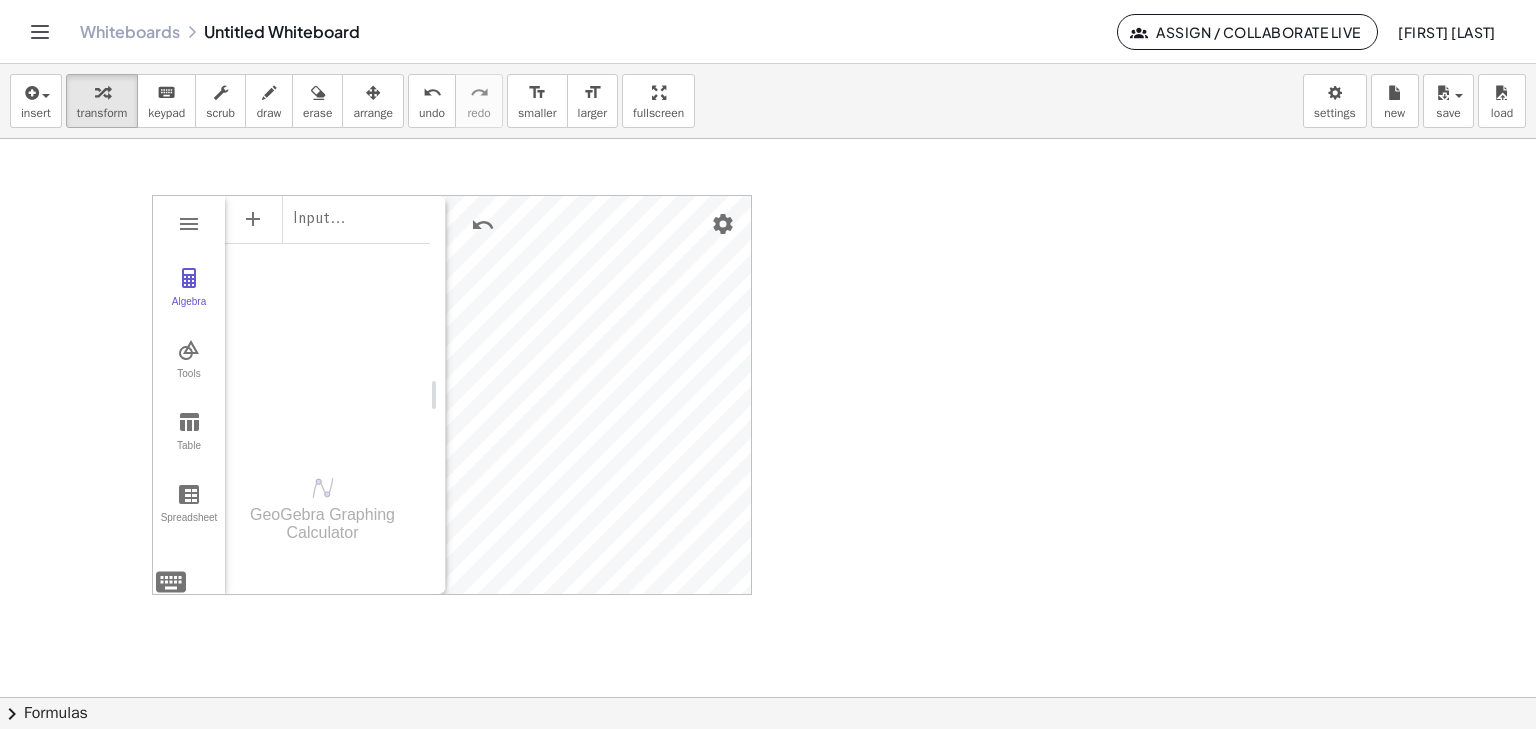 drag, startPoint x: 226, startPoint y: 388, endPoint x: 431, endPoint y: 384, distance: 205.03902 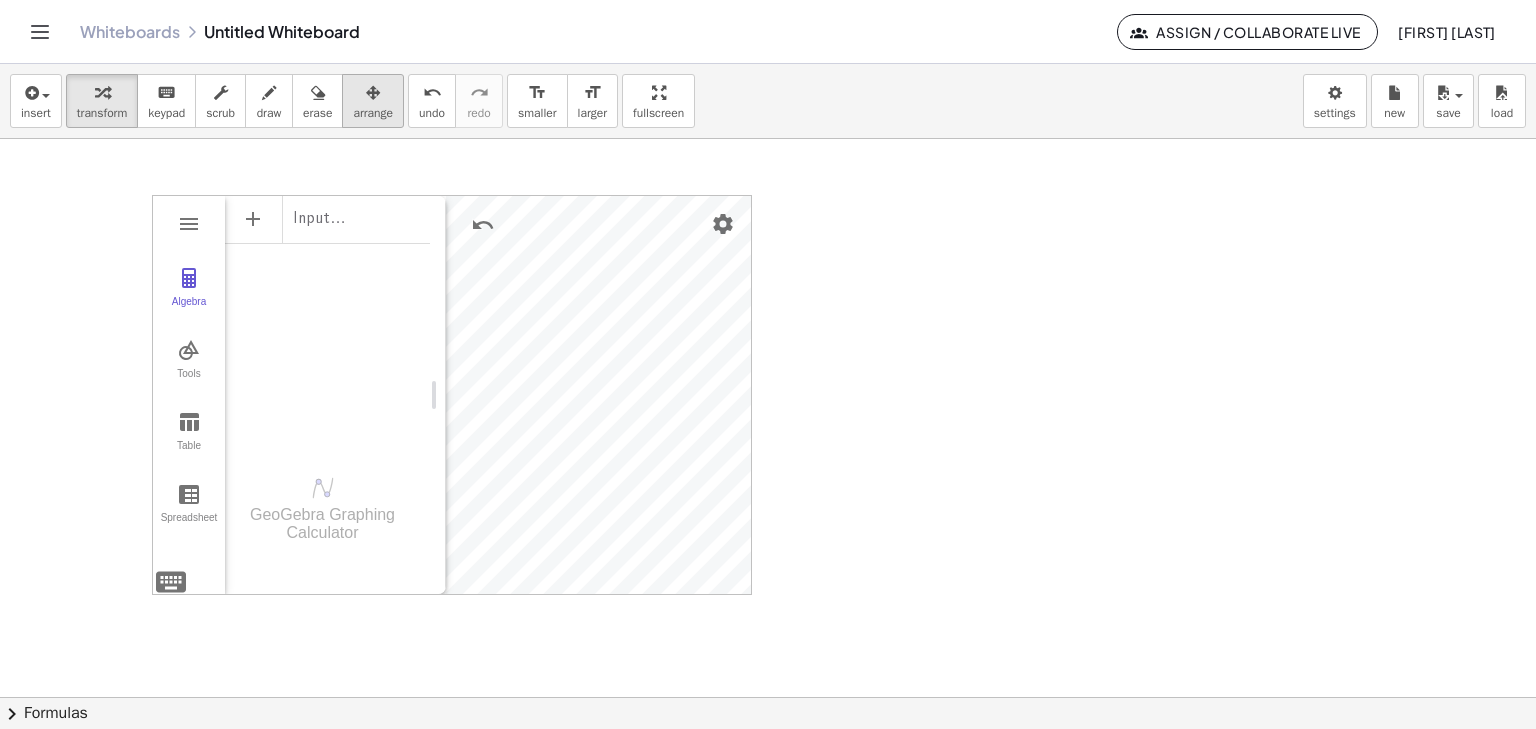 click at bounding box center [373, 93] 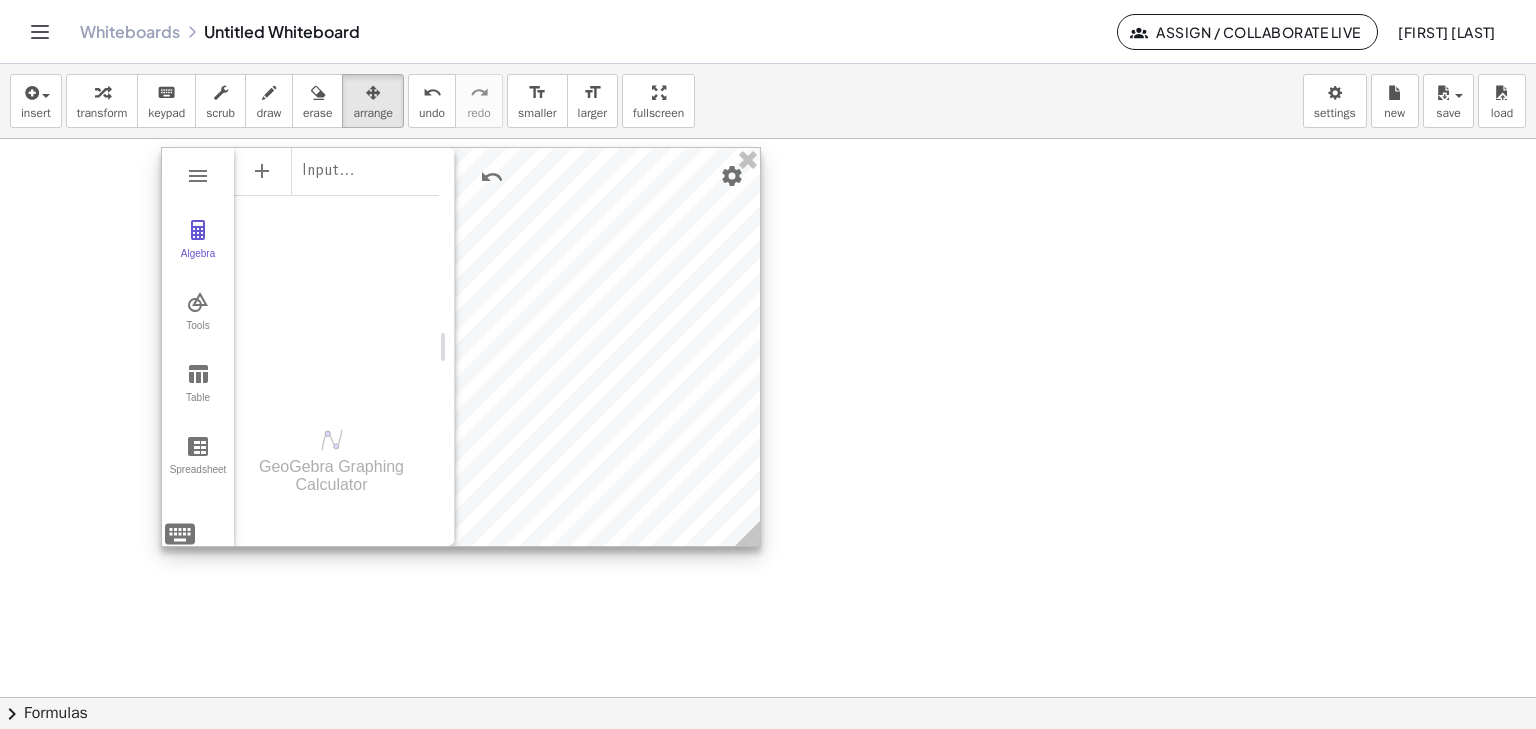 drag, startPoint x: 643, startPoint y: 273, endPoint x: 645, endPoint y: 210, distance: 63.03174 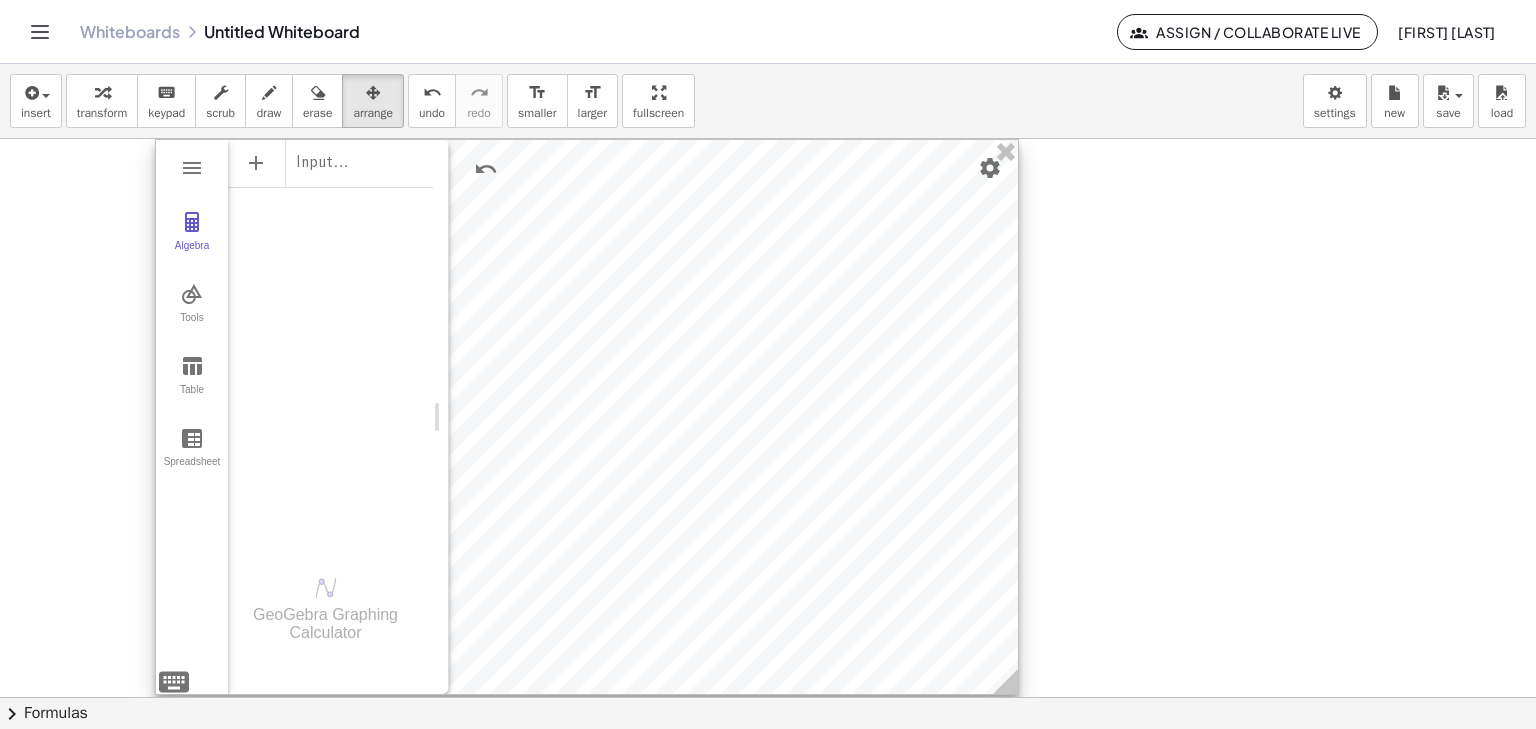 drag, startPoint x: 748, startPoint y: 536, endPoint x: 1013, endPoint y: 685, distance: 304.01645 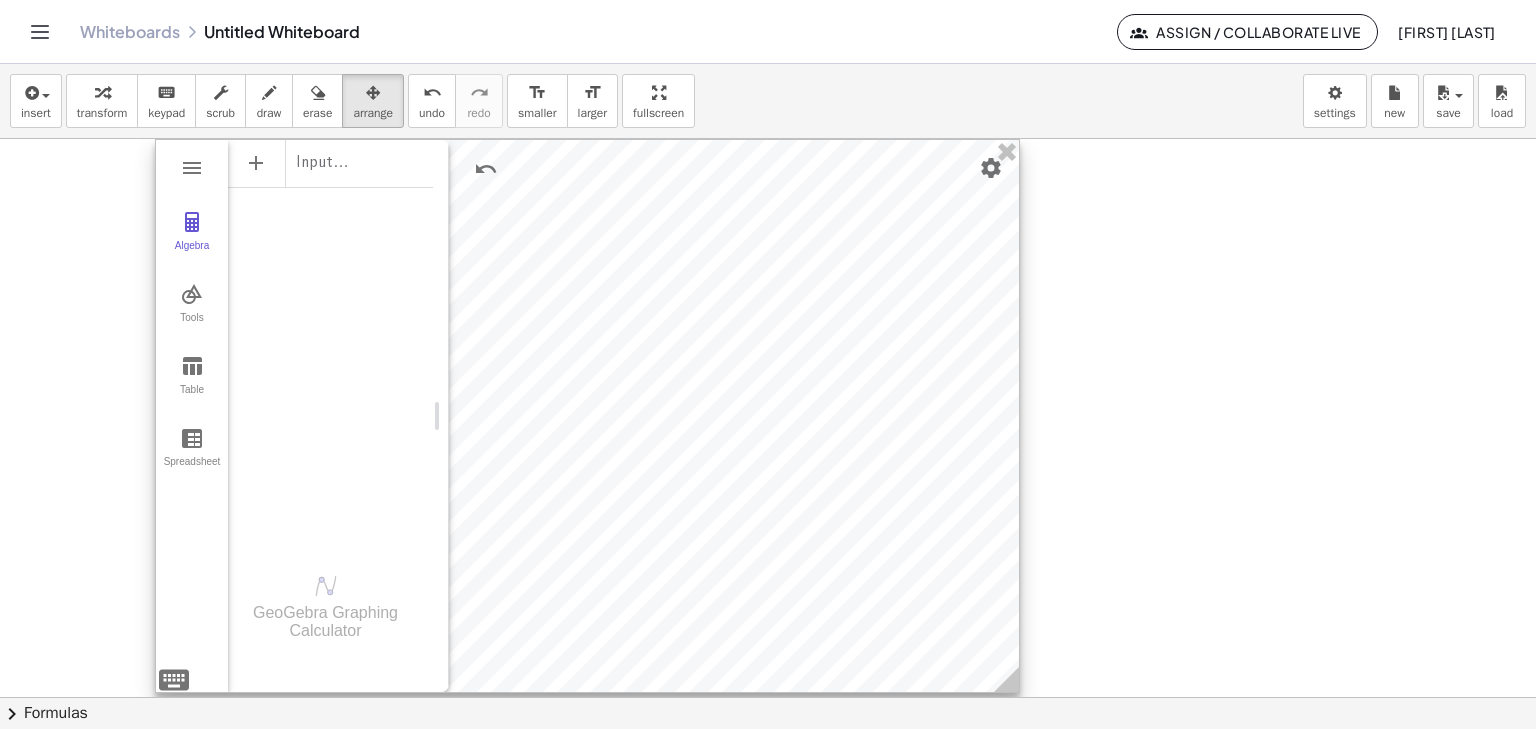 click on "Input…" at bounding box center [330, 161] 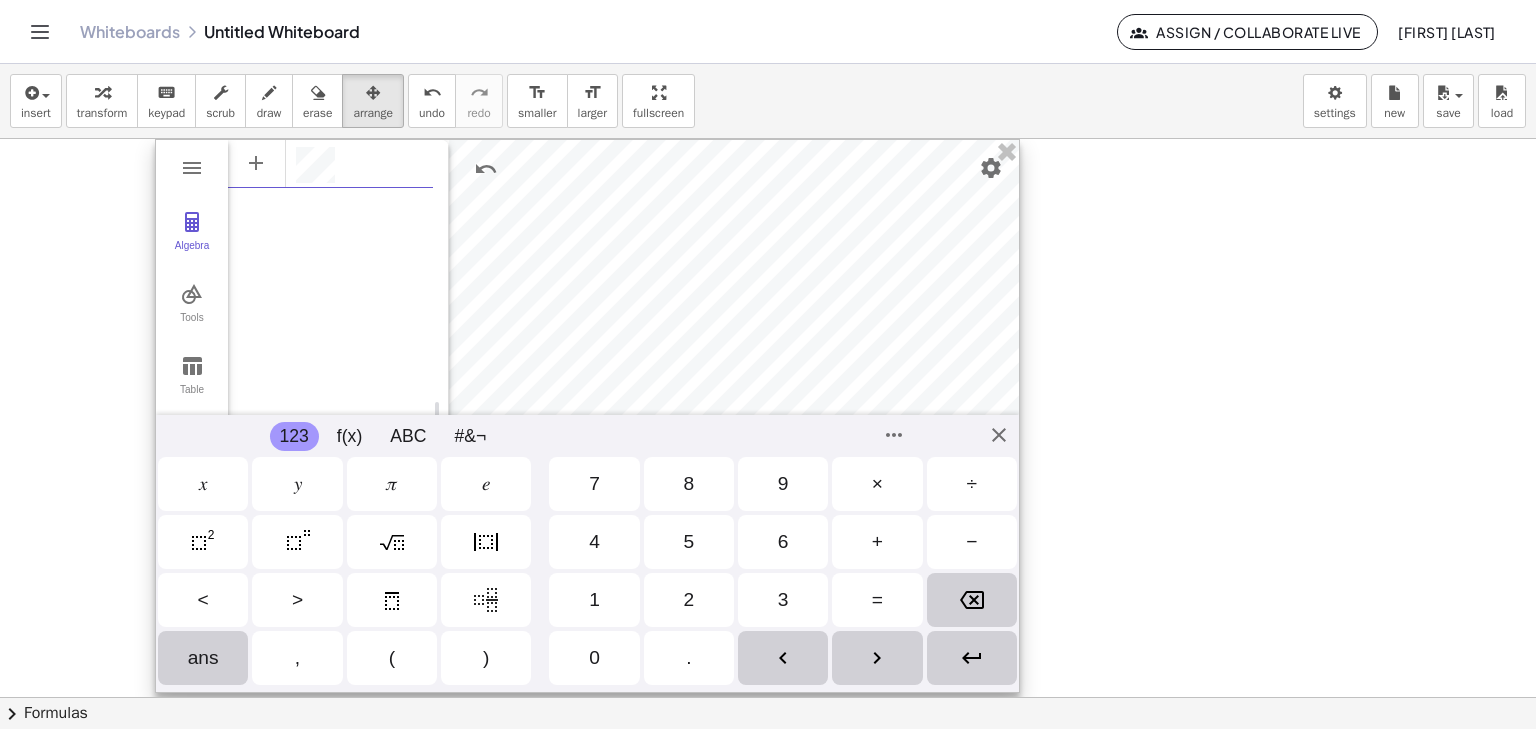 scroll, scrollTop: 12, scrollLeft: 0, axis: vertical 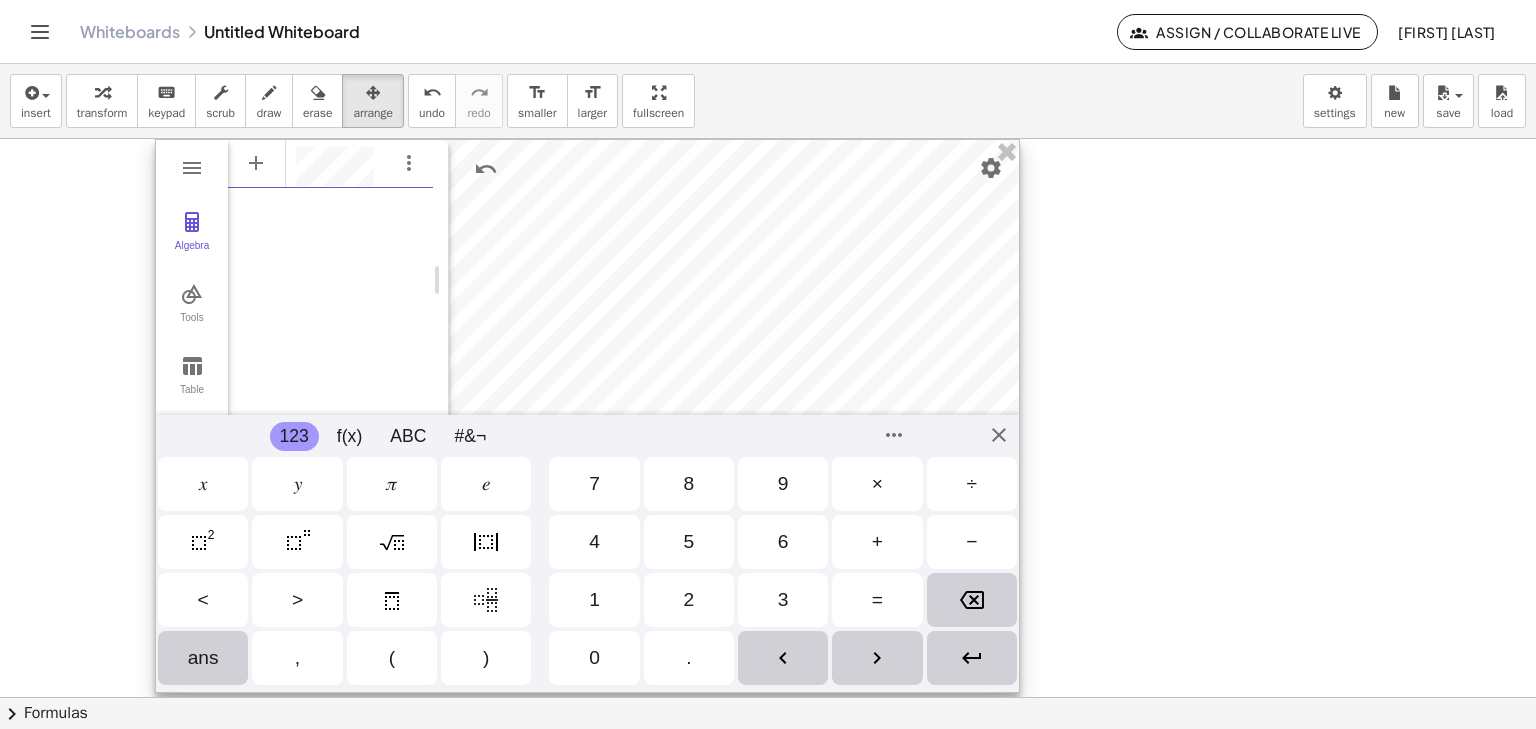 click on "𝜋" at bounding box center (392, 484) 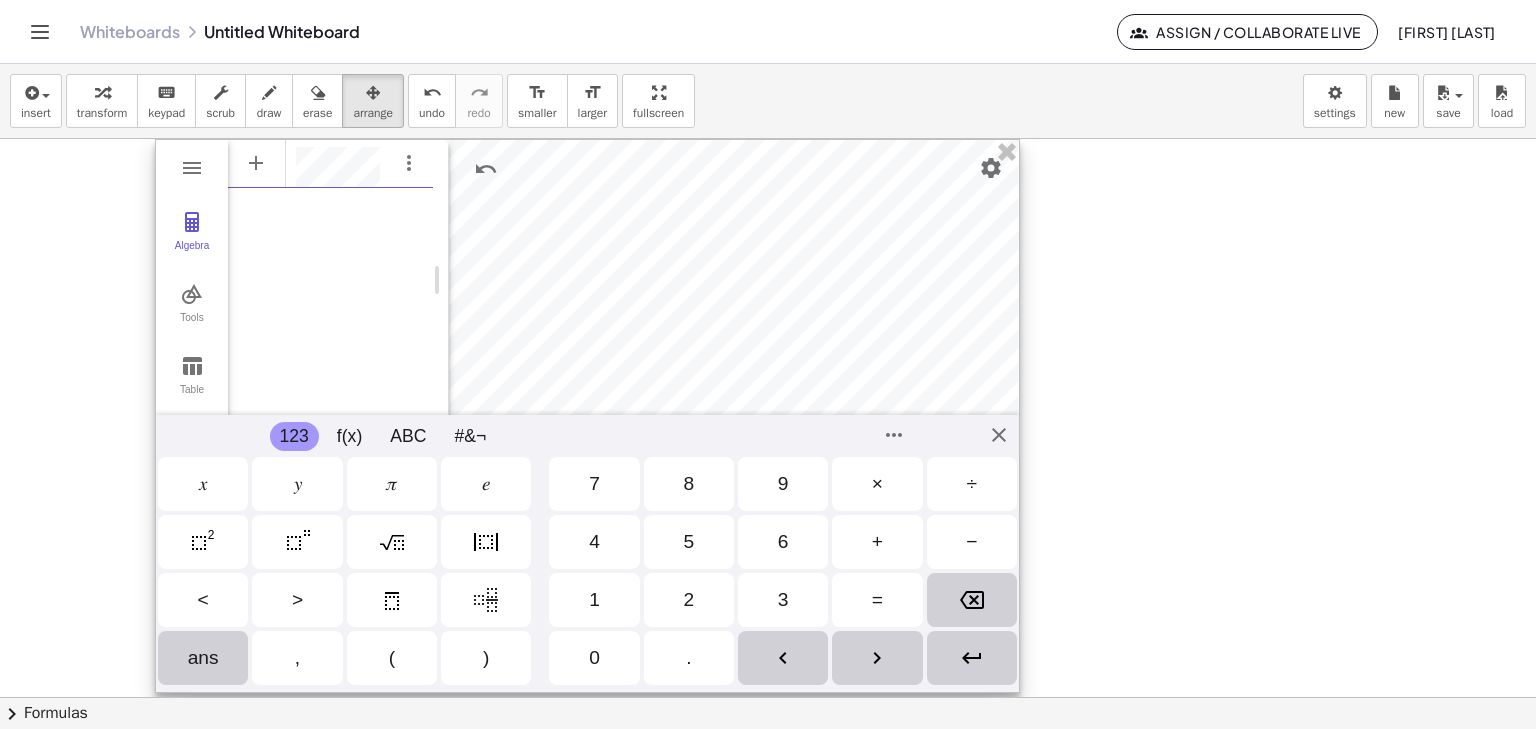 click at bounding box center (972, 658) 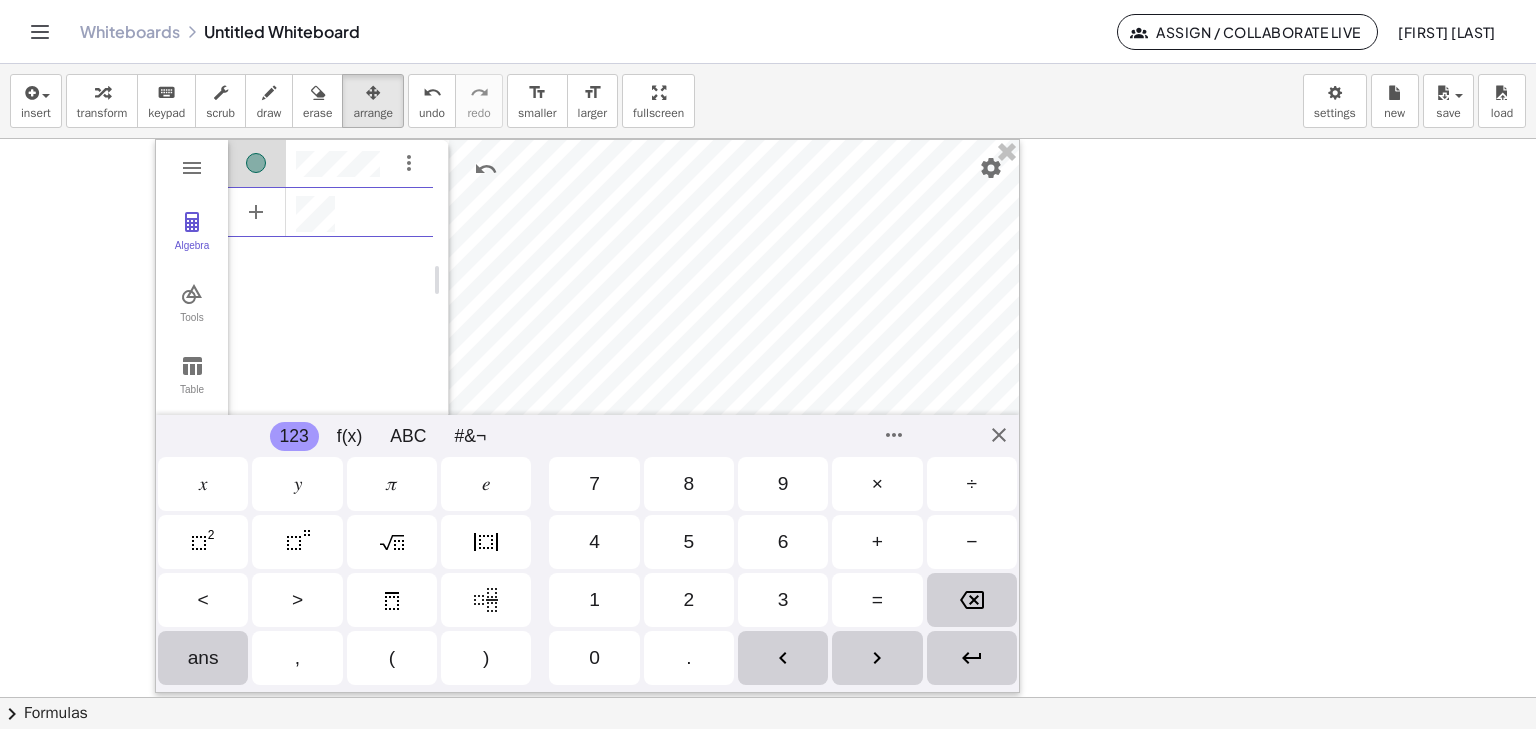 click at bounding box center [768, 697] 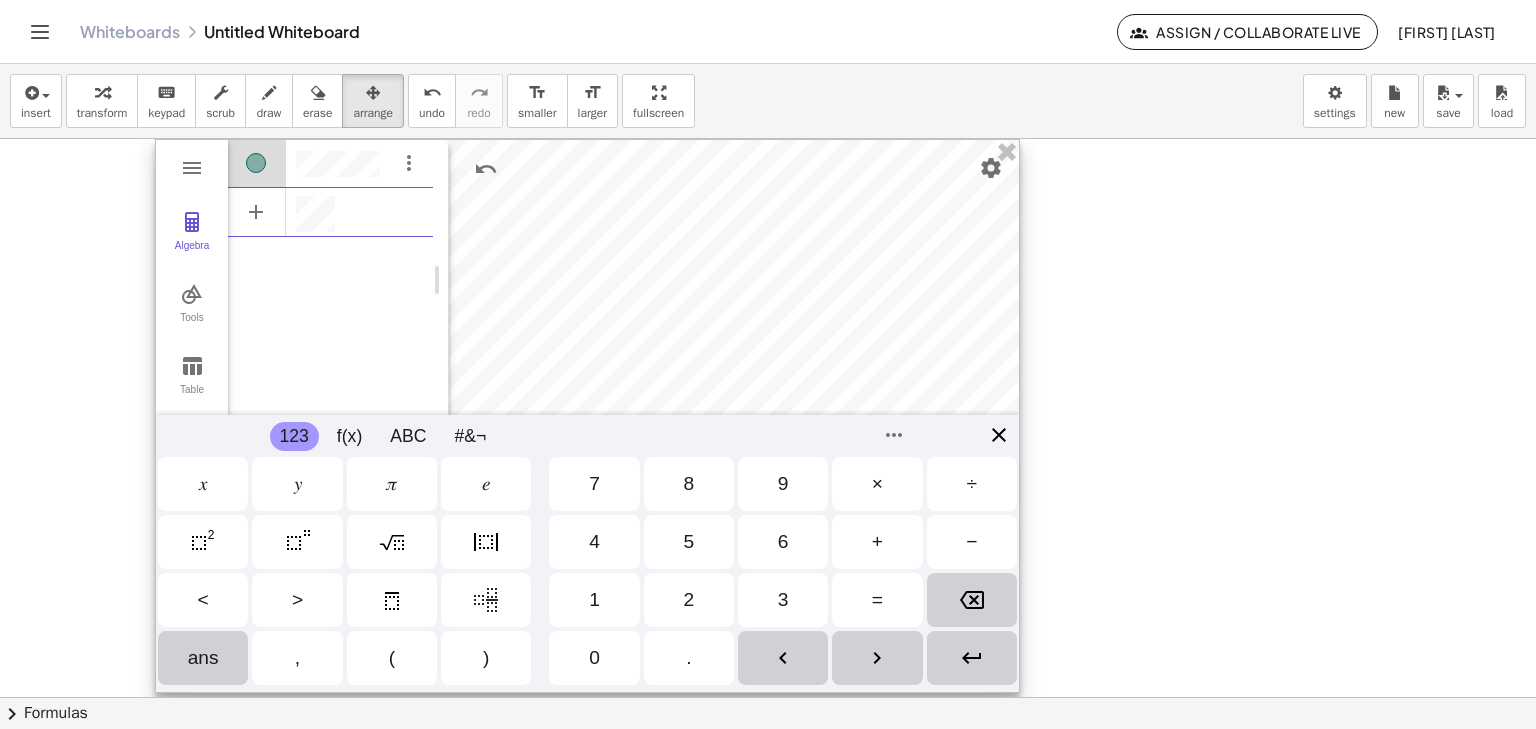 click on "GeoGebra Graphing Calculator Clear All Open Save online Save to your computer Share Export Image Download as Print Preview Settings Help & Feedback Sign in     Algebra Tools Table Spreadsheet GeoGebra Graphing Calculator Basic Tools Move Point Slider Intersect Extremum Roots Best Fit Line Edit Select Objects Move Graphics View Delete Show / Hide Label Show / Hide Object Copy Visual Style Media Text Points Point Intersect Point on Object Attach / Detach Point Extremum Roots Complex Number List Lines Line Ray Vector Others Pen Freehand Function Button Check Box Input Box   123 123 f(x) ABC #&¬ 𝑥 𝑦 𝜋 𝑒 7 8 9 × ÷ 4 5 6 + − < > 1 2 3 = ans , ( ) 0 . 𝑥 𝑦 𝑧 𝜋 7 8 9 × ÷ 𝑒 4 5 6 + − < > 1 2 3 = ( ) , 0 ." at bounding box center [587, 416] 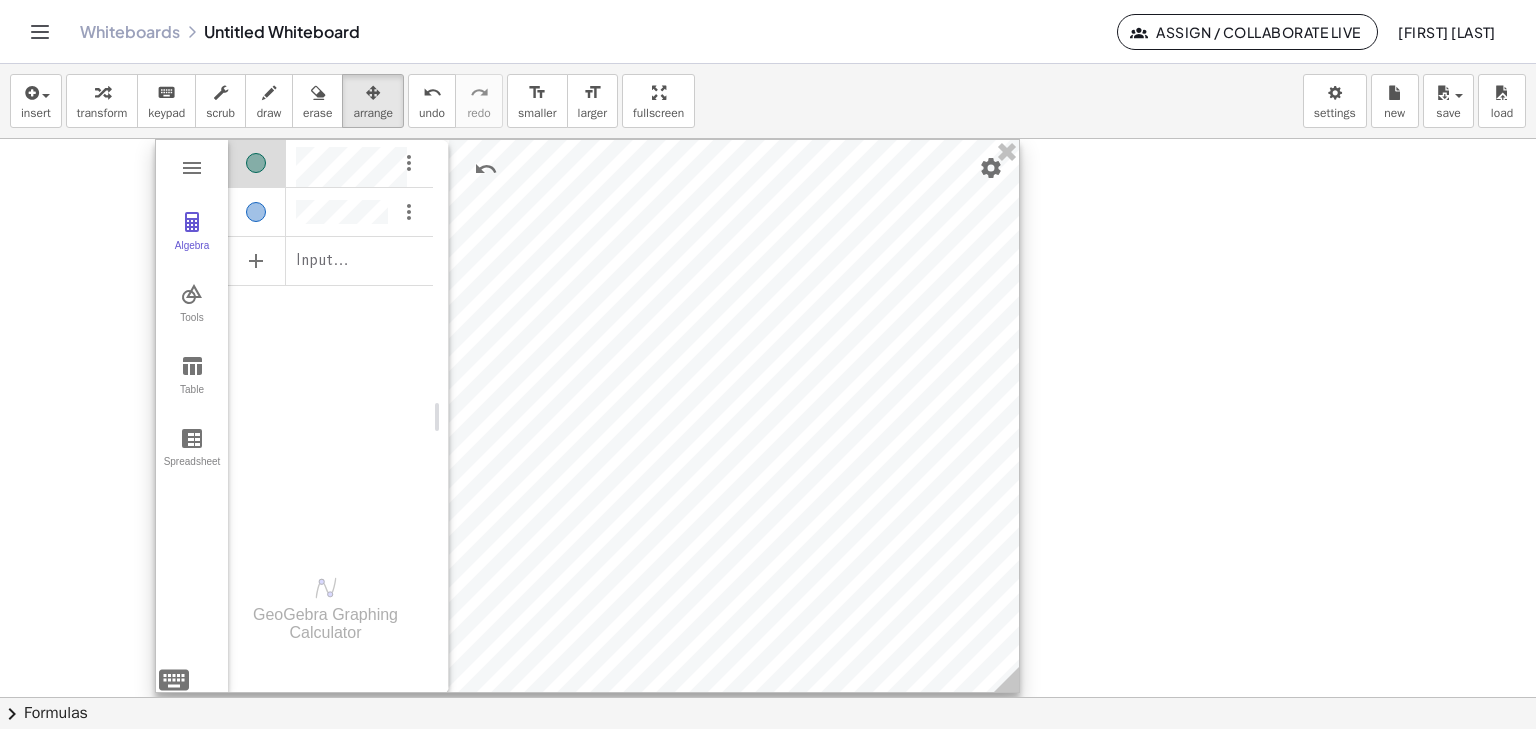 scroll, scrollTop: 12, scrollLeft: 0, axis: vertical 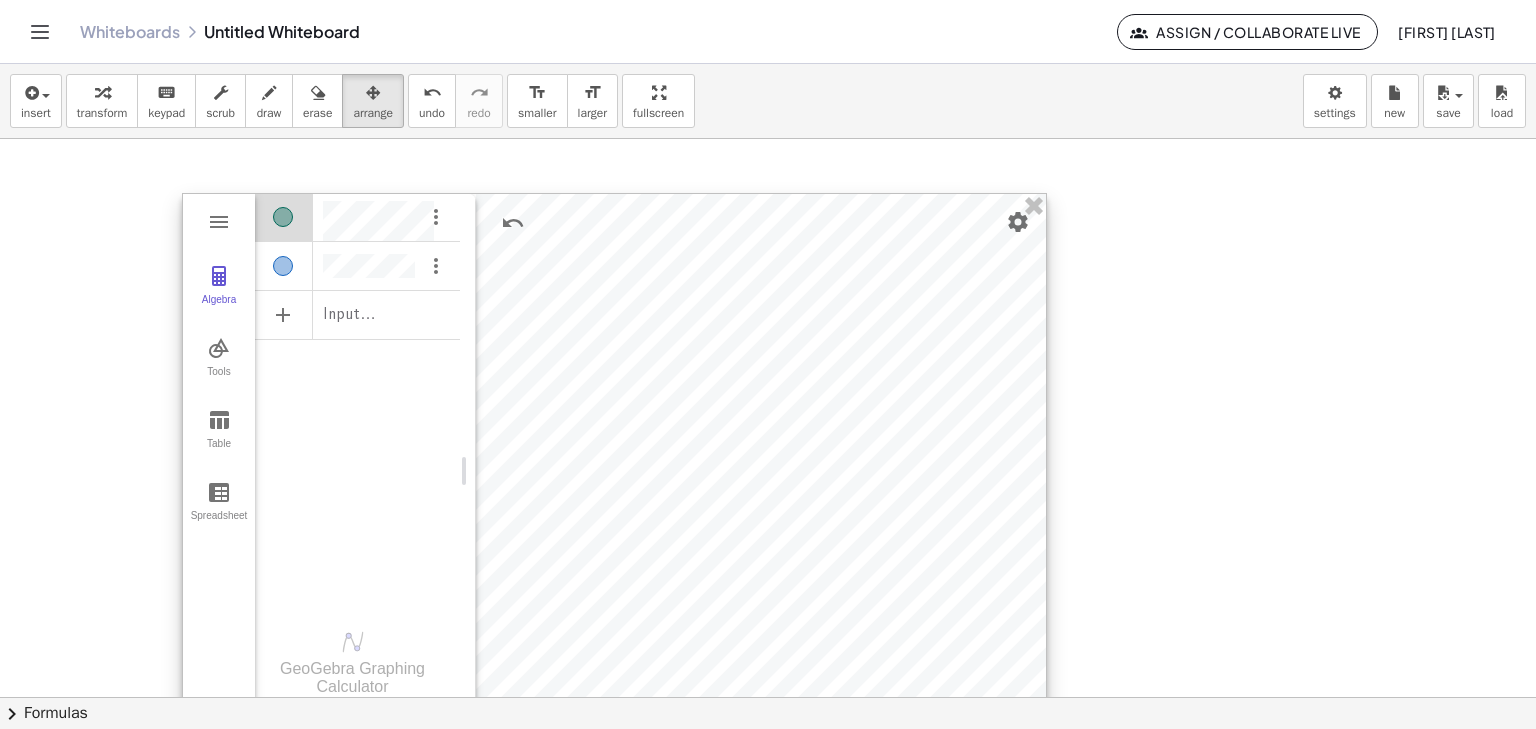 drag, startPoint x: 669, startPoint y: 327, endPoint x: 696, endPoint y: 381, distance: 60.373837 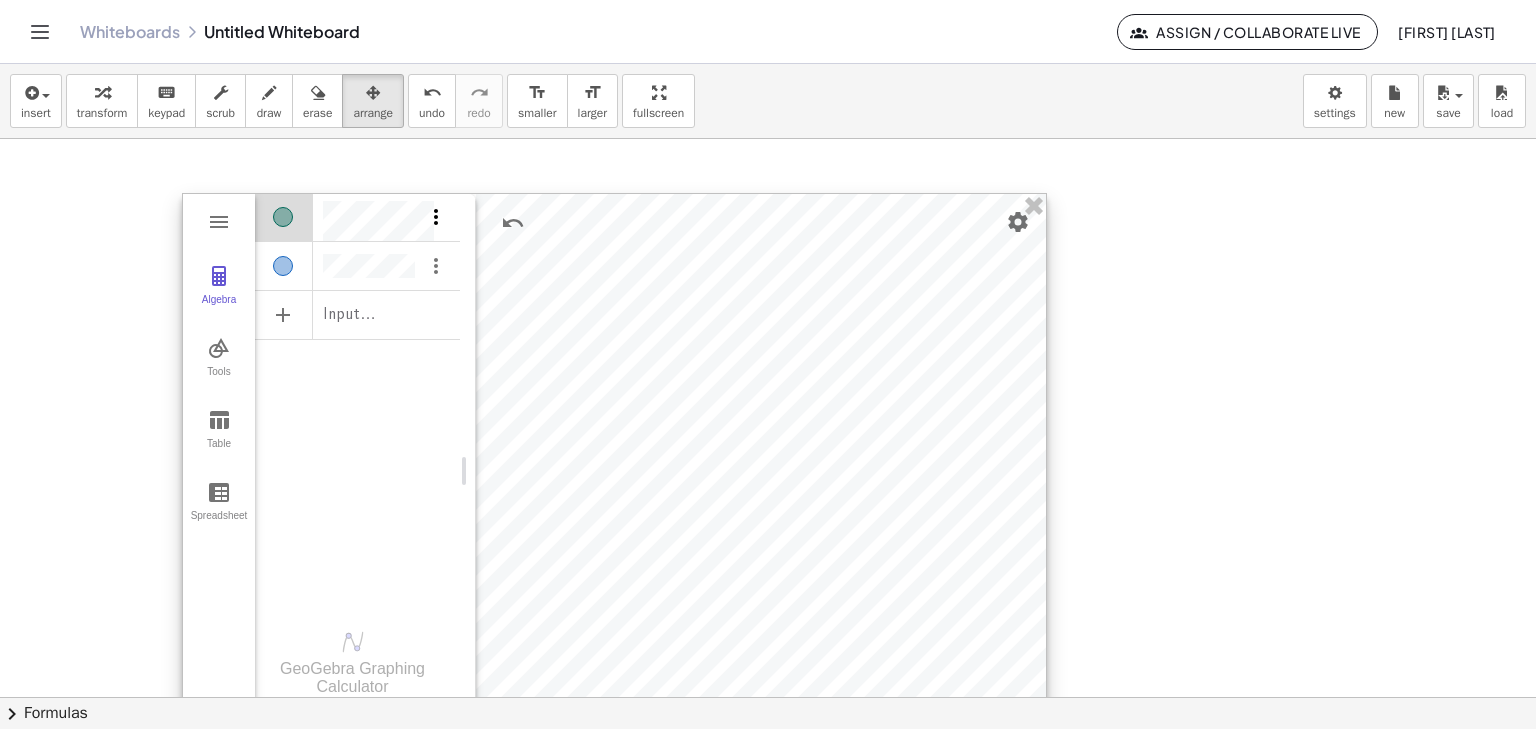 click at bounding box center (436, 217) 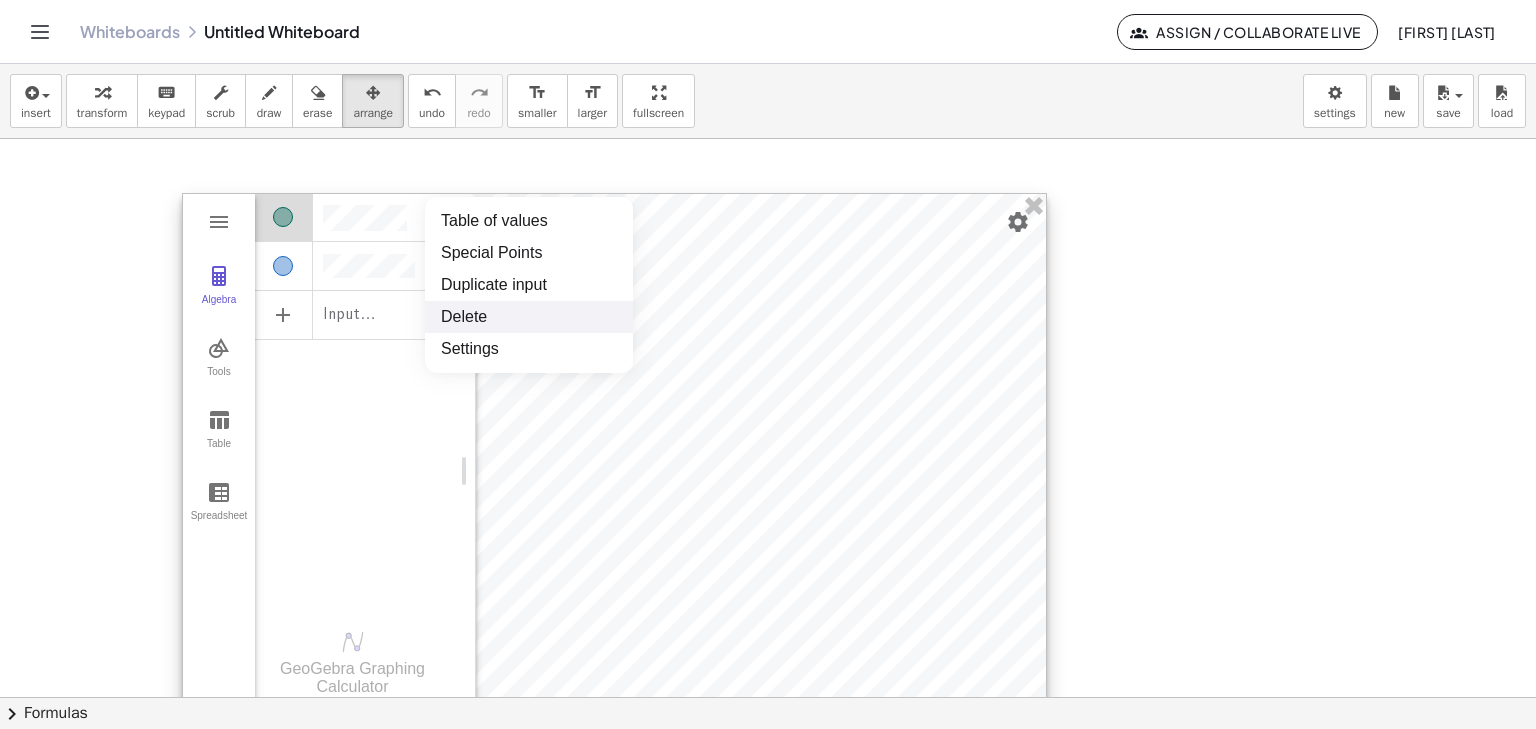click on "Delete" at bounding box center (529, 317) 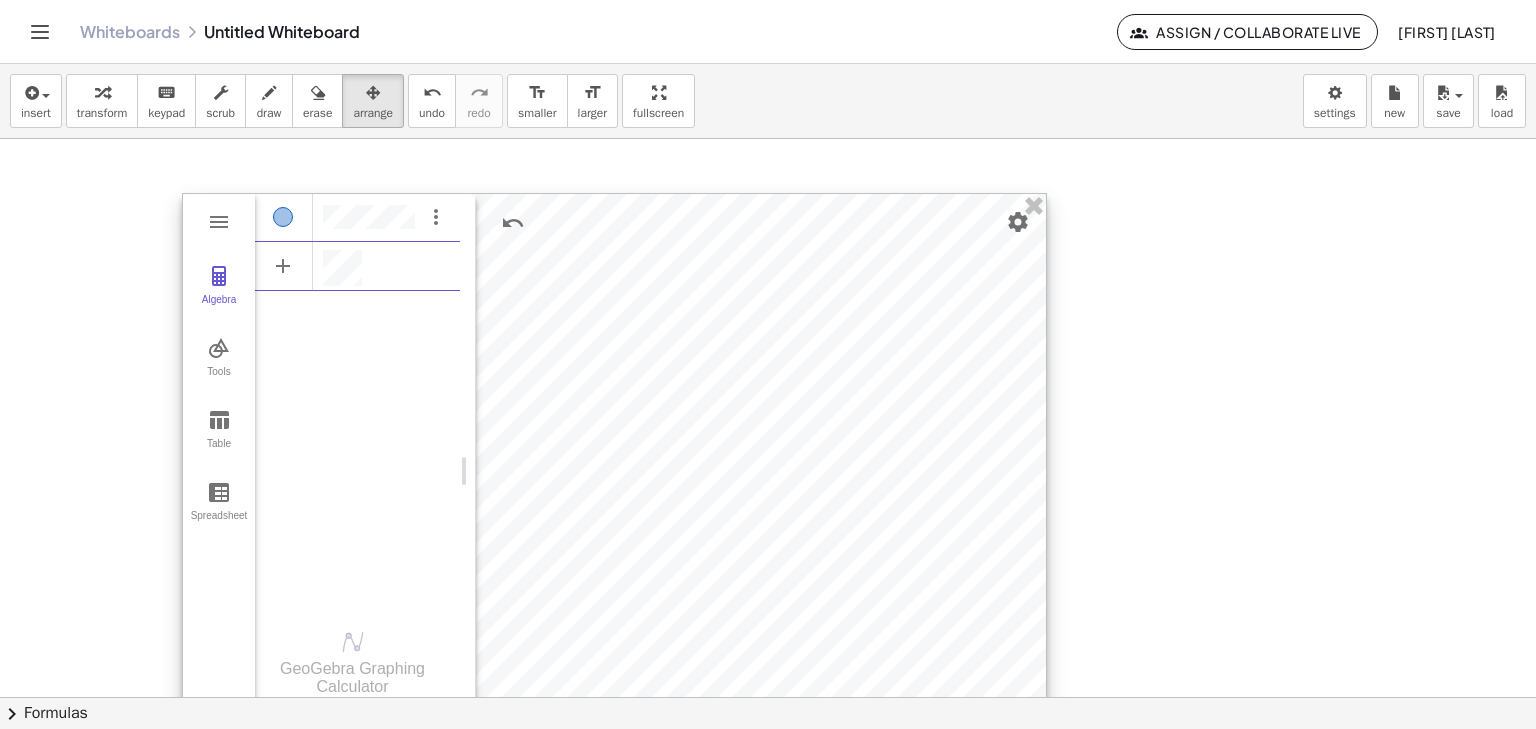 click at bounding box center (357, 264) 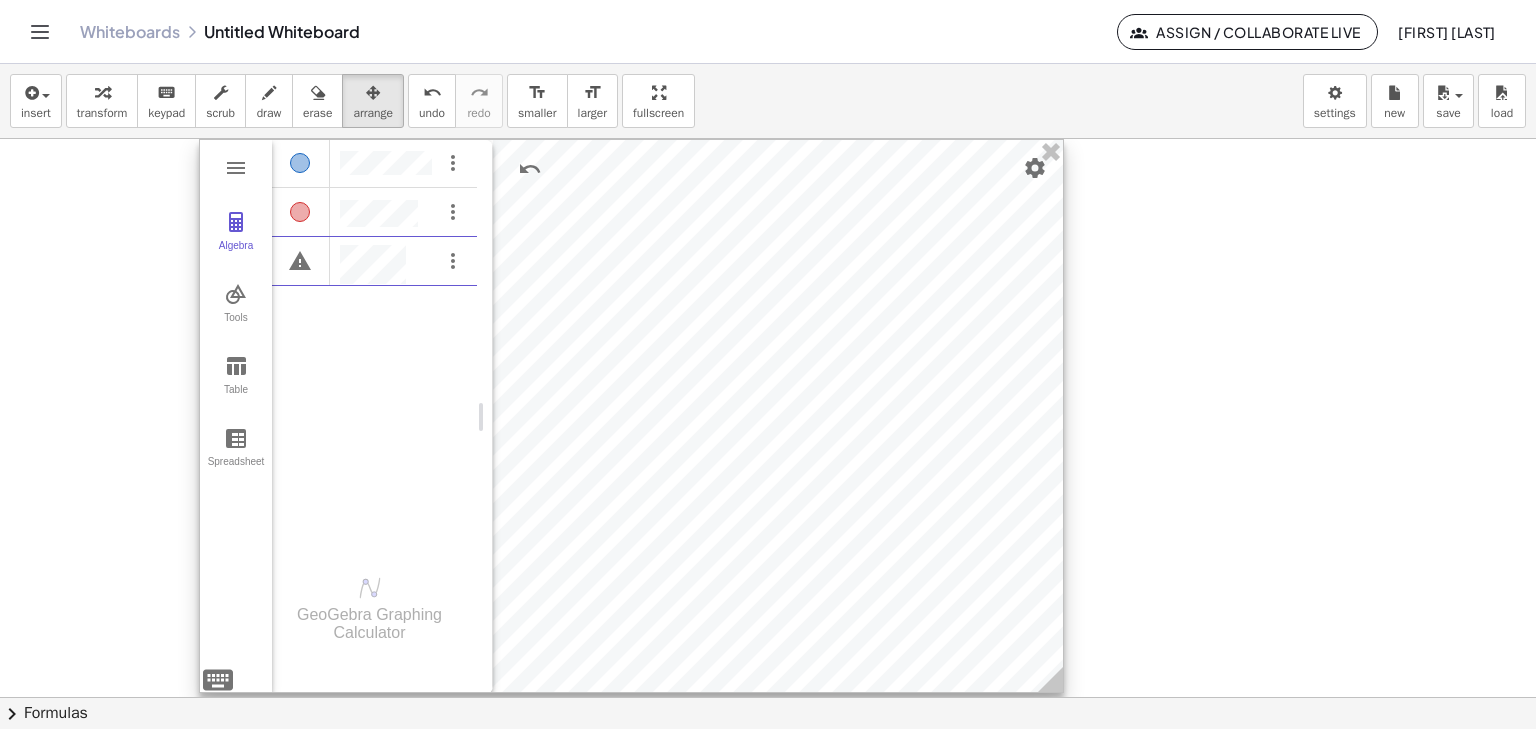 drag, startPoint x: 996, startPoint y: 301, endPoint x: 1012, endPoint y: 240, distance: 63.06346 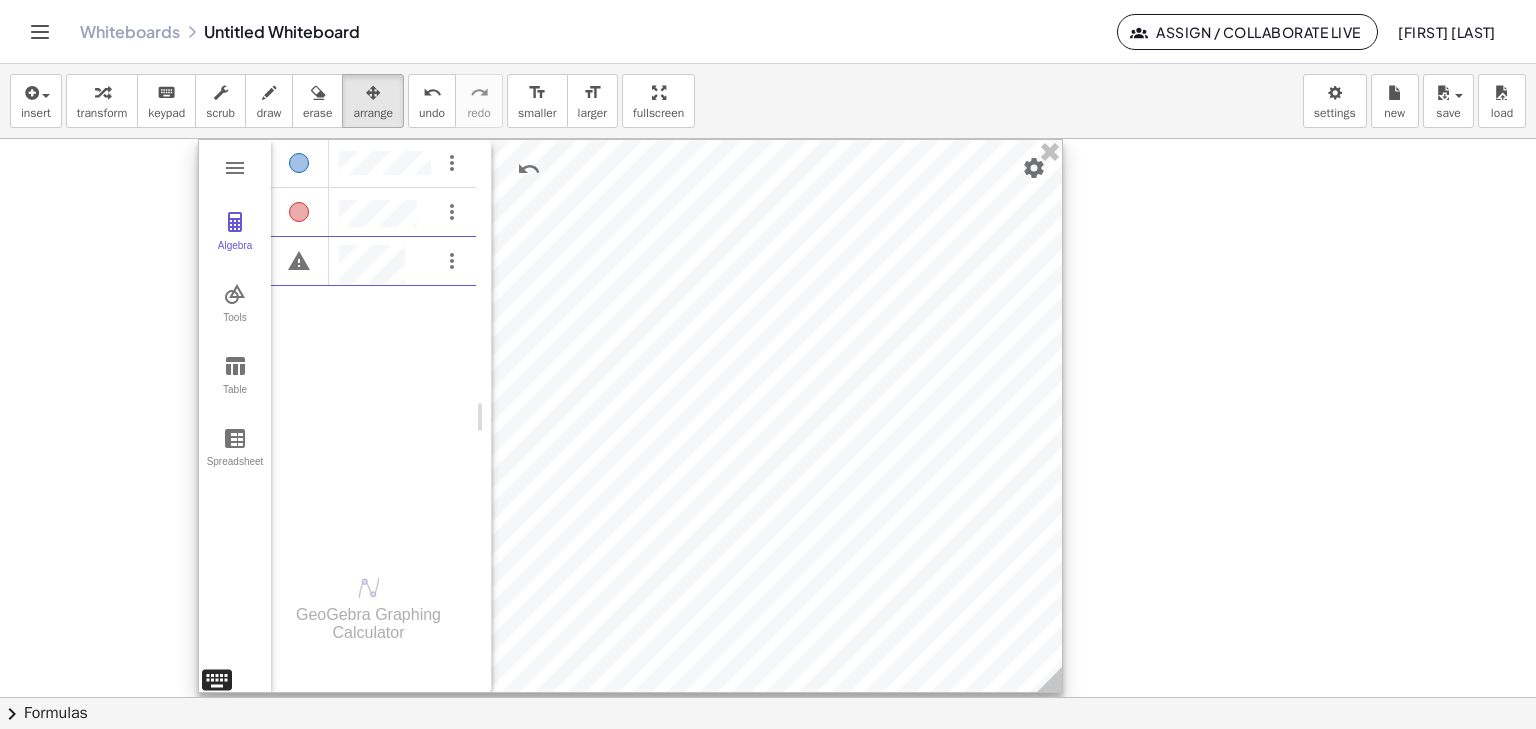 click at bounding box center [217, 680] 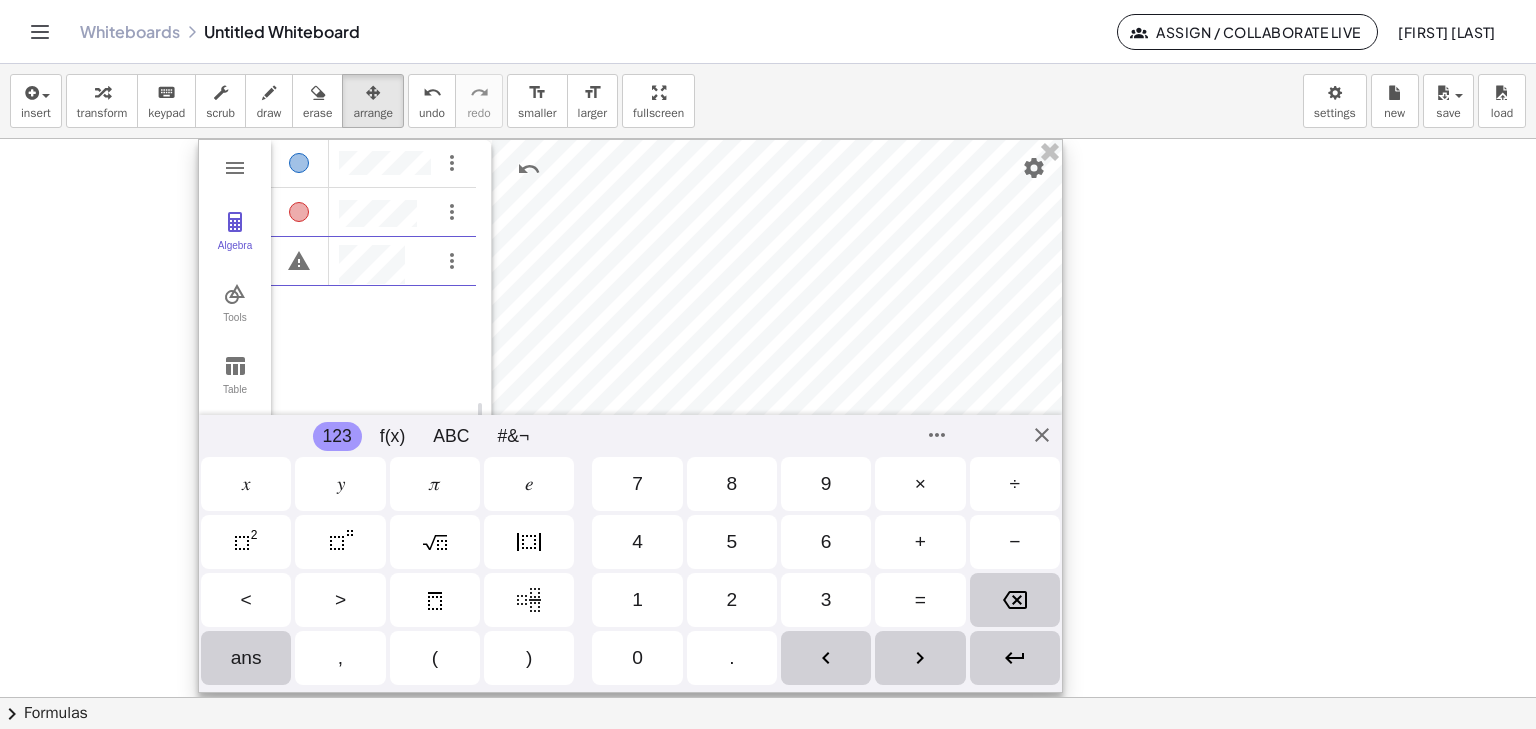 scroll, scrollTop: 12, scrollLeft: 0, axis: vertical 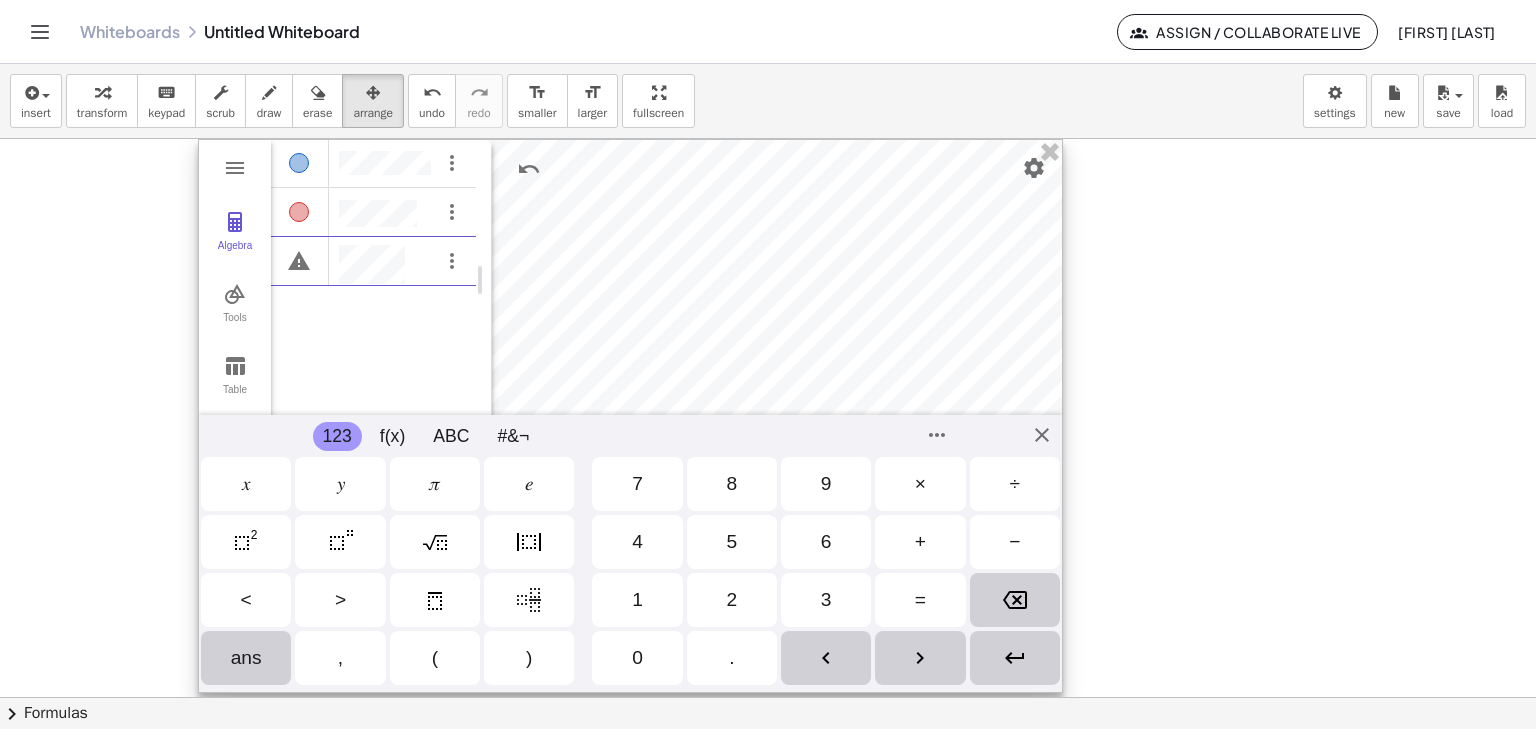 click at bounding box center (435, 542) 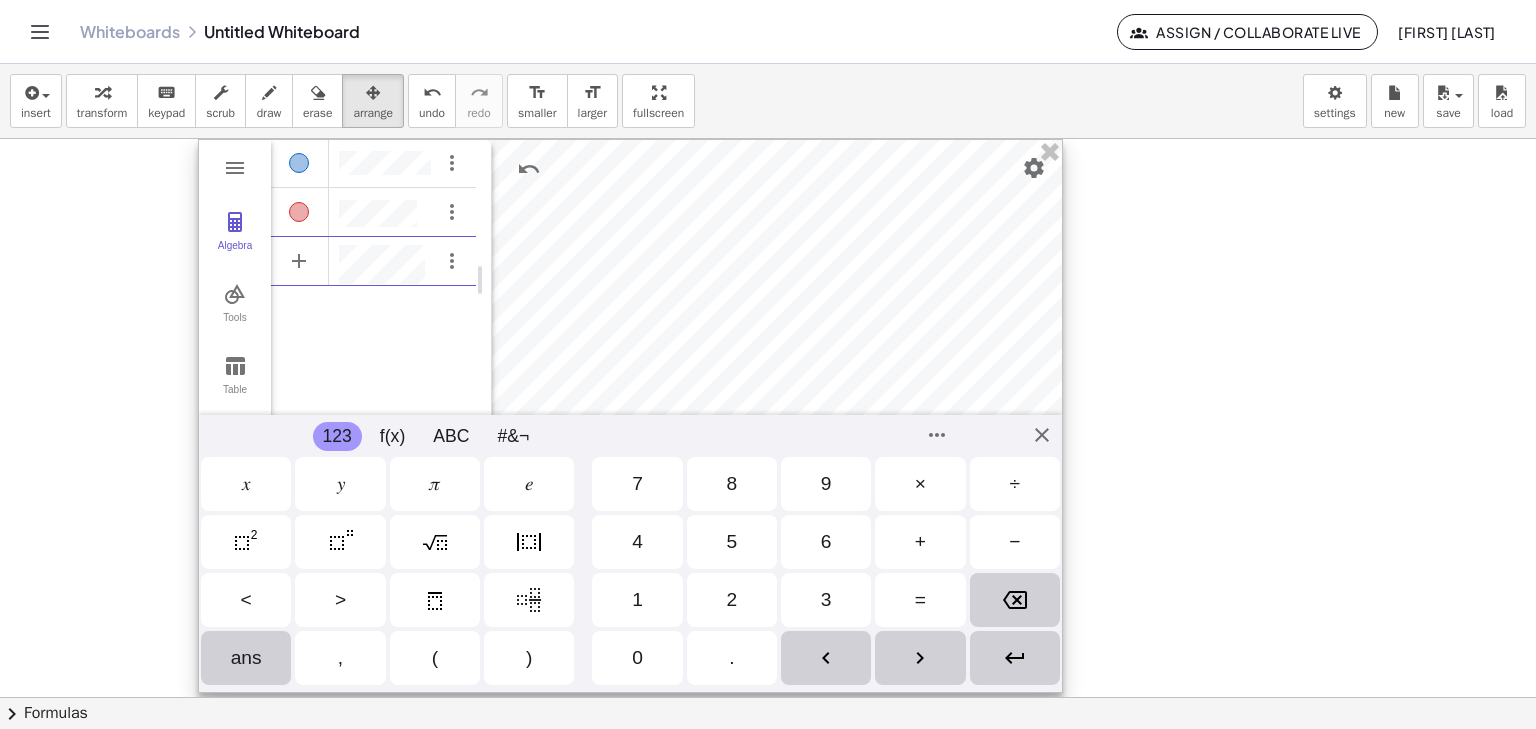 click on "𝑒" at bounding box center [529, 484] 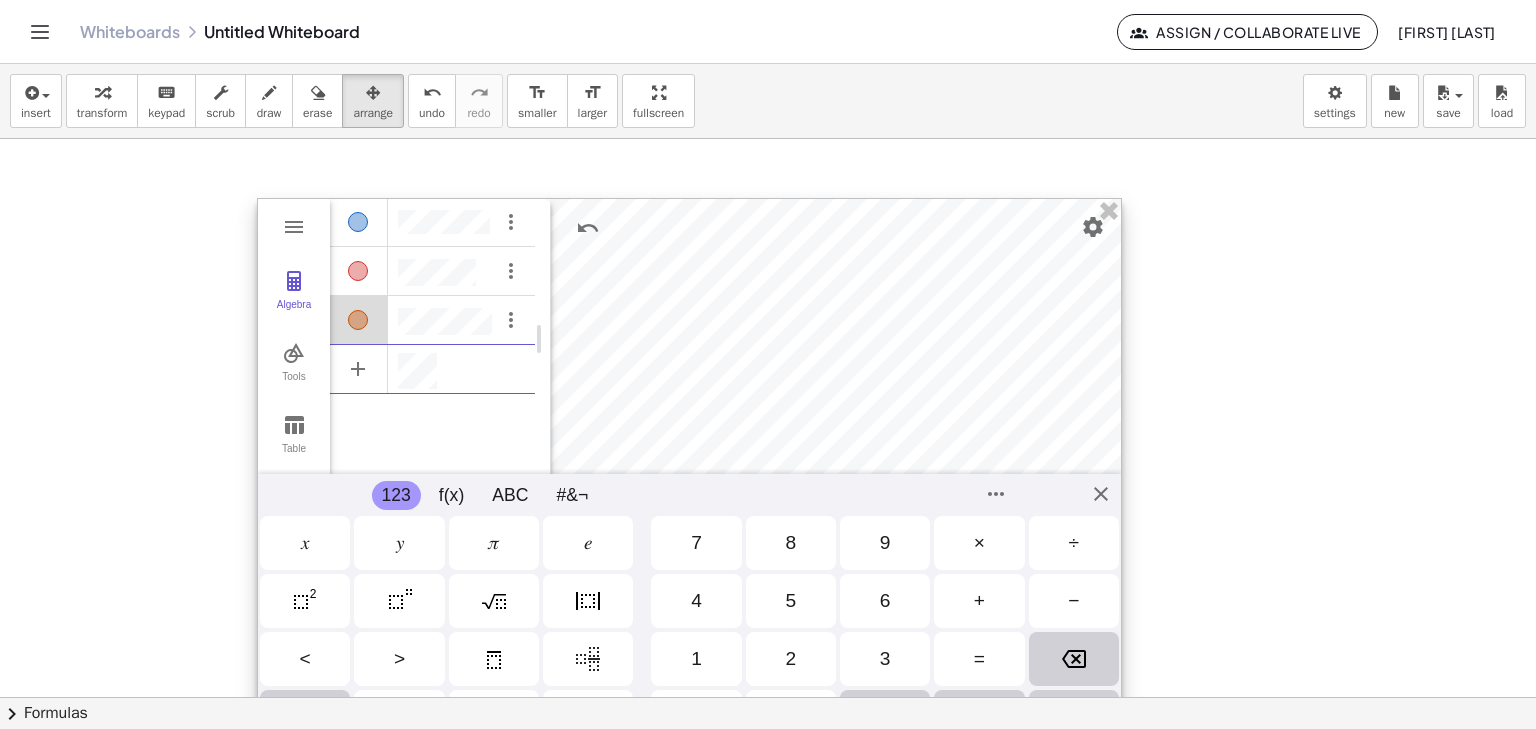 drag, startPoint x: 773, startPoint y: 196, endPoint x: 832, endPoint y: 254, distance: 82.73451 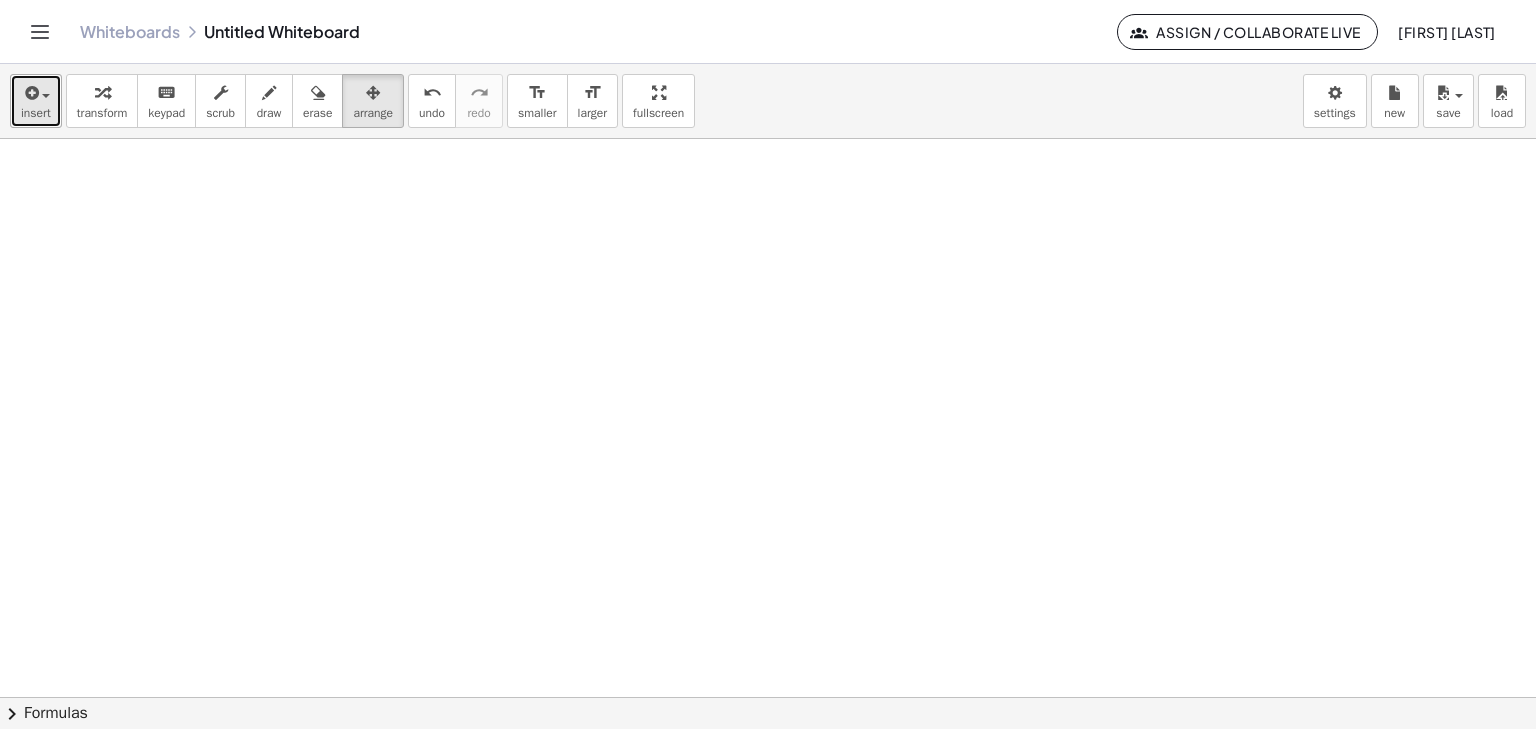 click on "insert" at bounding box center [36, 101] 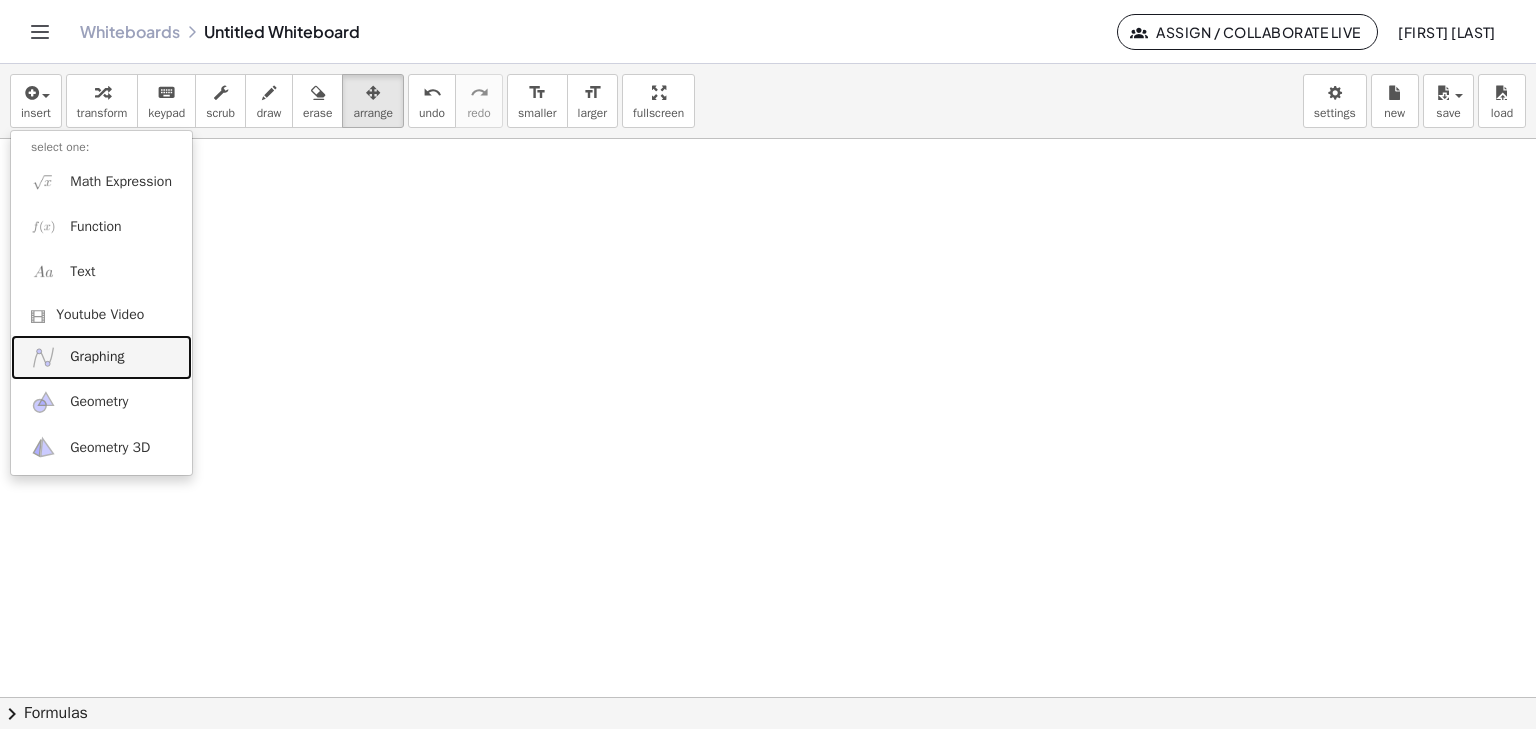 click on "Graphing" at bounding box center [97, 357] 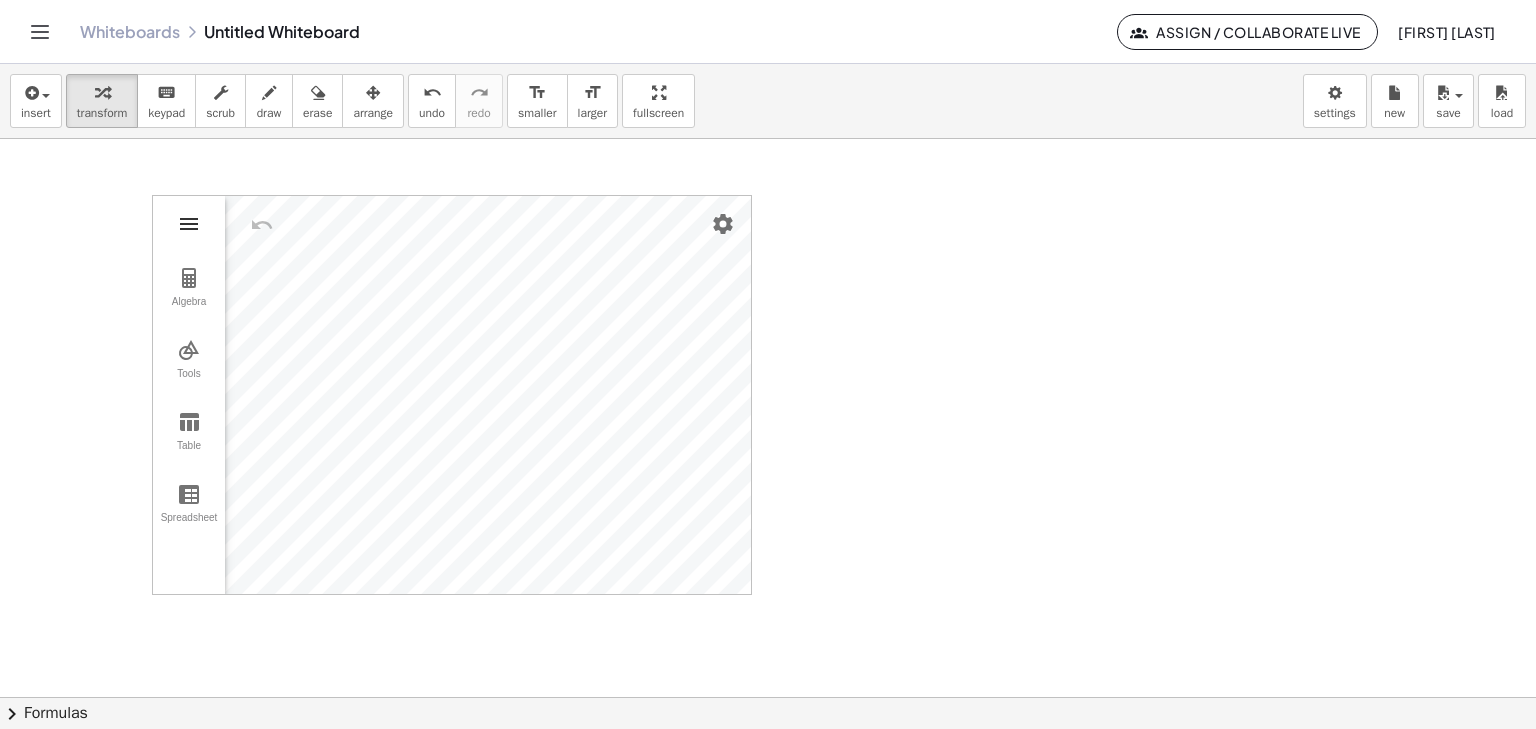 click at bounding box center [189, 224] 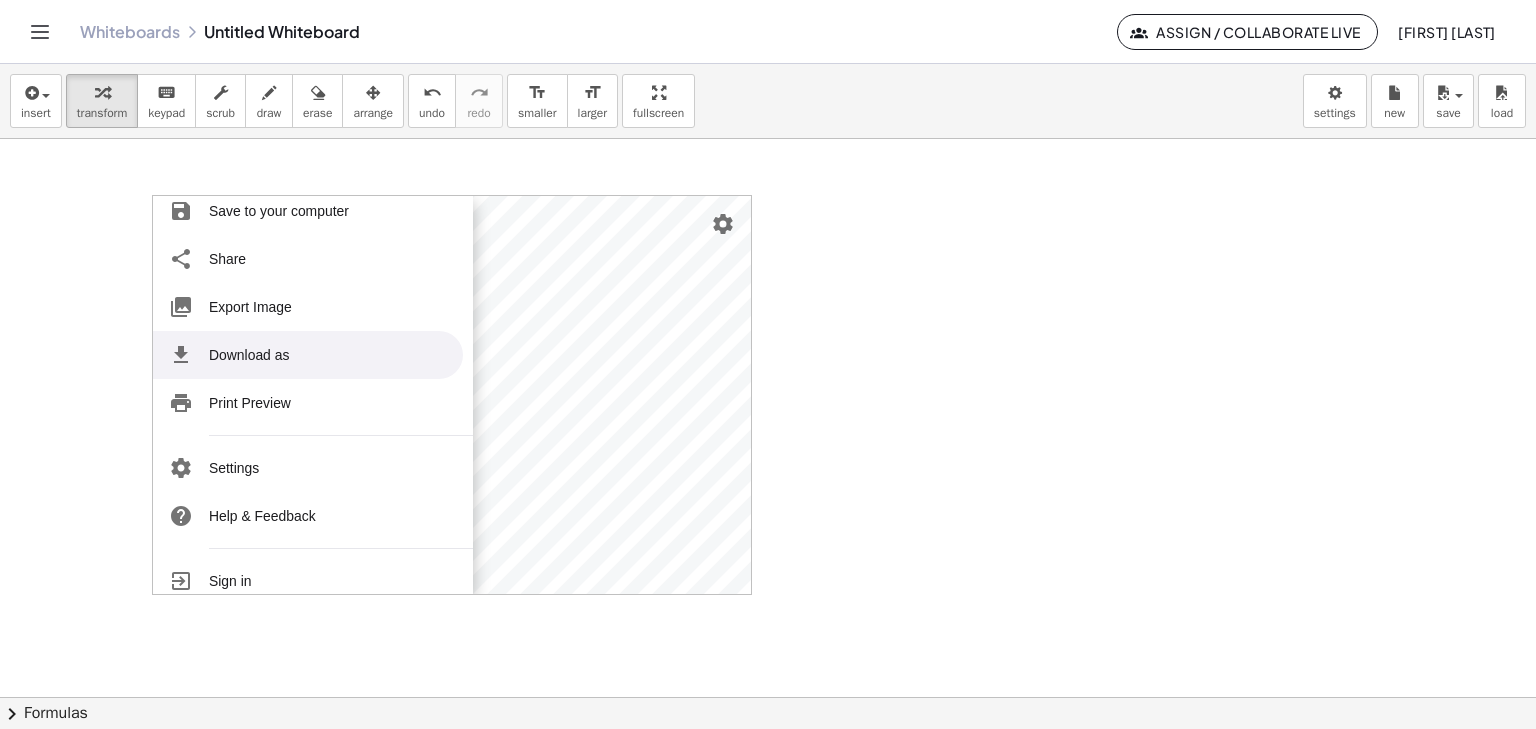 scroll, scrollTop: 244, scrollLeft: 0, axis: vertical 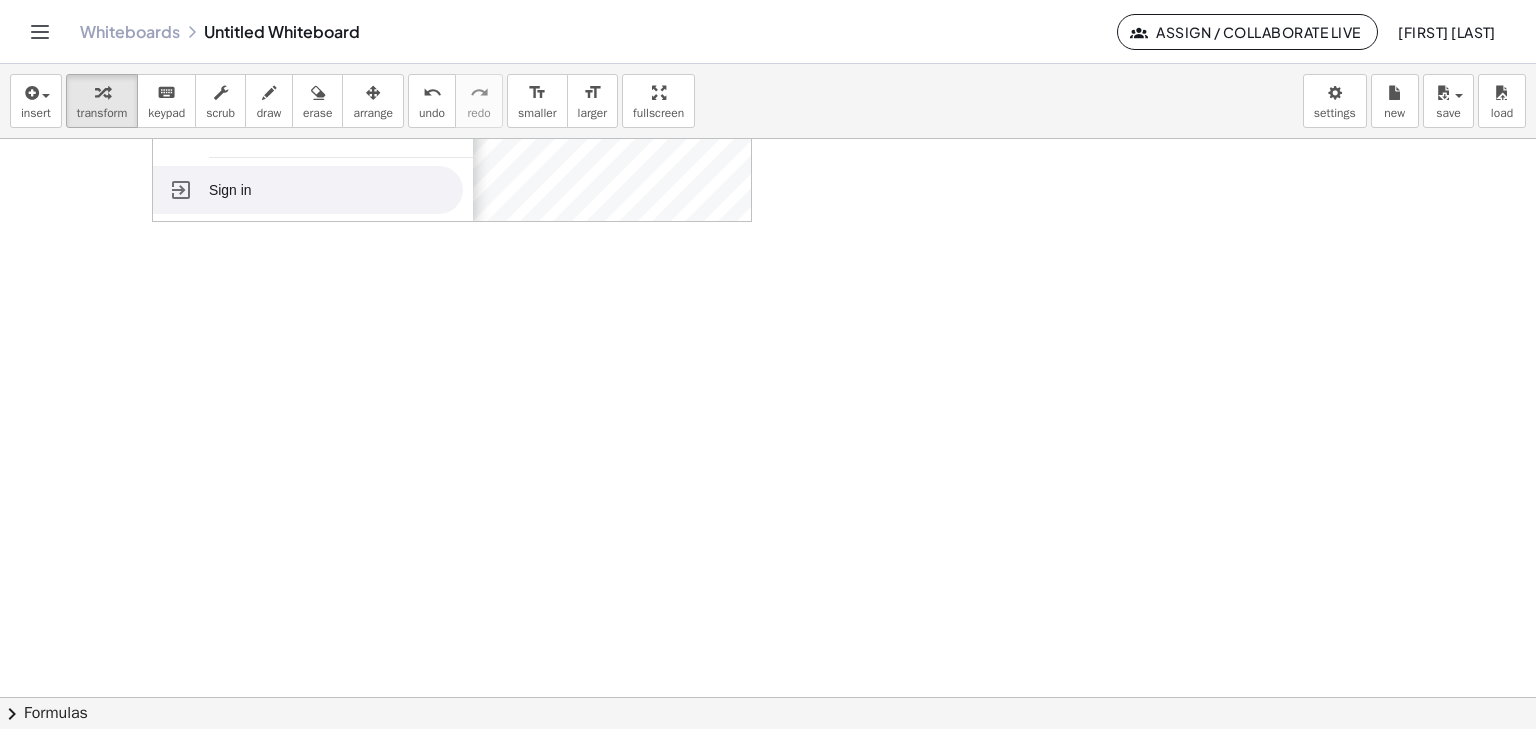 click on "Sign in" at bounding box center (308, 190) 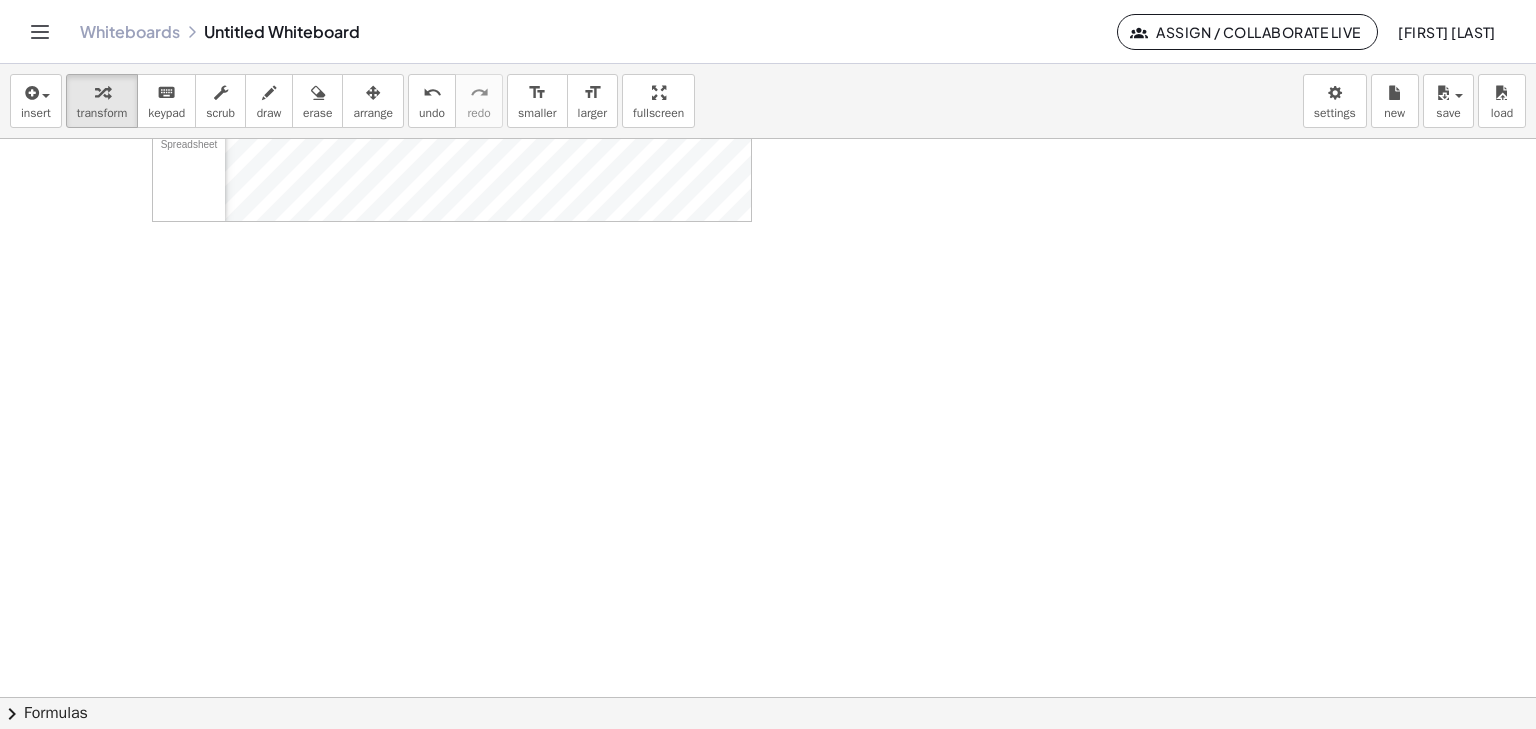 scroll, scrollTop: 0, scrollLeft: 0, axis: both 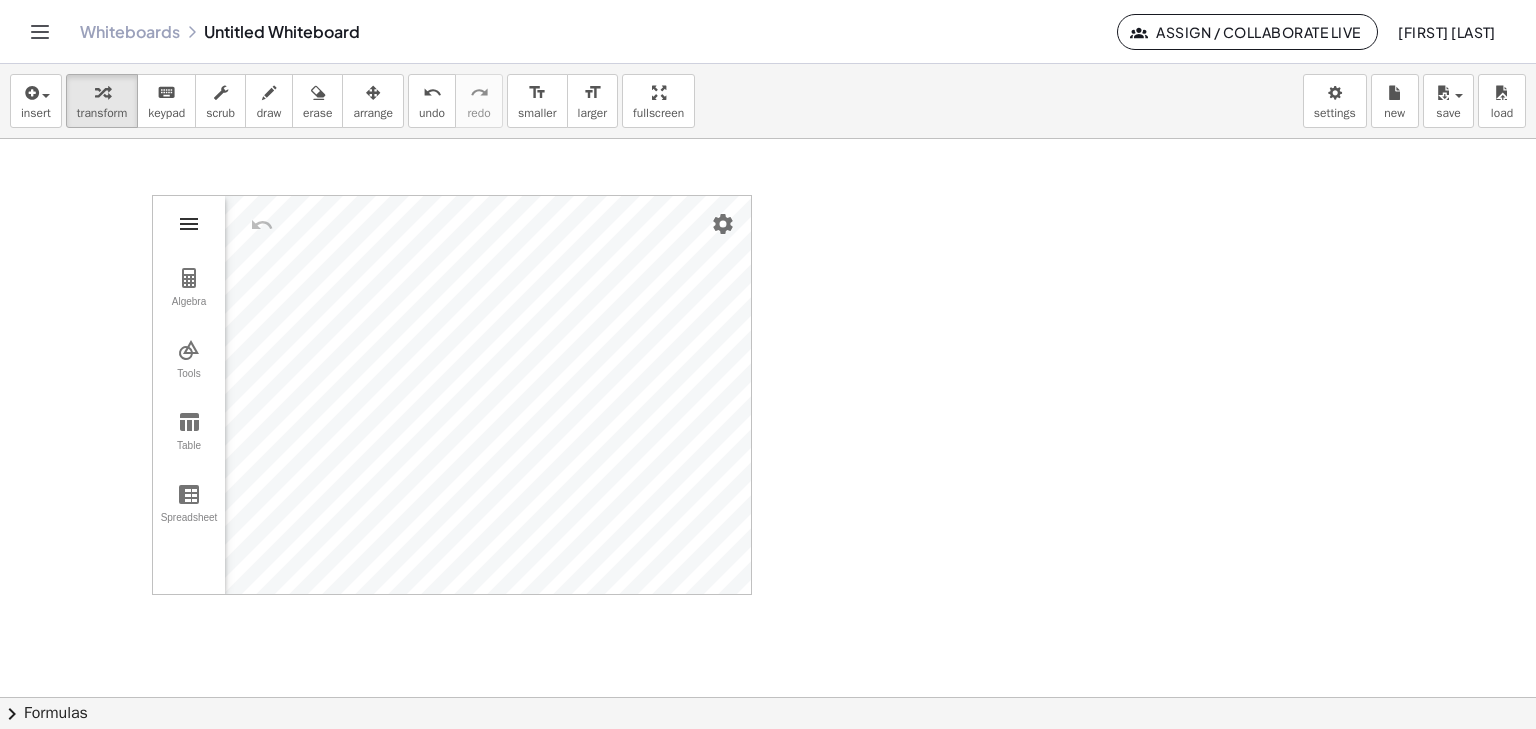 click at bounding box center (189, 224) 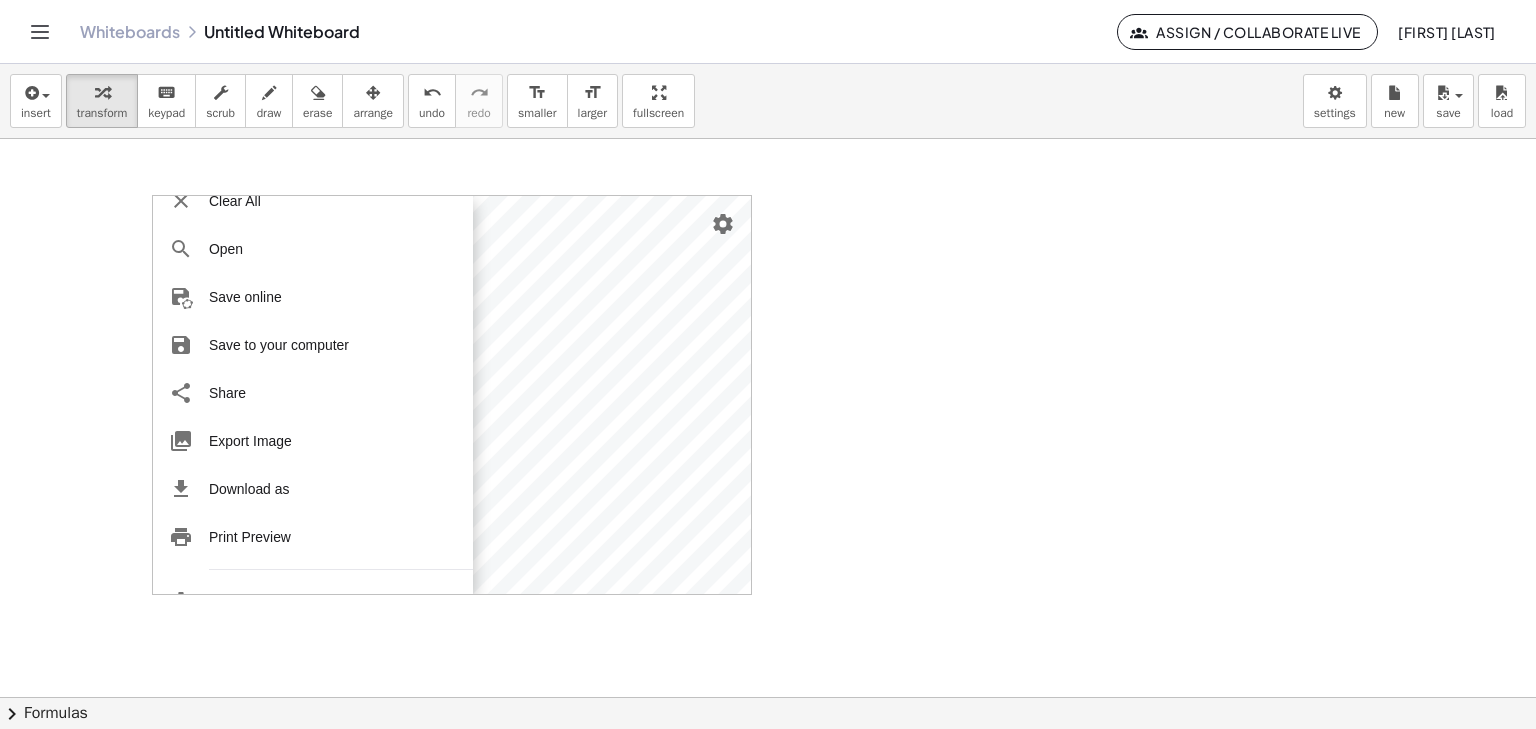 scroll, scrollTop: 0, scrollLeft: 0, axis: both 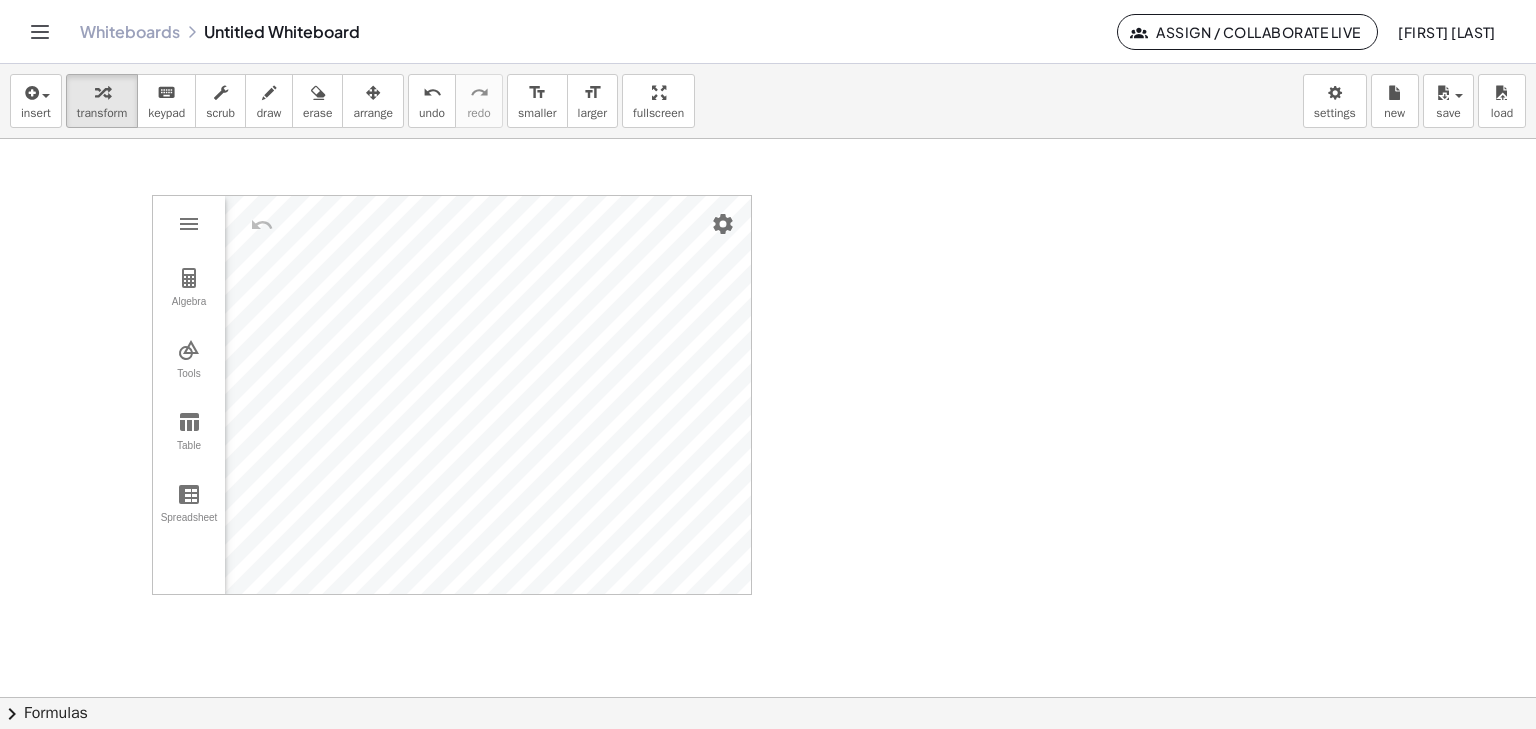 click on "GeoGebra Graphing Calculator Clear All Open Save online Save to your computer Share Export Image Download as Print Preview Settings Help & Feedback [FIRST] [LAST] Sign out     Algebra Tools Table Spreadsheet GeoGebra Graphing Calculator Basic Tools Move Point Slider Intersect Extremum Roots Best Fit Line Edit Select Objects Move Graphics View Delete Show / Hide Label Show / Hide Object Copy Visual Style Media Text Points Point Intersect Point on Object Attach / Detach Point Extremum Roots Complex Number List Lines Line Ray Vector Others Pen Freehand Function Button Check Box Input Box" at bounding box center [768, 697] 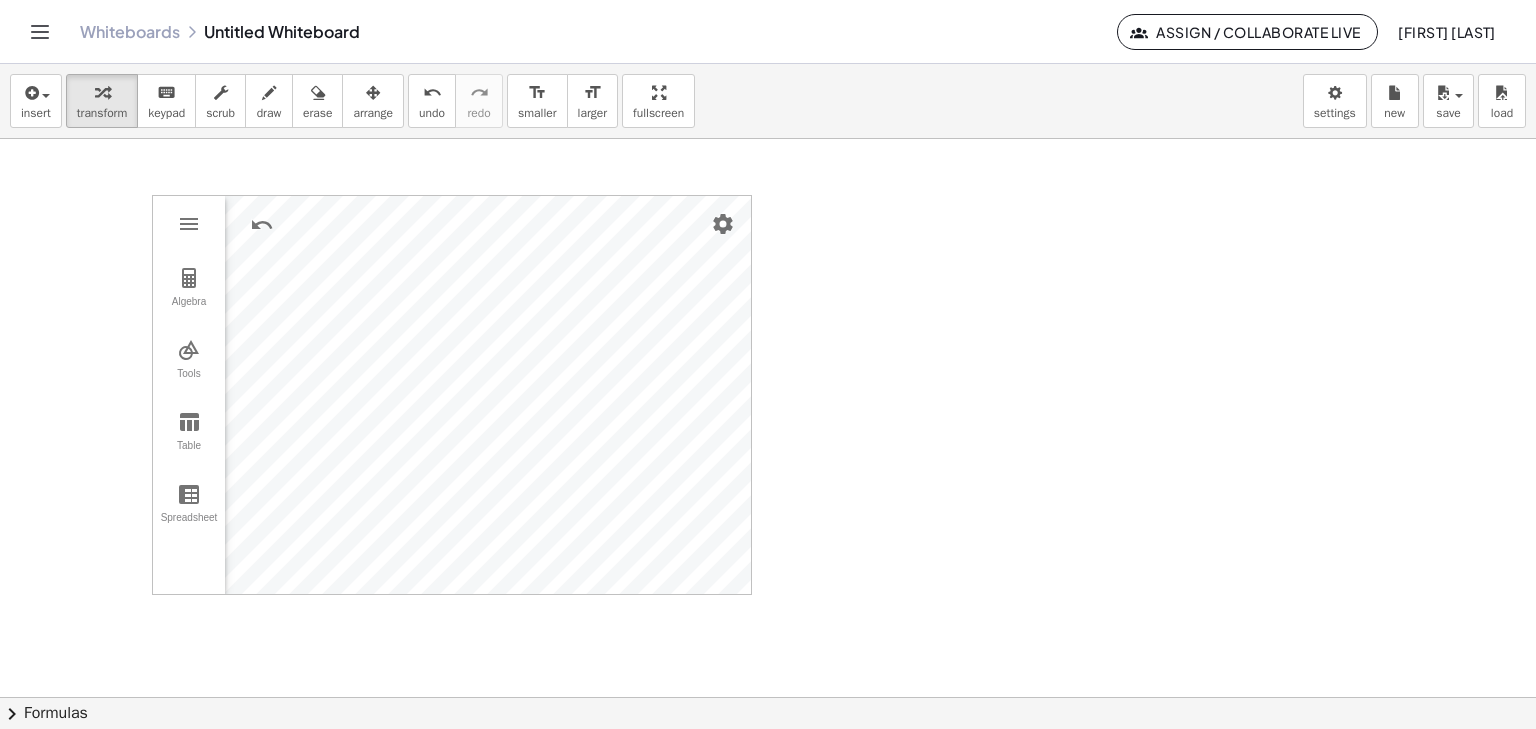 click on "GeoGebra Graphing Calculator Clear All Open Save online Save to your computer Share Export Image Download as Print Preview Settings Help & Feedback [FIRST] [LAST] Sign out     Algebra Tools Table Spreadsheet GeoGebra Graphing Calculator Basic Tools Move Point Slider Intersect Extremum Roots Best Fit Line Edit Select Objects Move Graphics View Delete Show / Hide Label Show / Hide Object Copy Visual Style Media Text Points Point Intersect Point on Object Attach / Detach Point Extremum Roots Complex Number List Lines Line Ray Vector Others Pen Freehand Function Button Check Box Input Box" at bounding box center [768, 697] 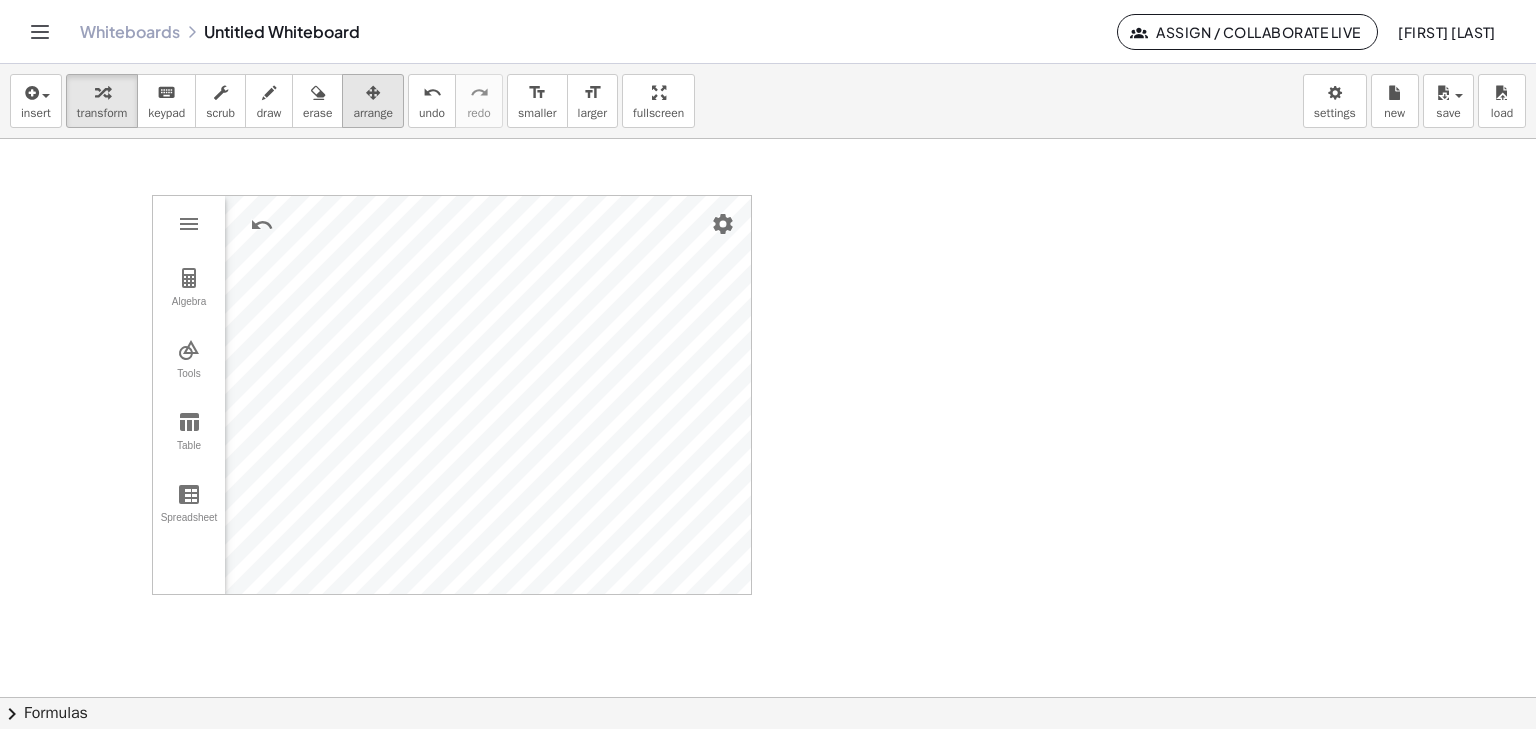 click on "arrange" at bounding box center [373, 113] 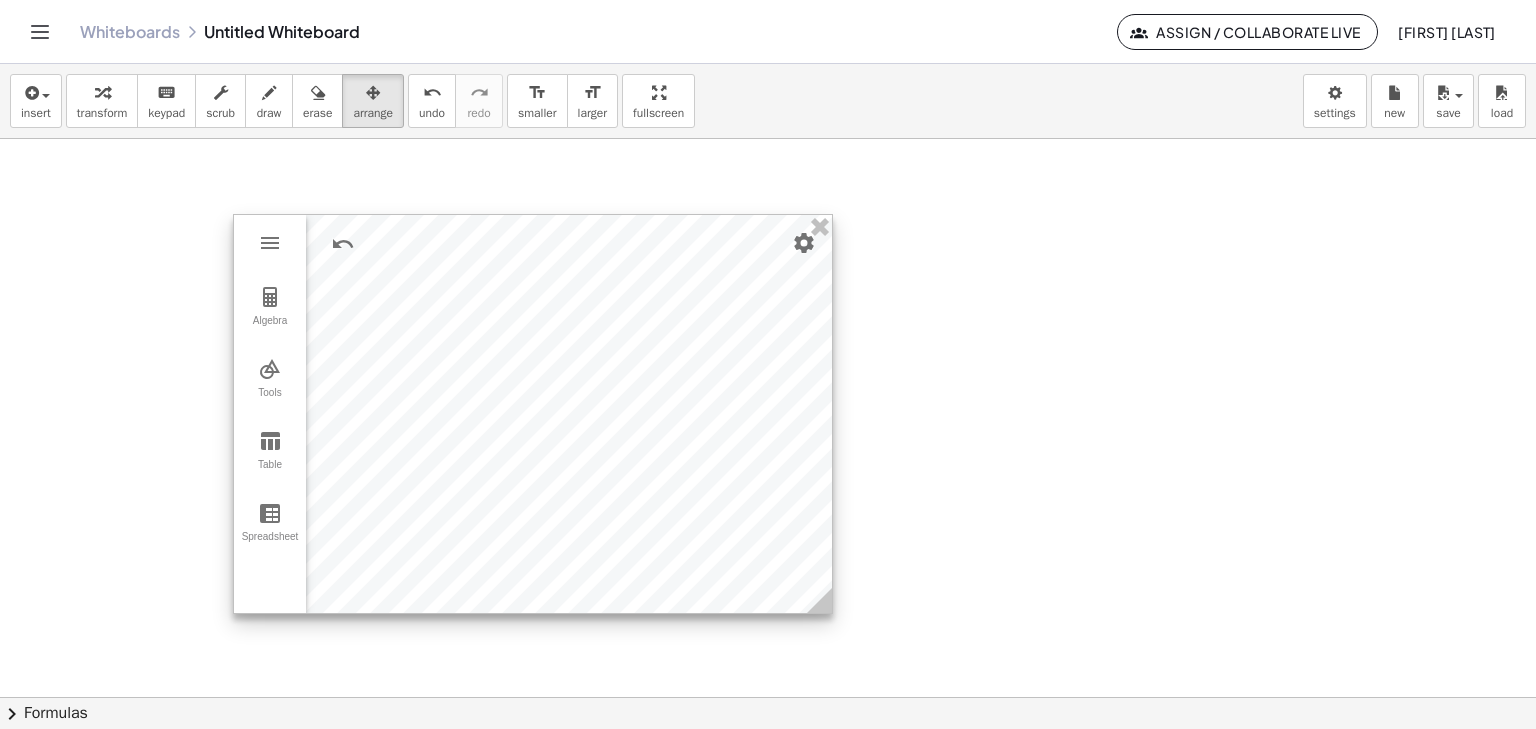 drag, startPoint x: 586, startPoint y: 296, endPoint x: 666, endPoint y: 312, distance: 81.58431 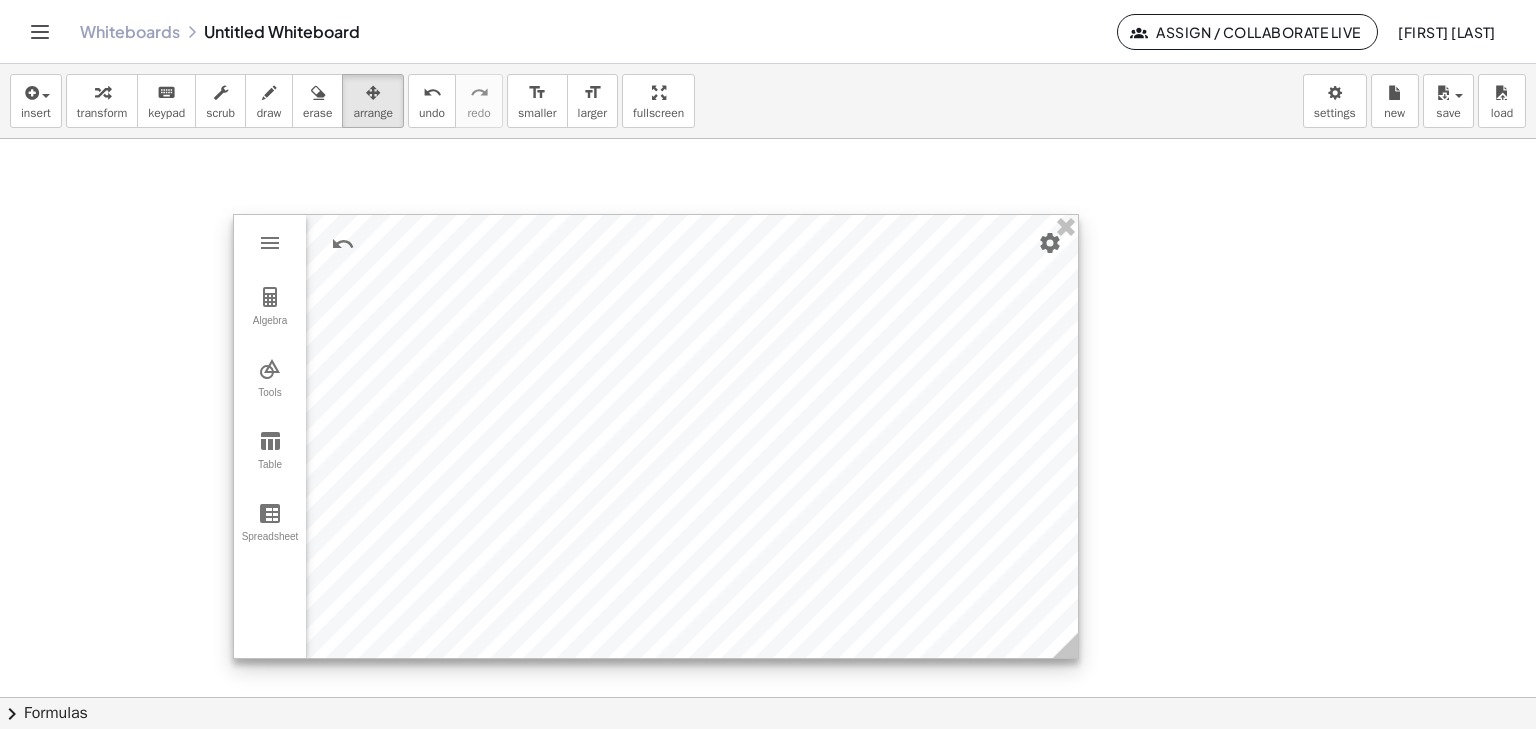 drag, startPoint x: 822, startPoint y: 604, endPoint x: 1069, endPoint y: 646, distance: 250.54541 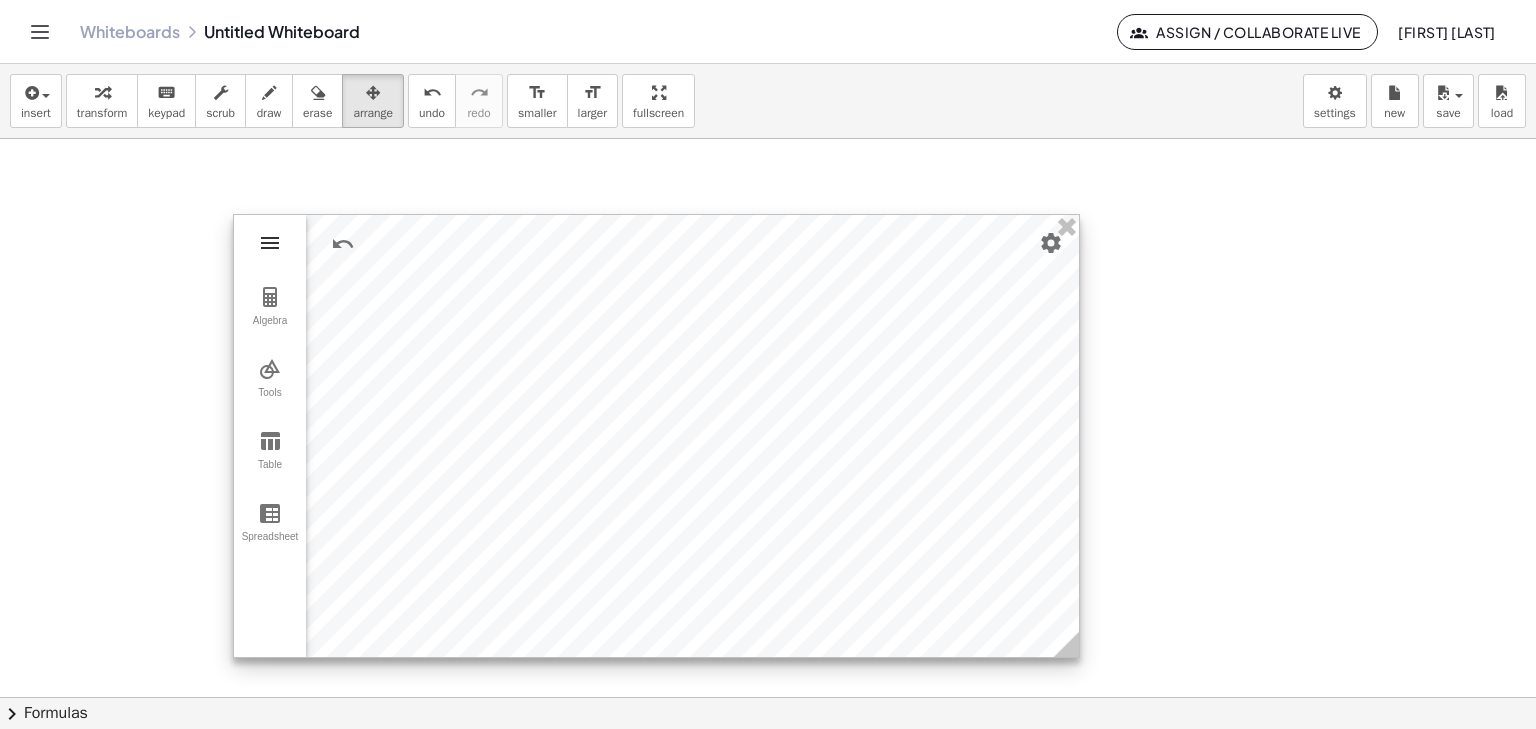 click at bounding box center (270, 243) 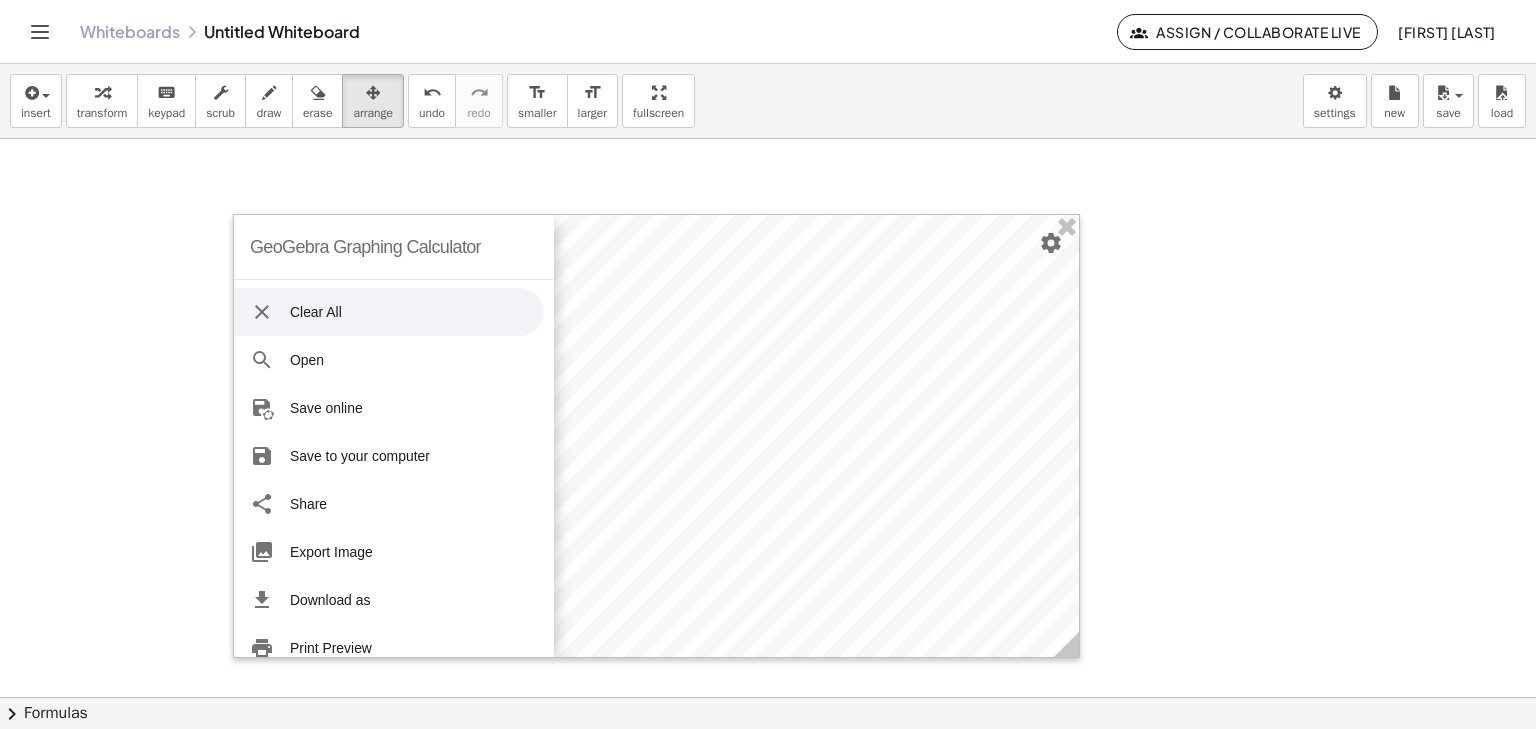 click at bounding box center (768, 697) 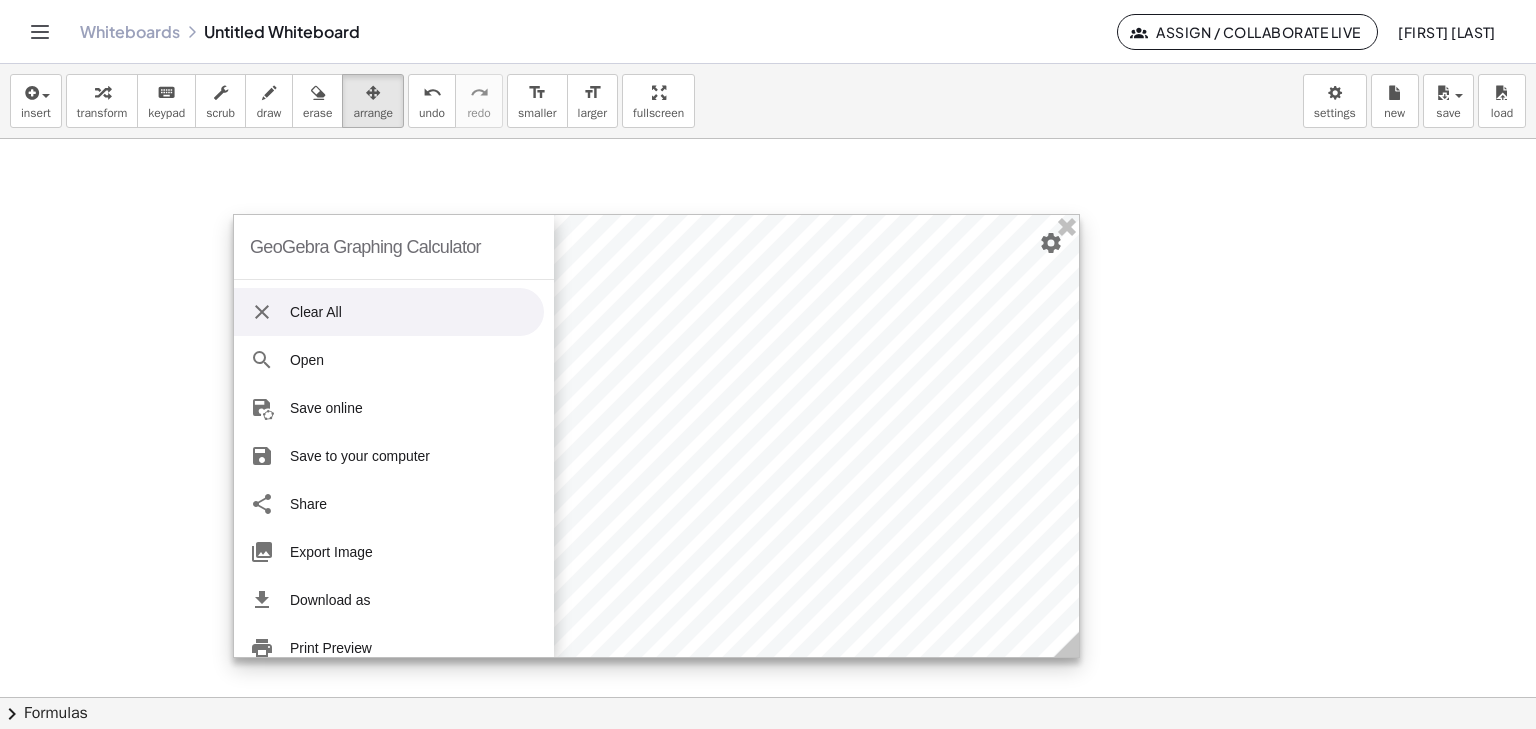 click on "Clear All" at bounding box center (389, 312) 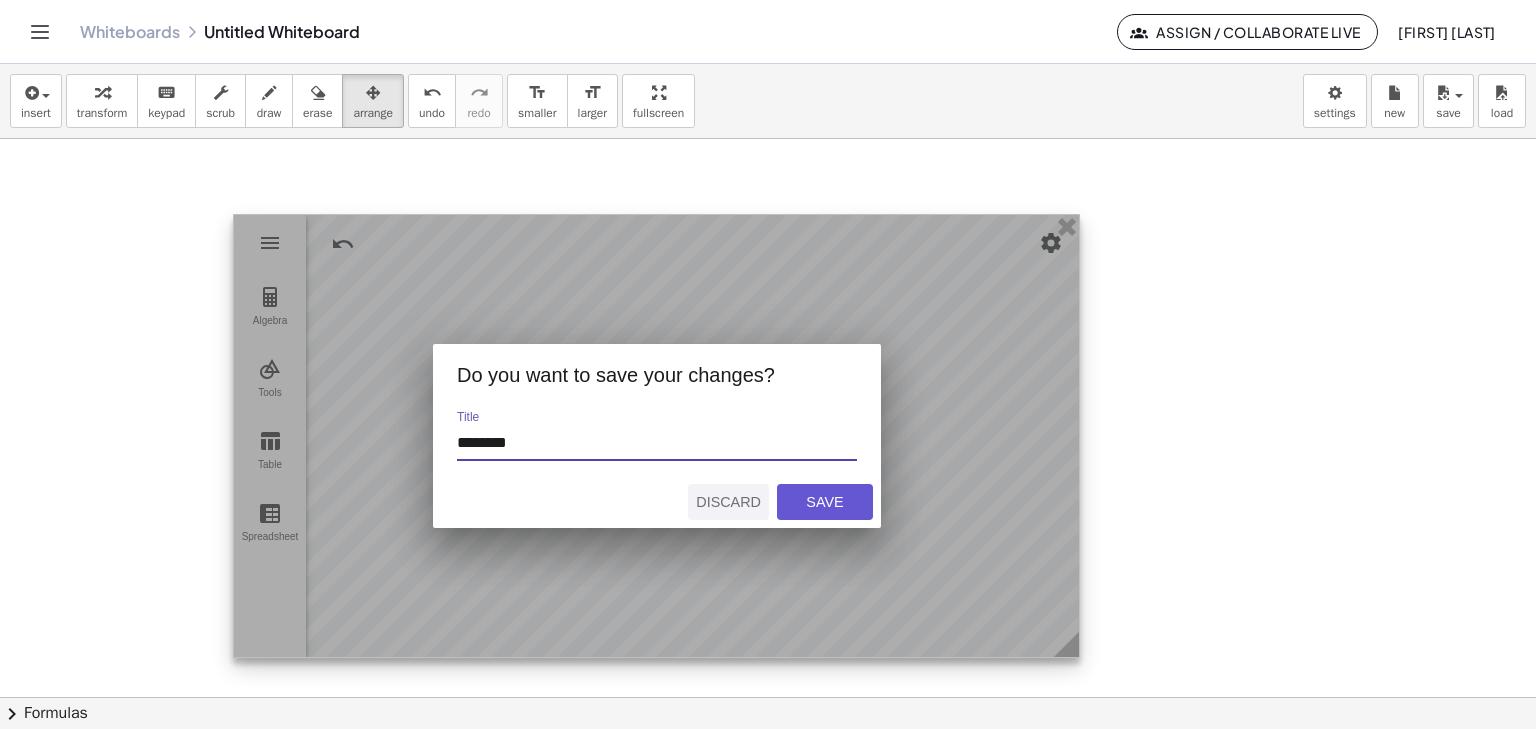 click on "Discard" at bounding box center (728, 502) 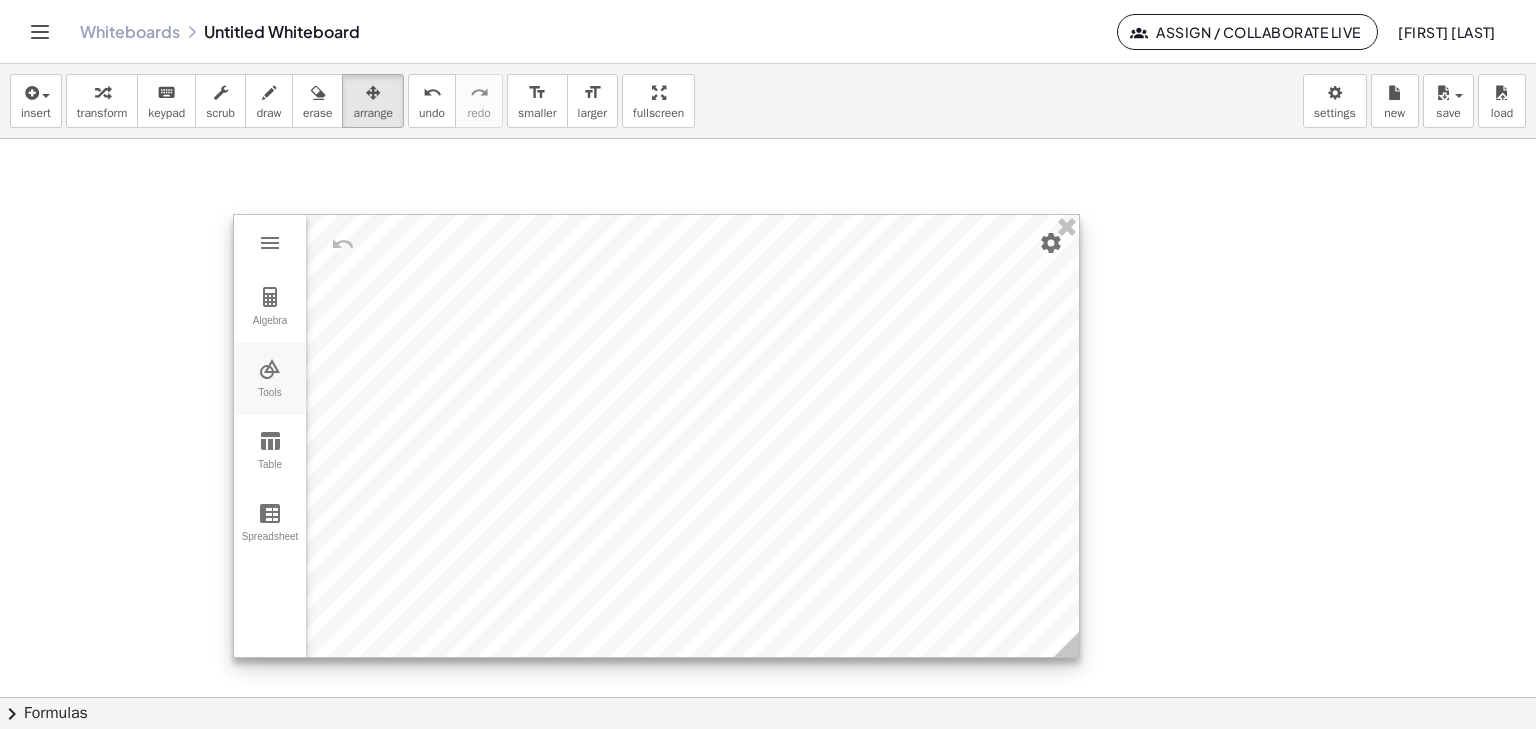 click at bounding box center [270, 369] 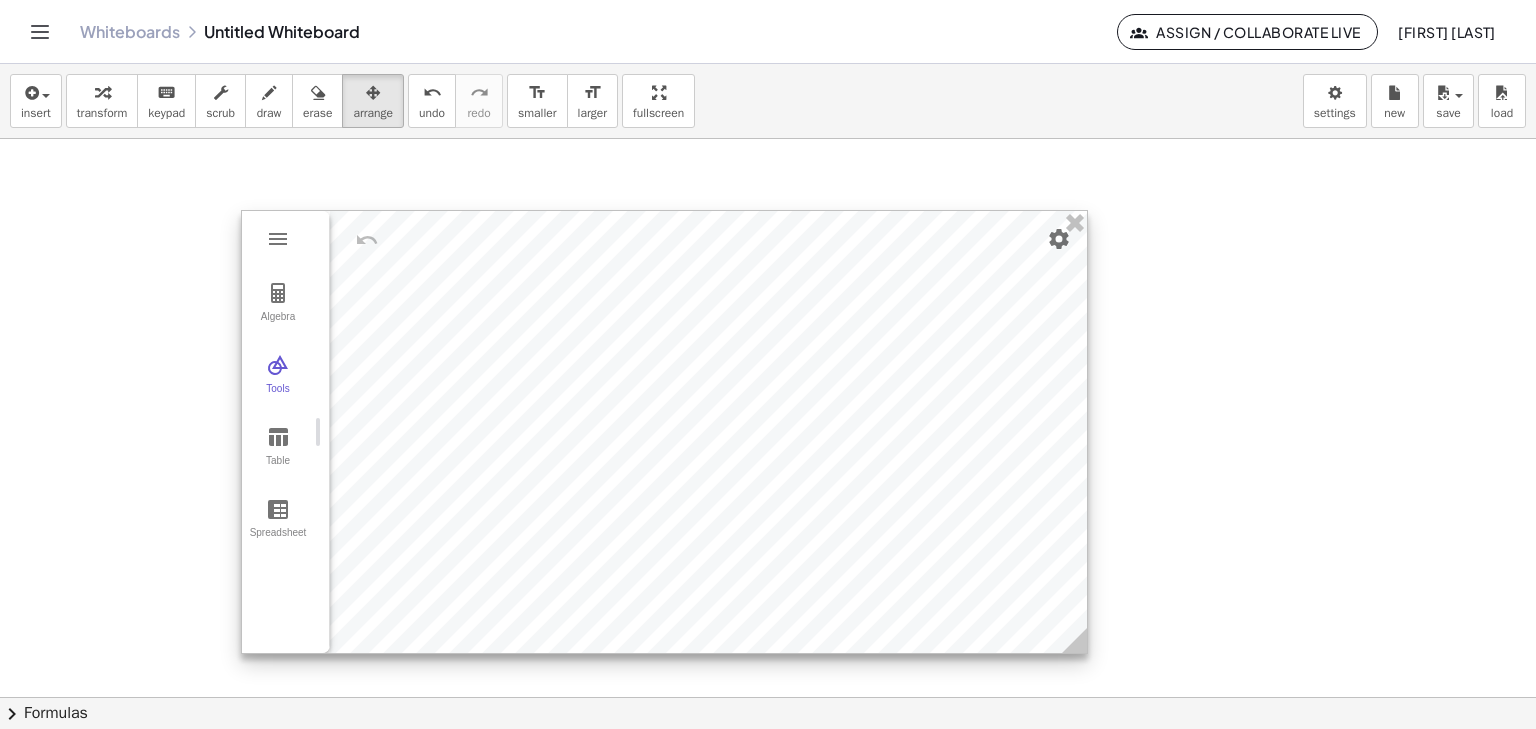 click at bounding box center (664, 432) 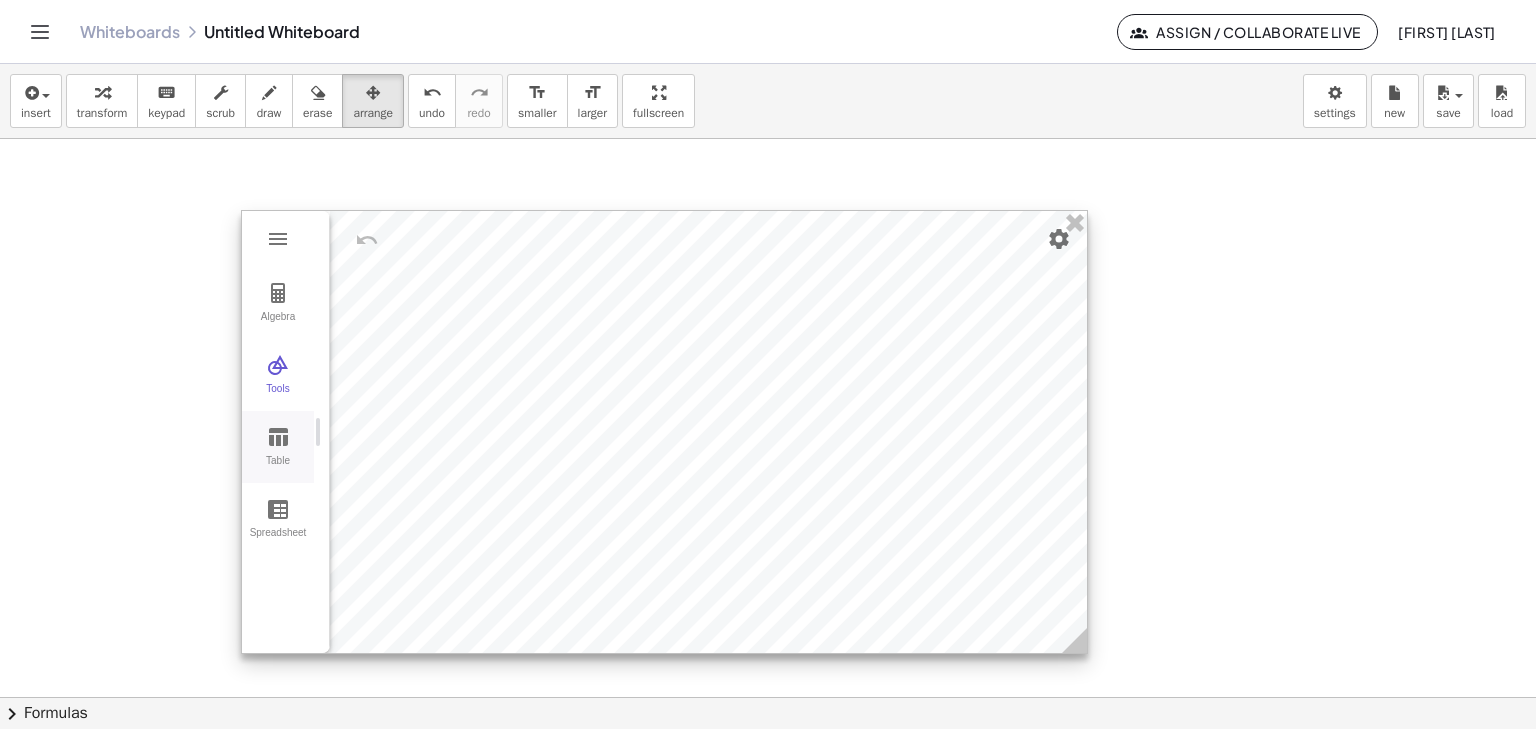 click at bounding box center [278, 437] 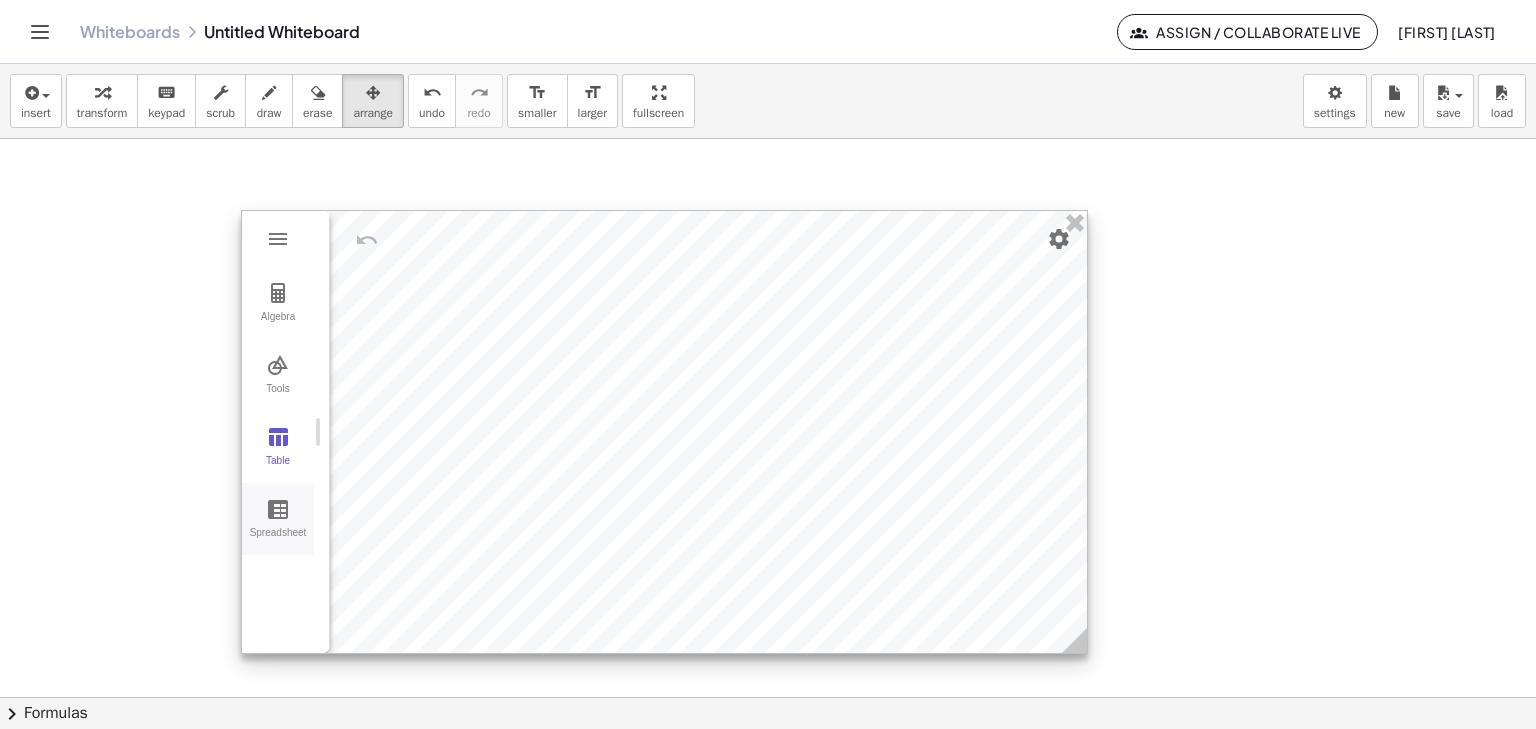 click at bounding box center (278, 509) 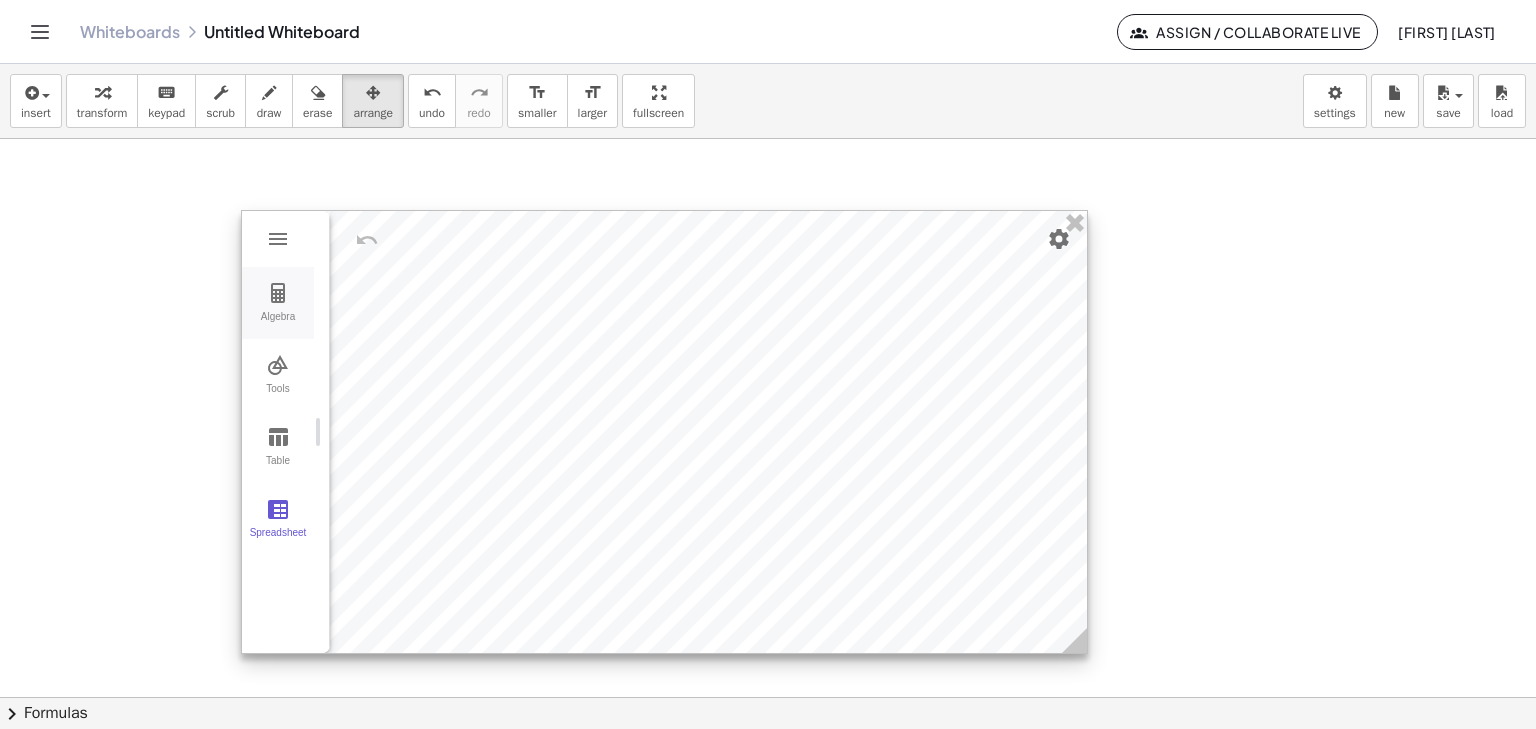 click on "Algebra" at bounding box center (278, 303) 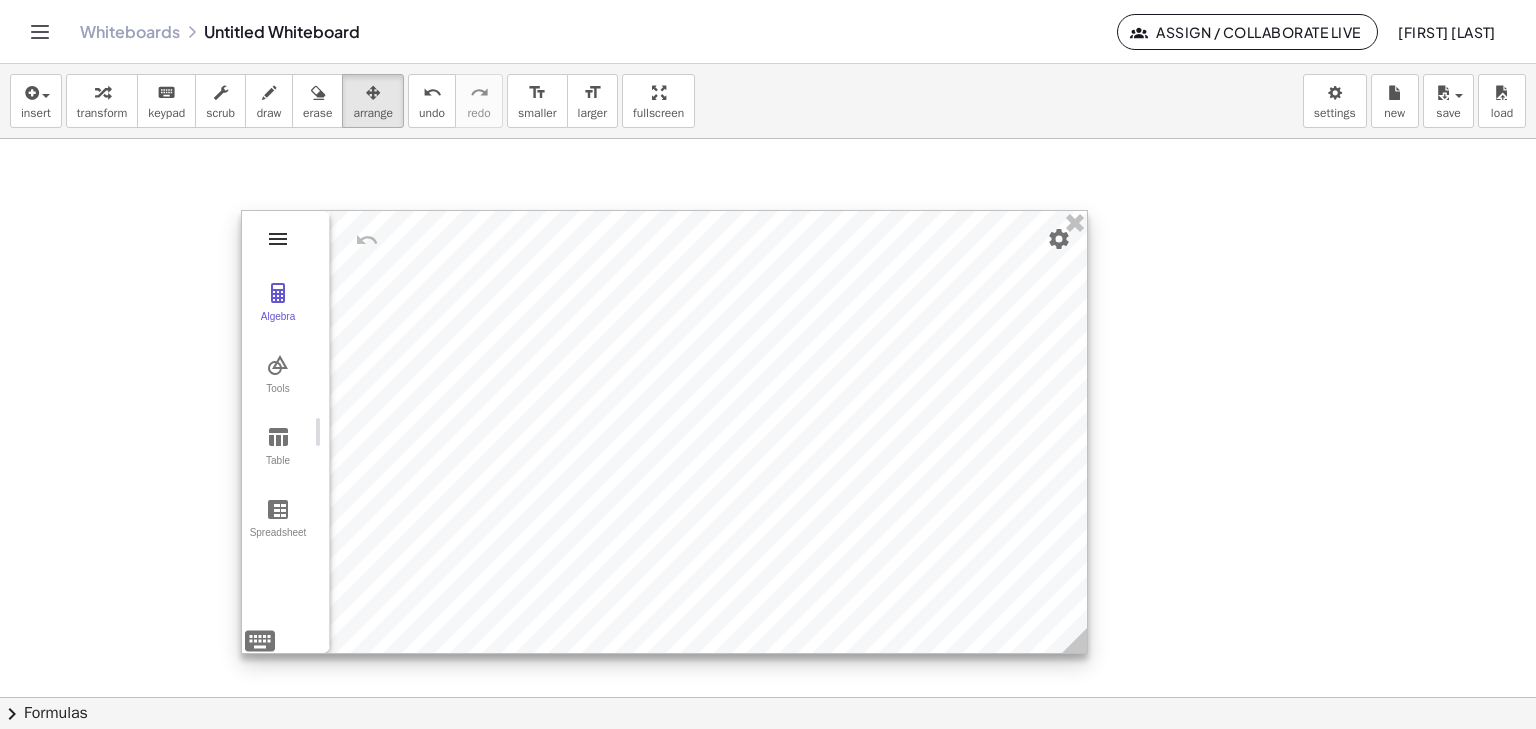click at bounding box center [278, 239] 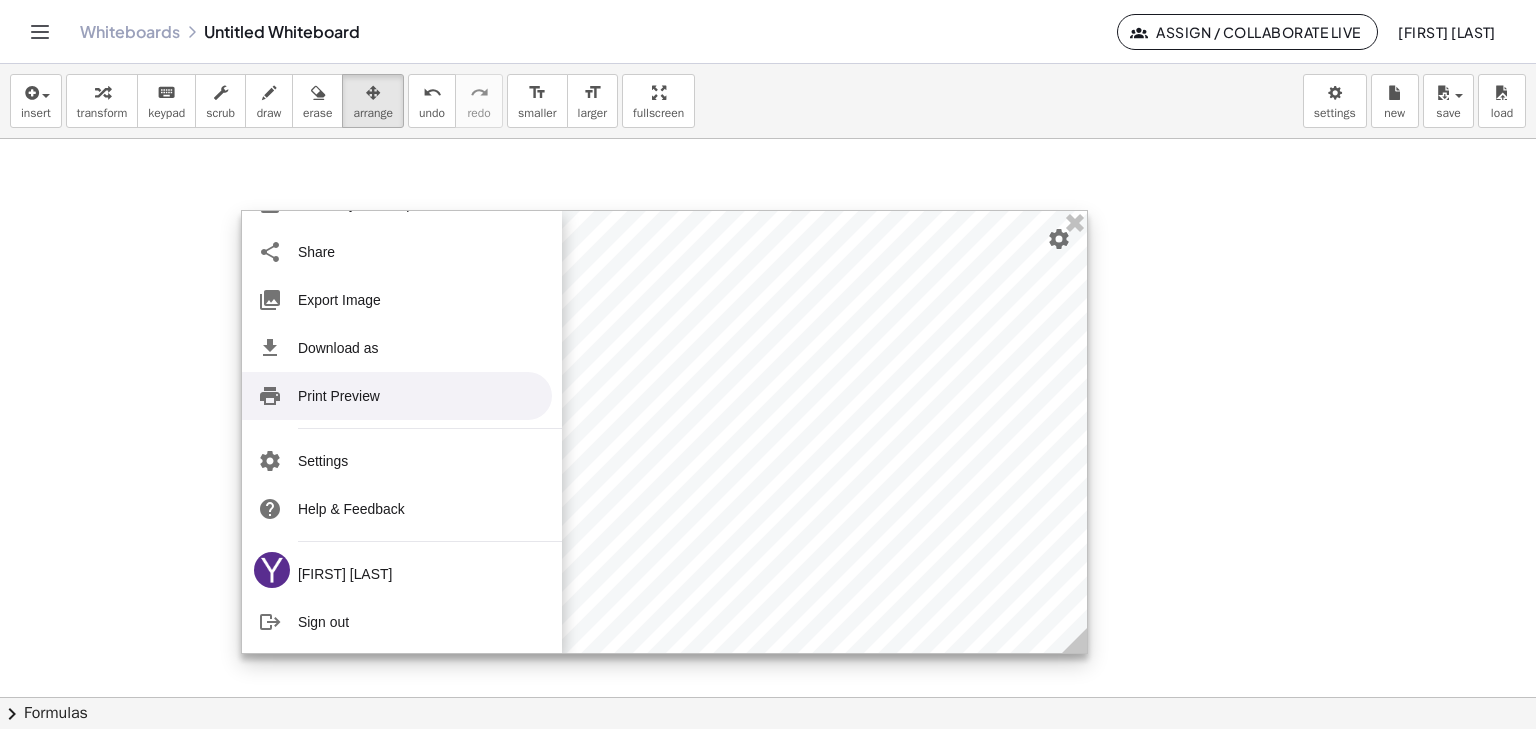 scroll, scrollTop: 0, scrollLeft: 0, axis: both 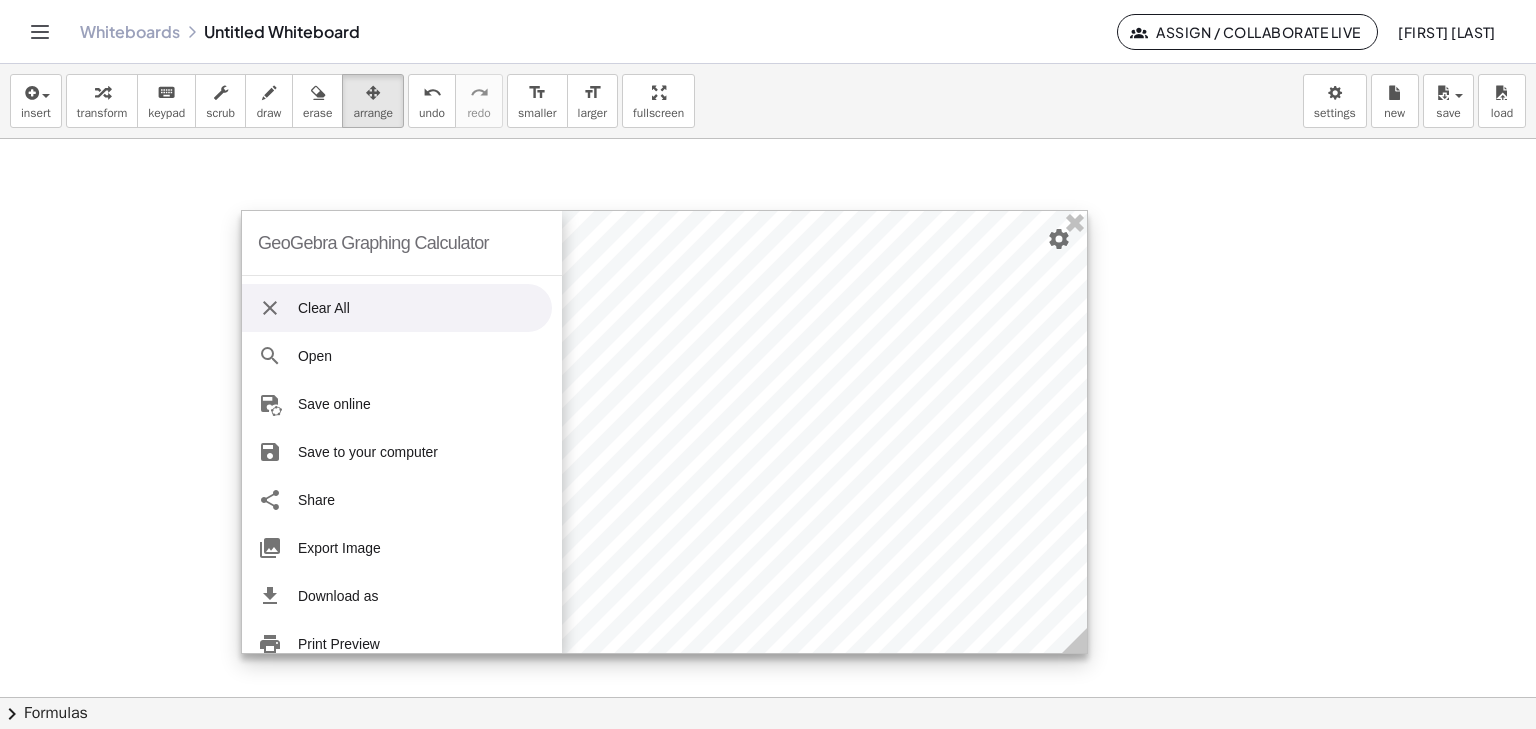 click at bounding box center (270, 308) 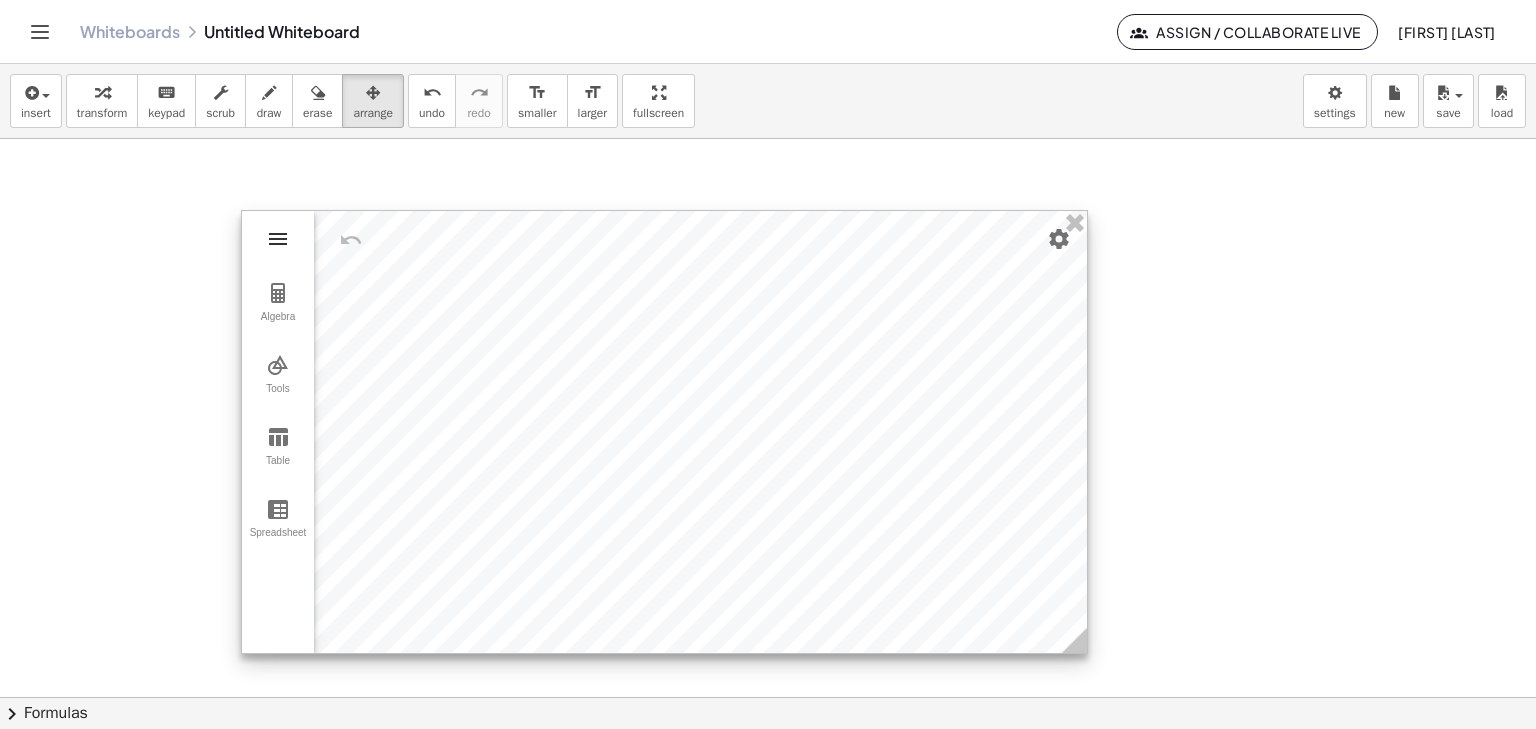 click at bounding box center [278, 239] 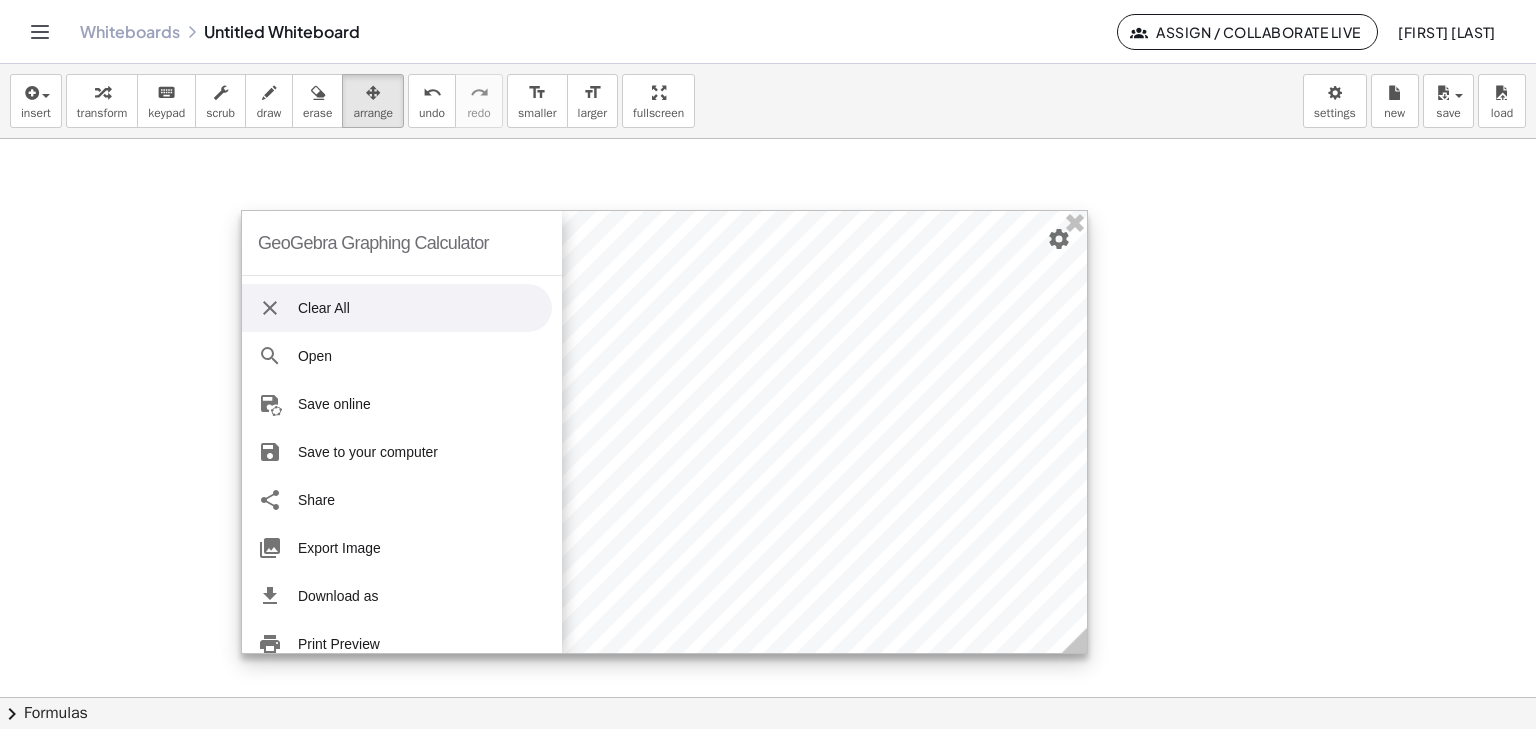 click at bounding box center (664, 432) 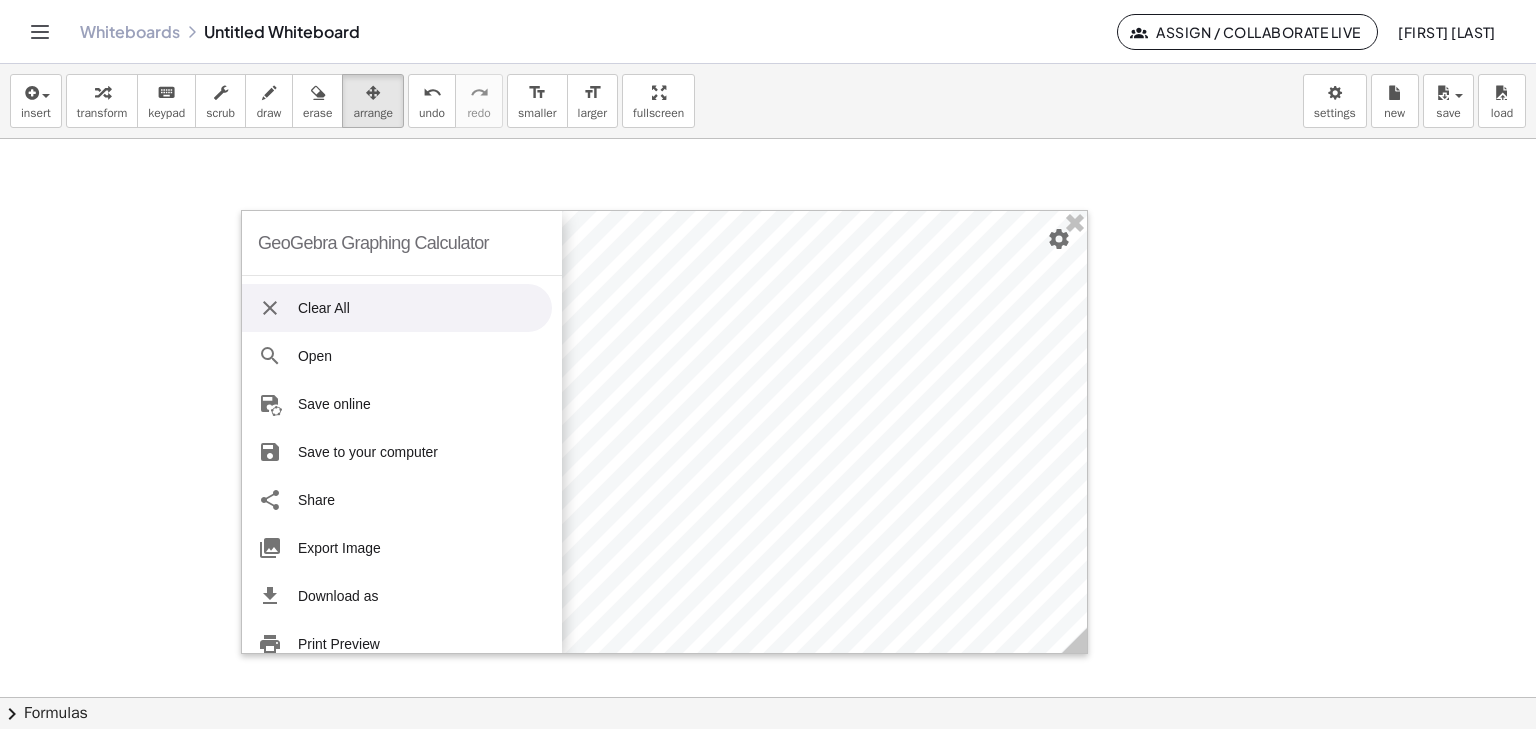 click at bounding box center [768, 697] 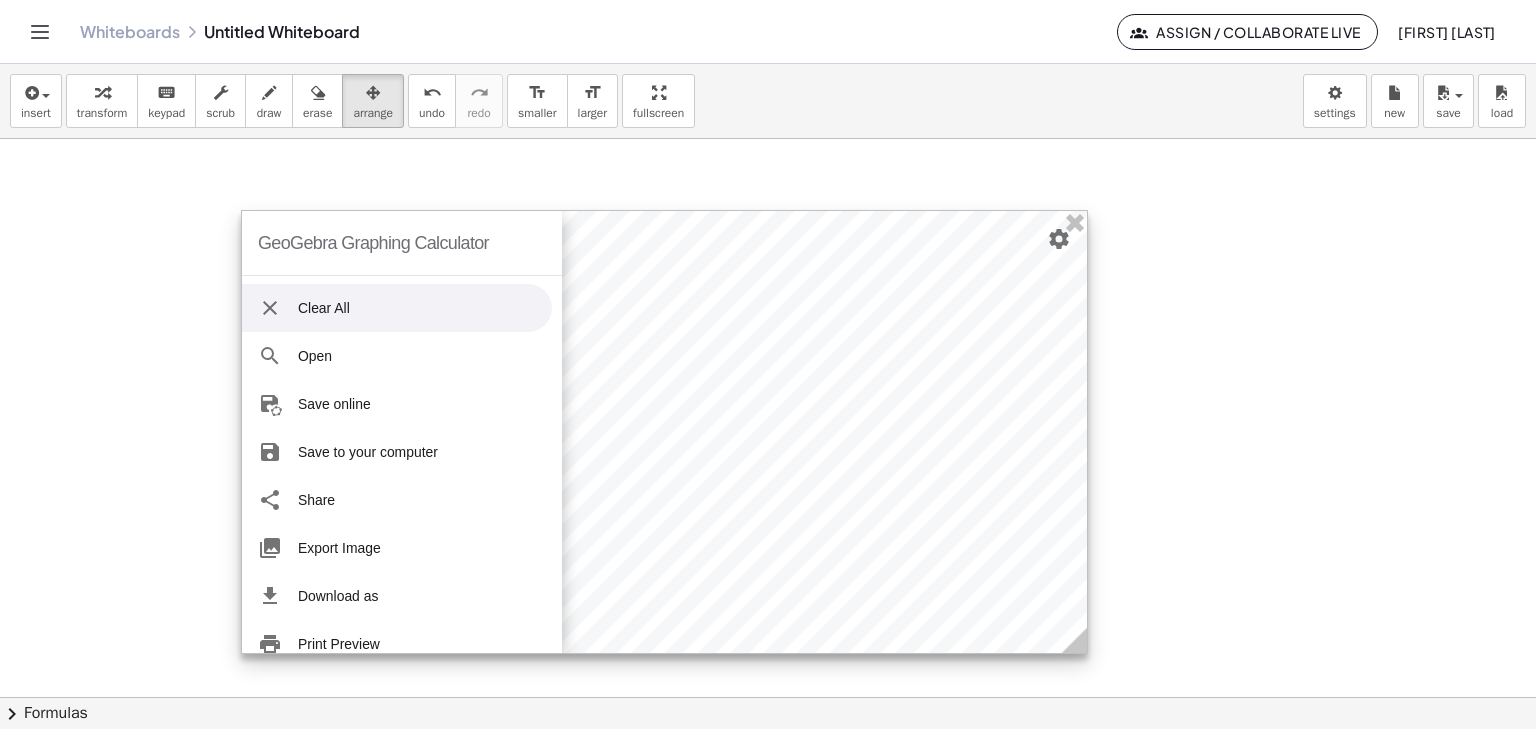 click at bounding box center [270, 308] 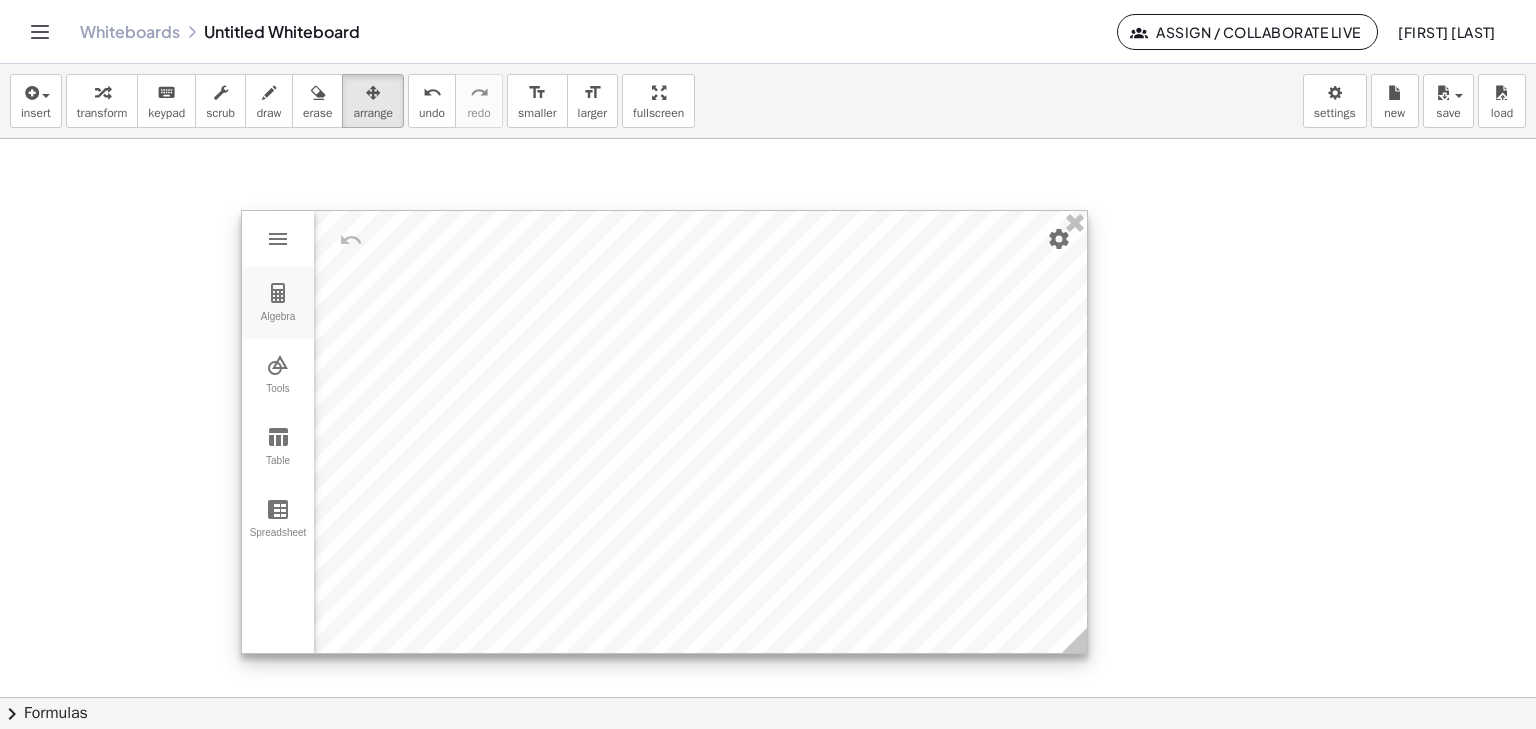 click at bounding box center (278, 293) 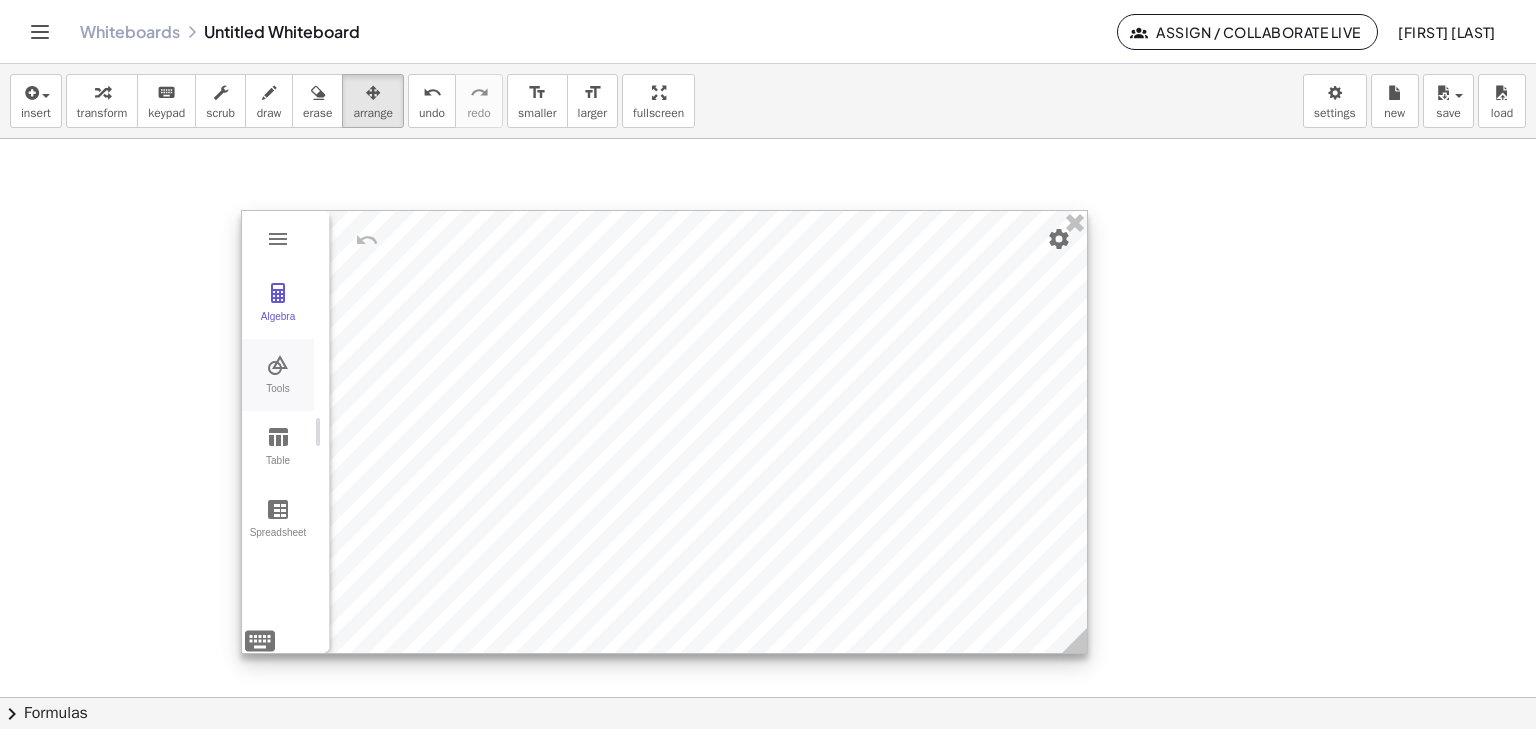 click at bounding box center (278, 365) 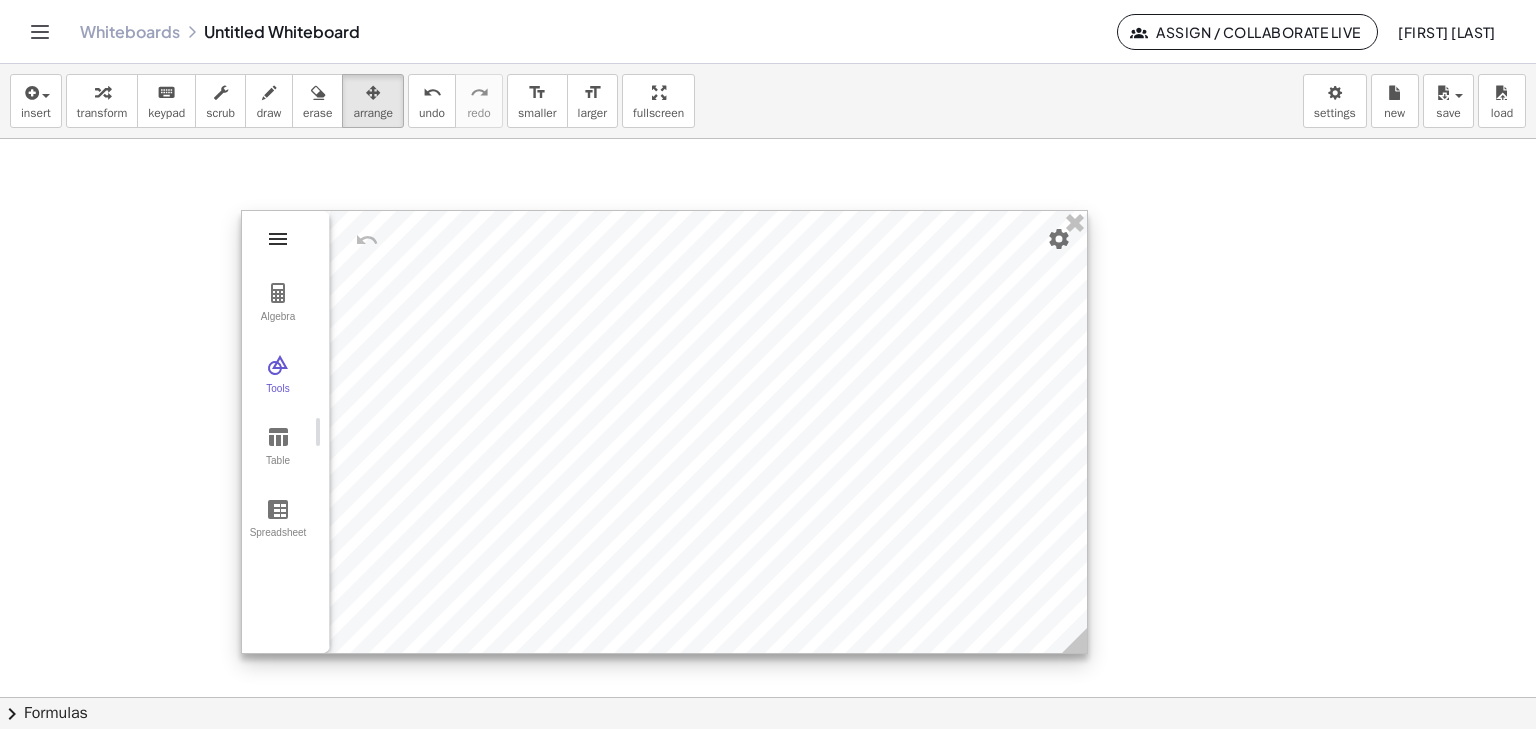 click at bounding box center [278, 239] 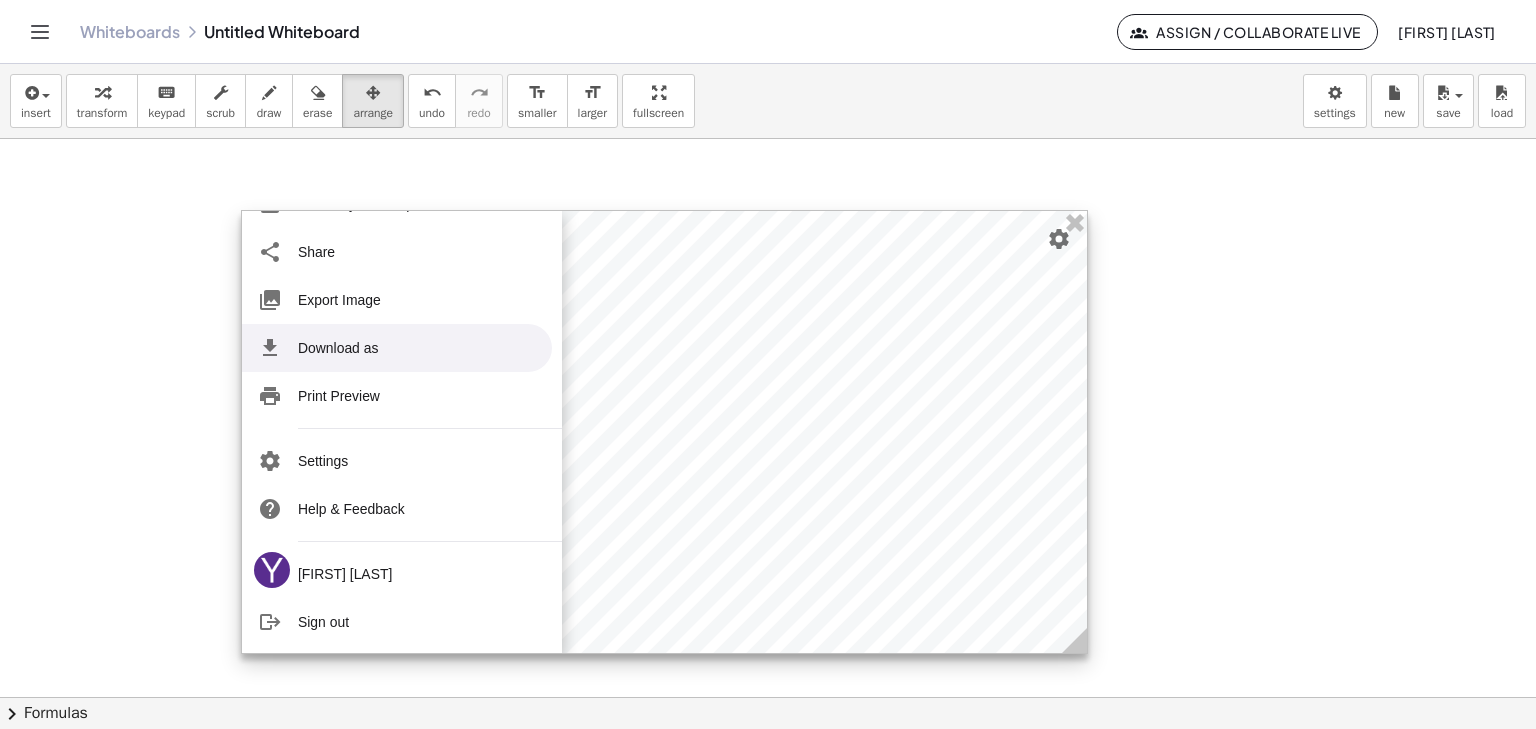 scroll, scrollTop: 0, scrollLeft: 0, axis: both 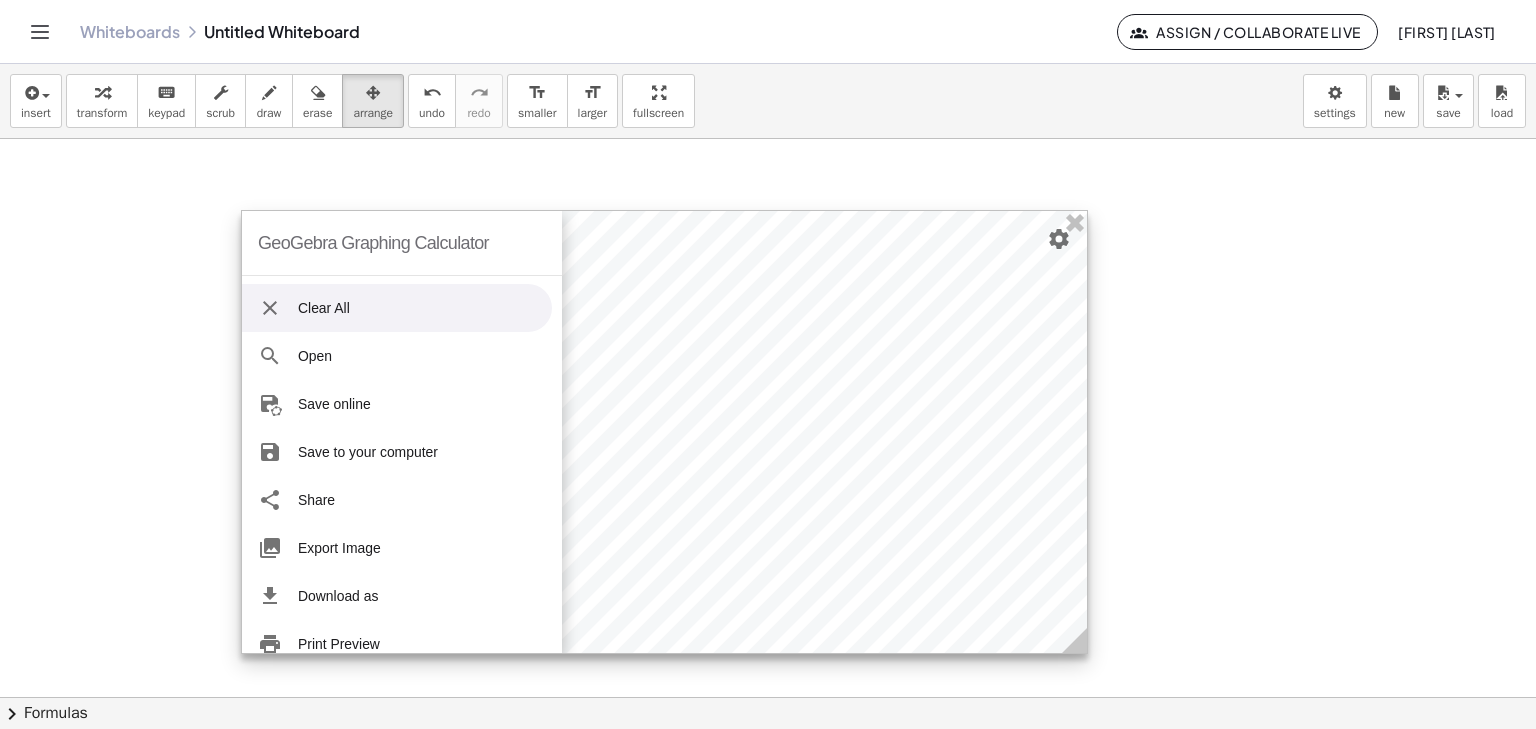 click on "Clear All" at bounding box center (397, 308) 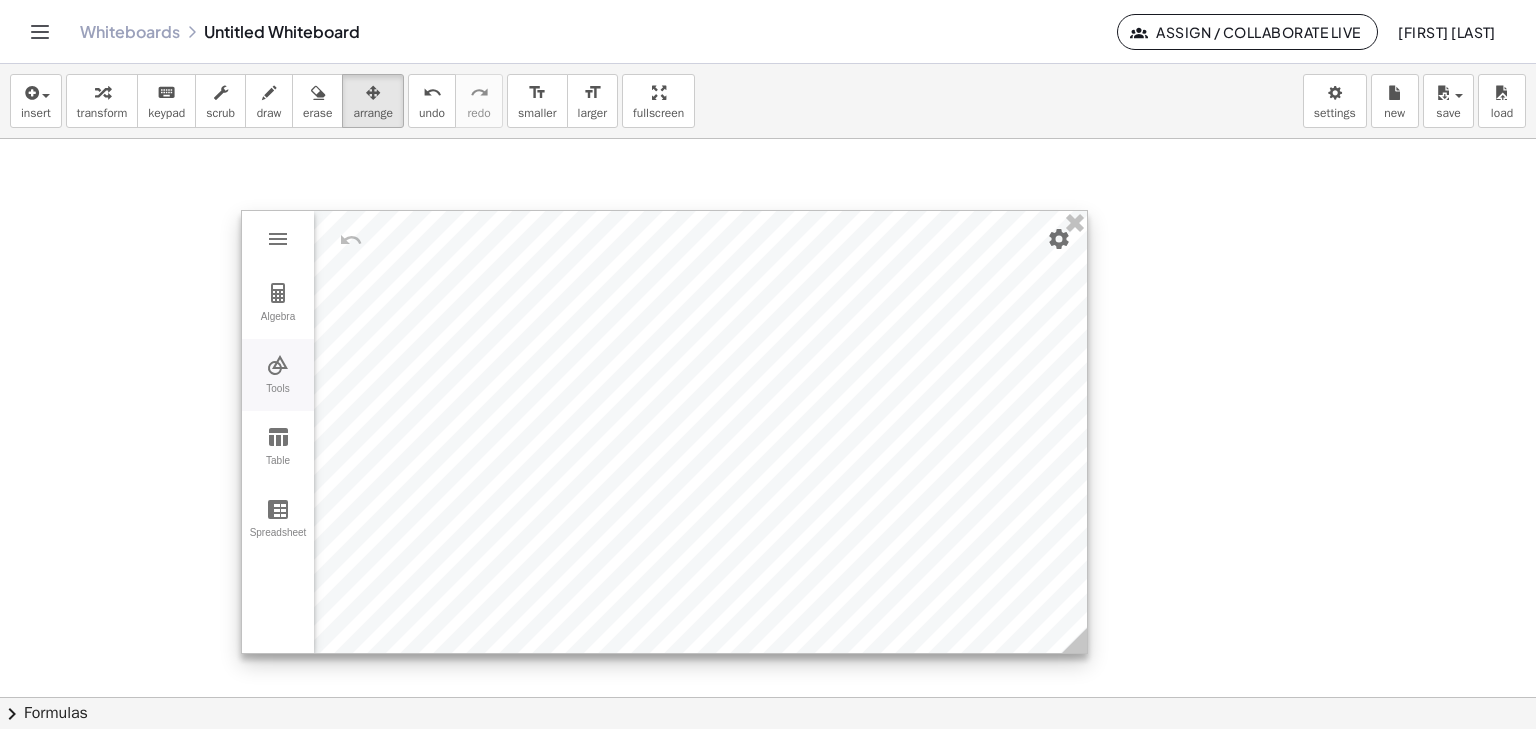 click at bounding box center [278, 365] 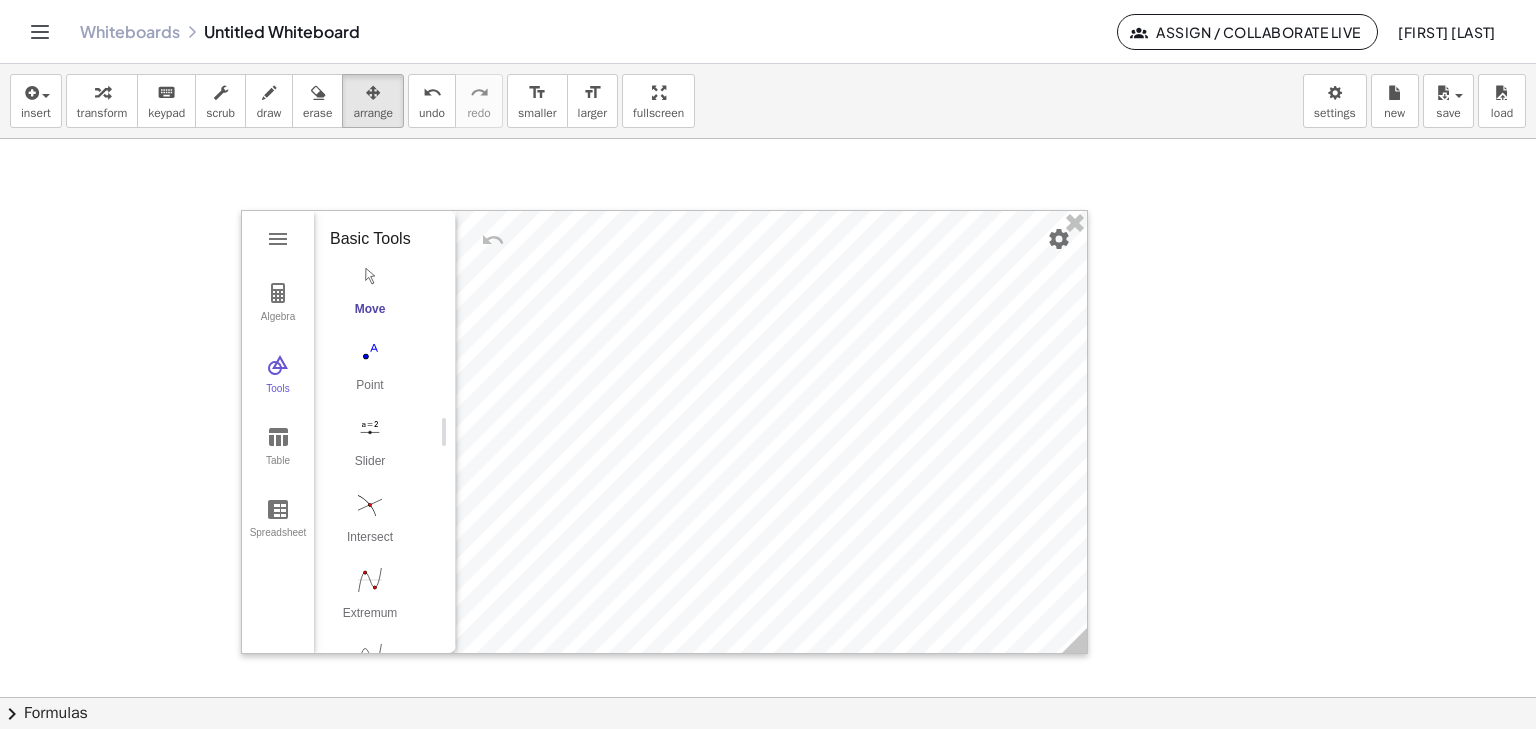 drag, startPoint x: 327, startPoint y: 433, endPoint x: 453, endPoint y: 421, distance: 126.57014 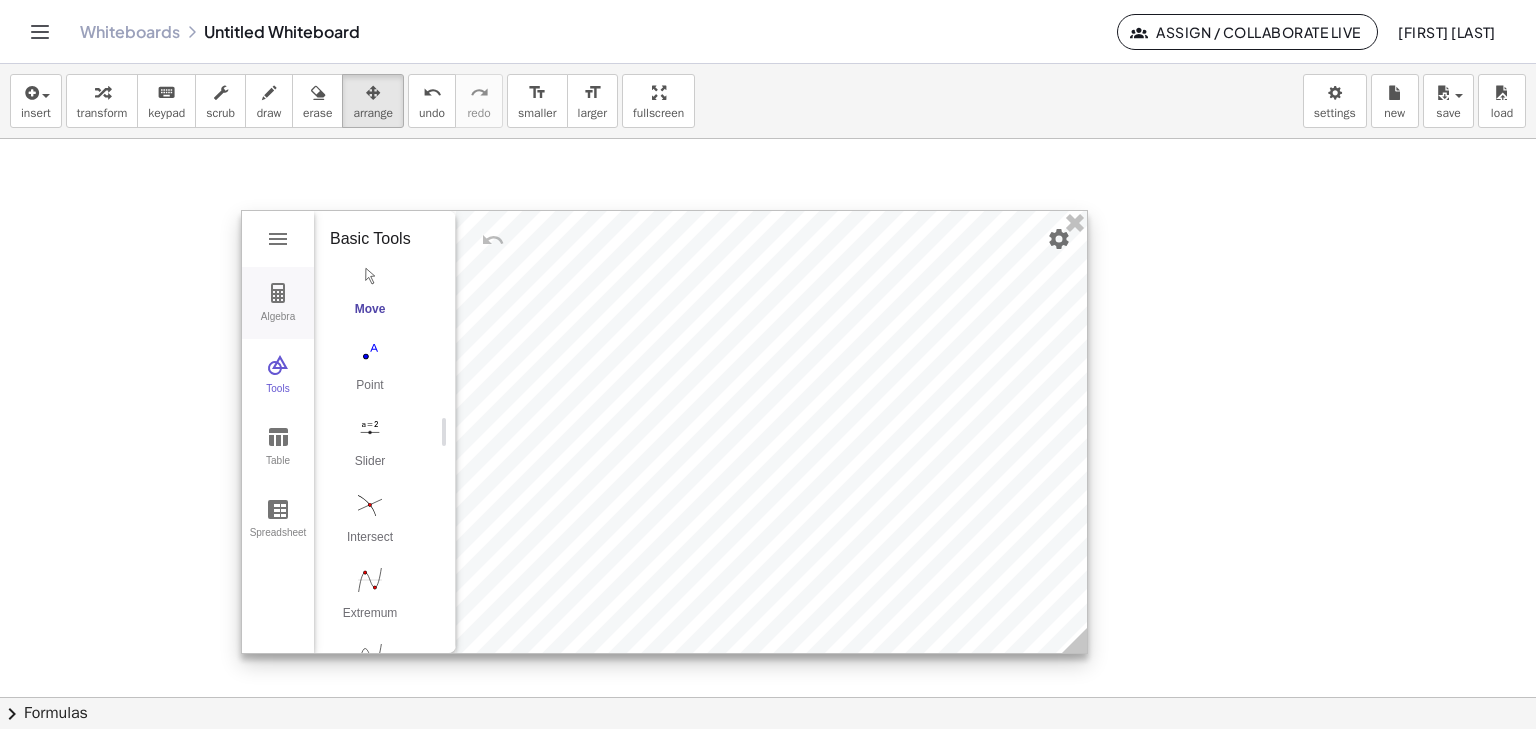 click on "Algebra" at bounding box center [278, 303] 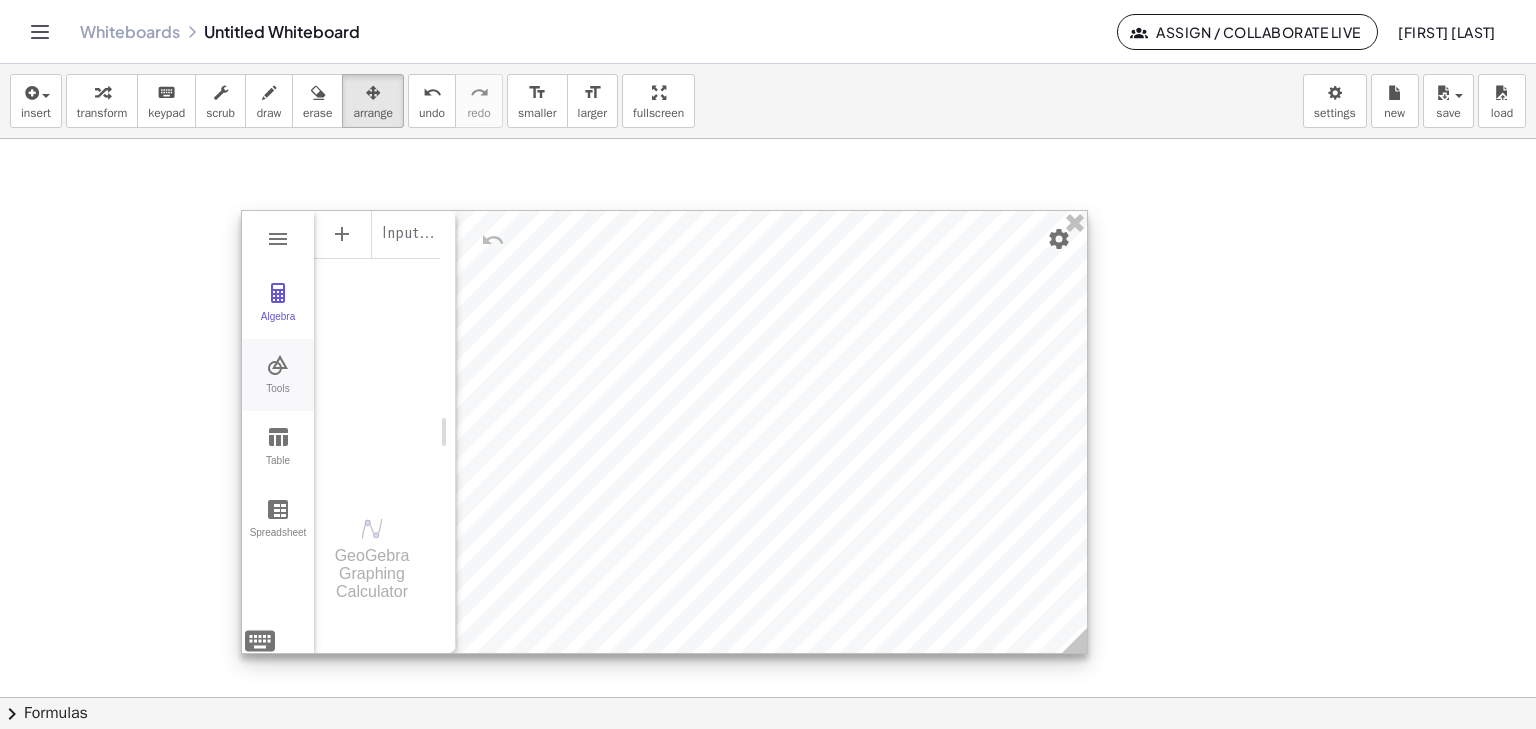click at bounding box center [278, 365] 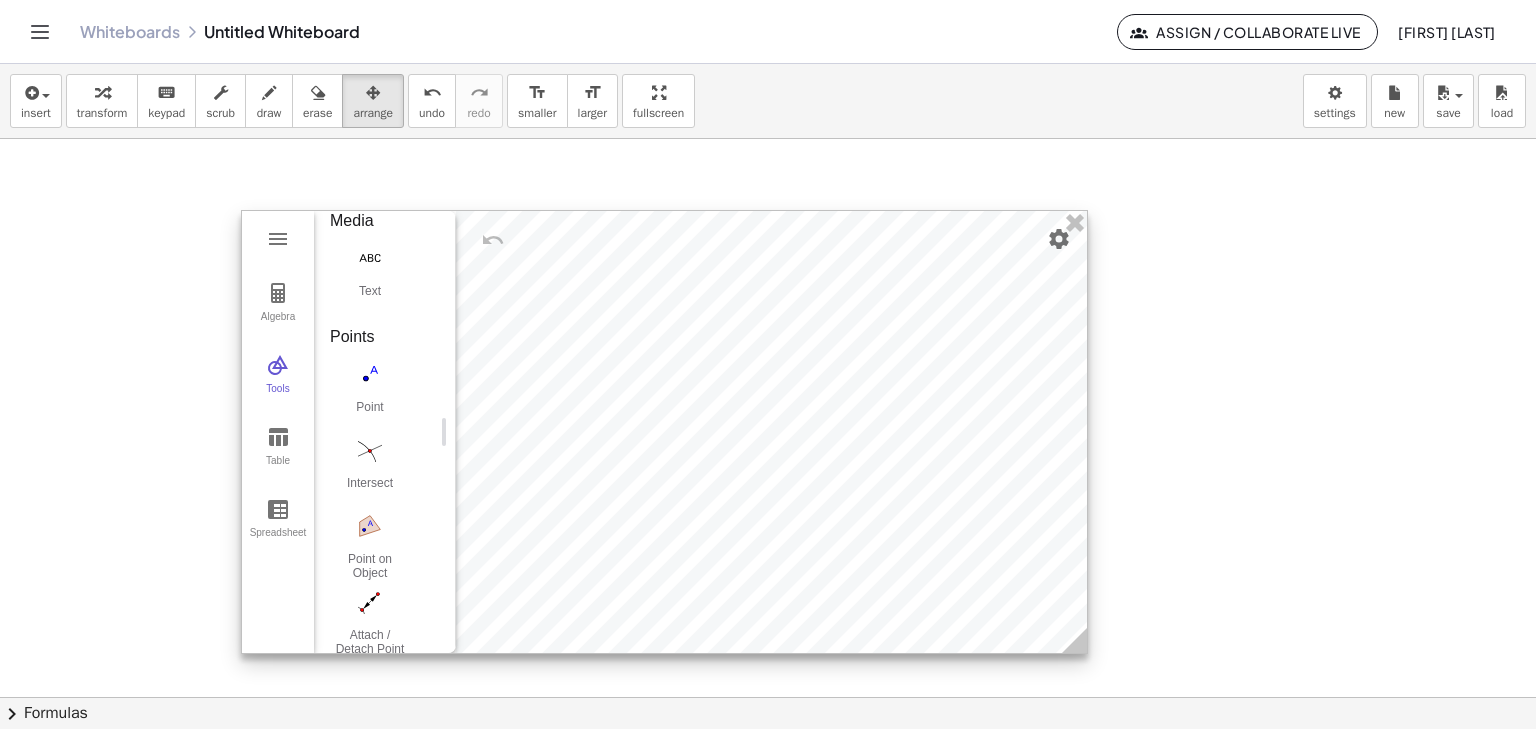 scroll, scrollTop: 1120, scrollLeft: 0, axis: vertical 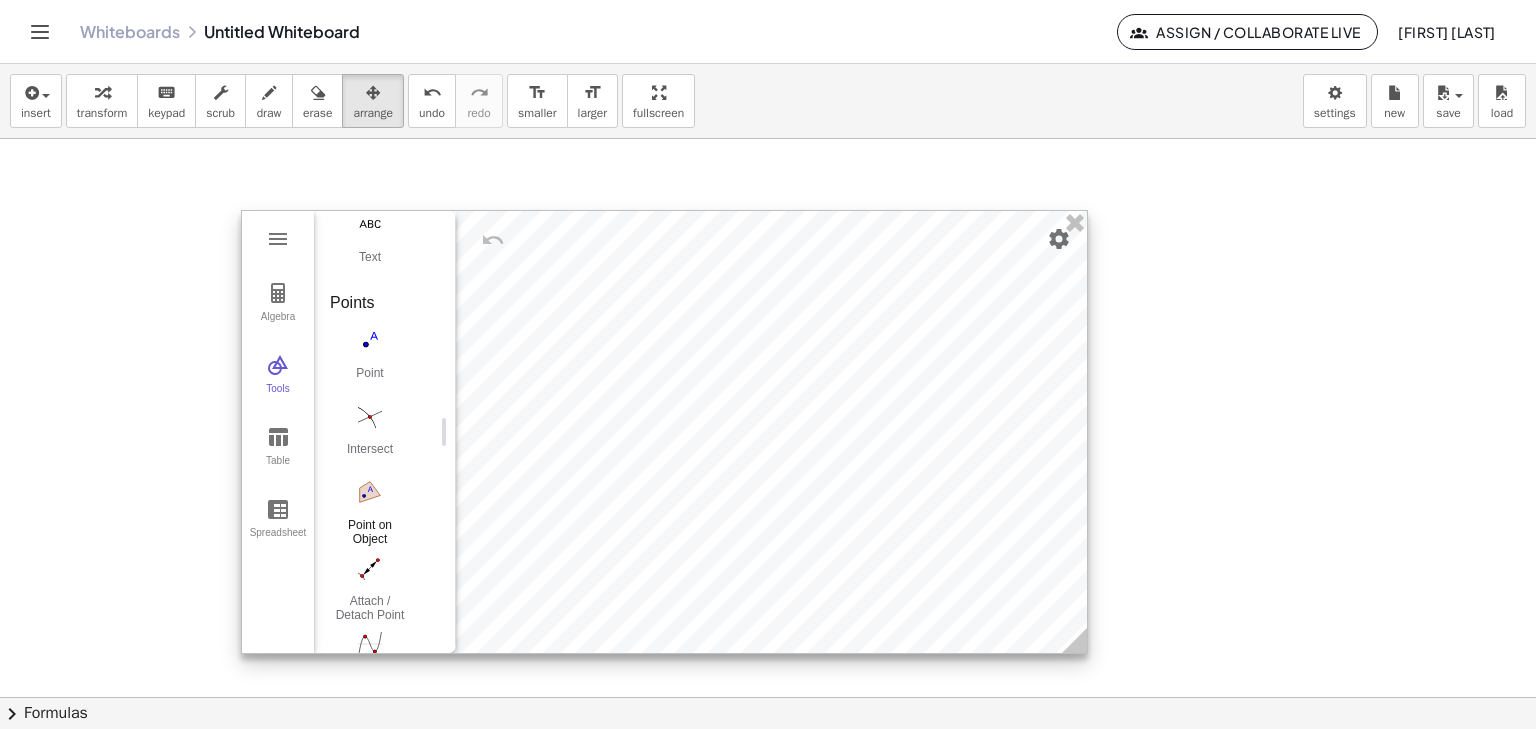 click at bounding box center [370, 492] 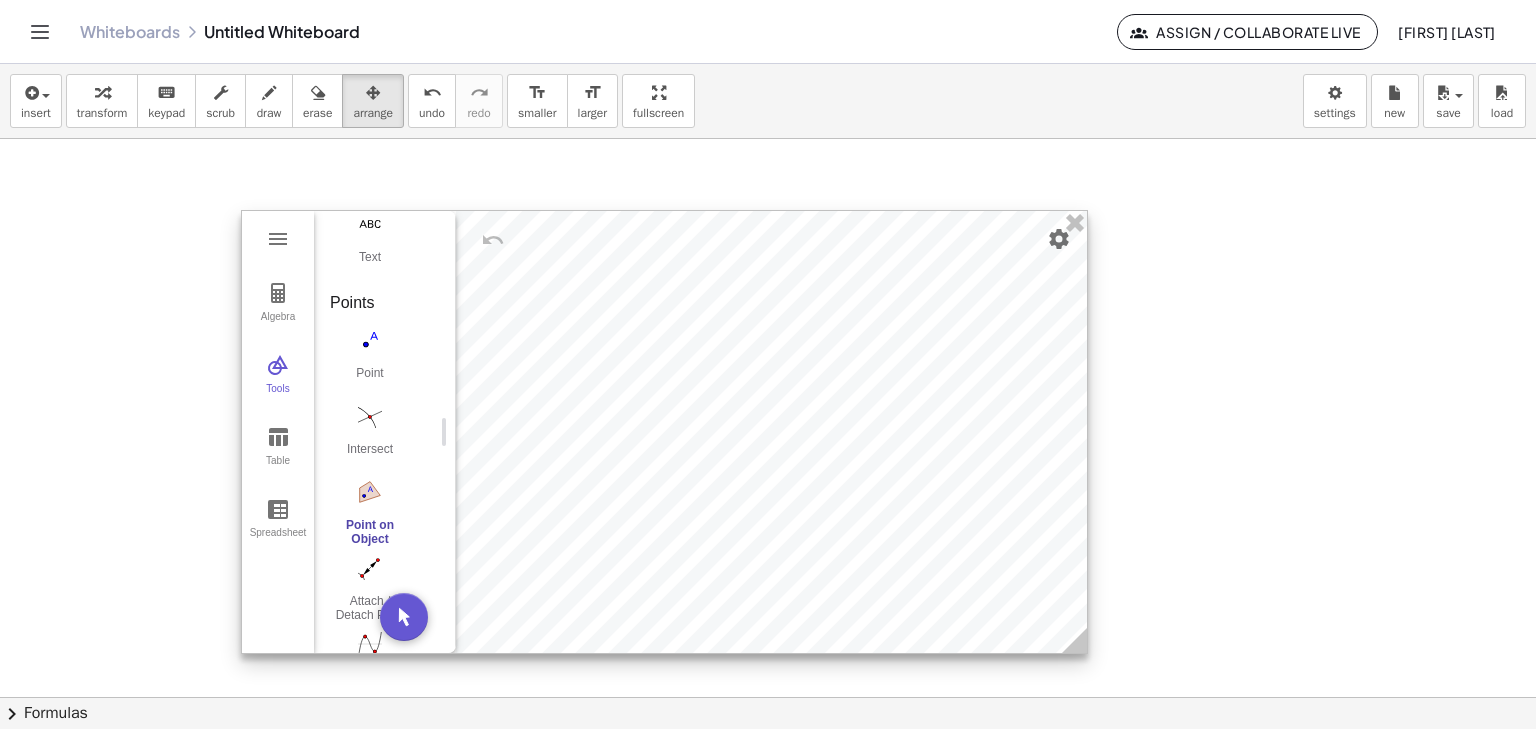 click at bounding box center (664, 432) 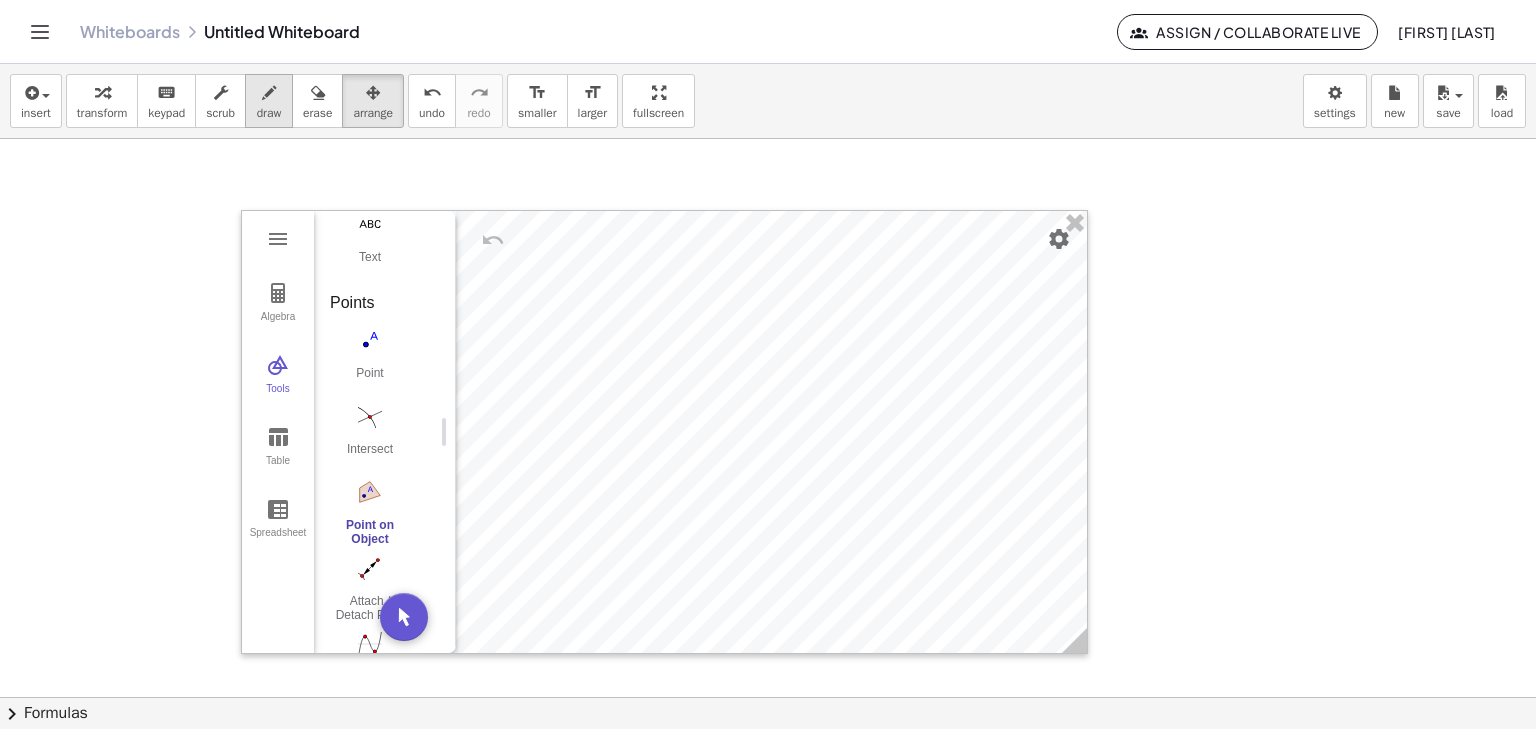 click on "draw" at bounding box center (269, 113) 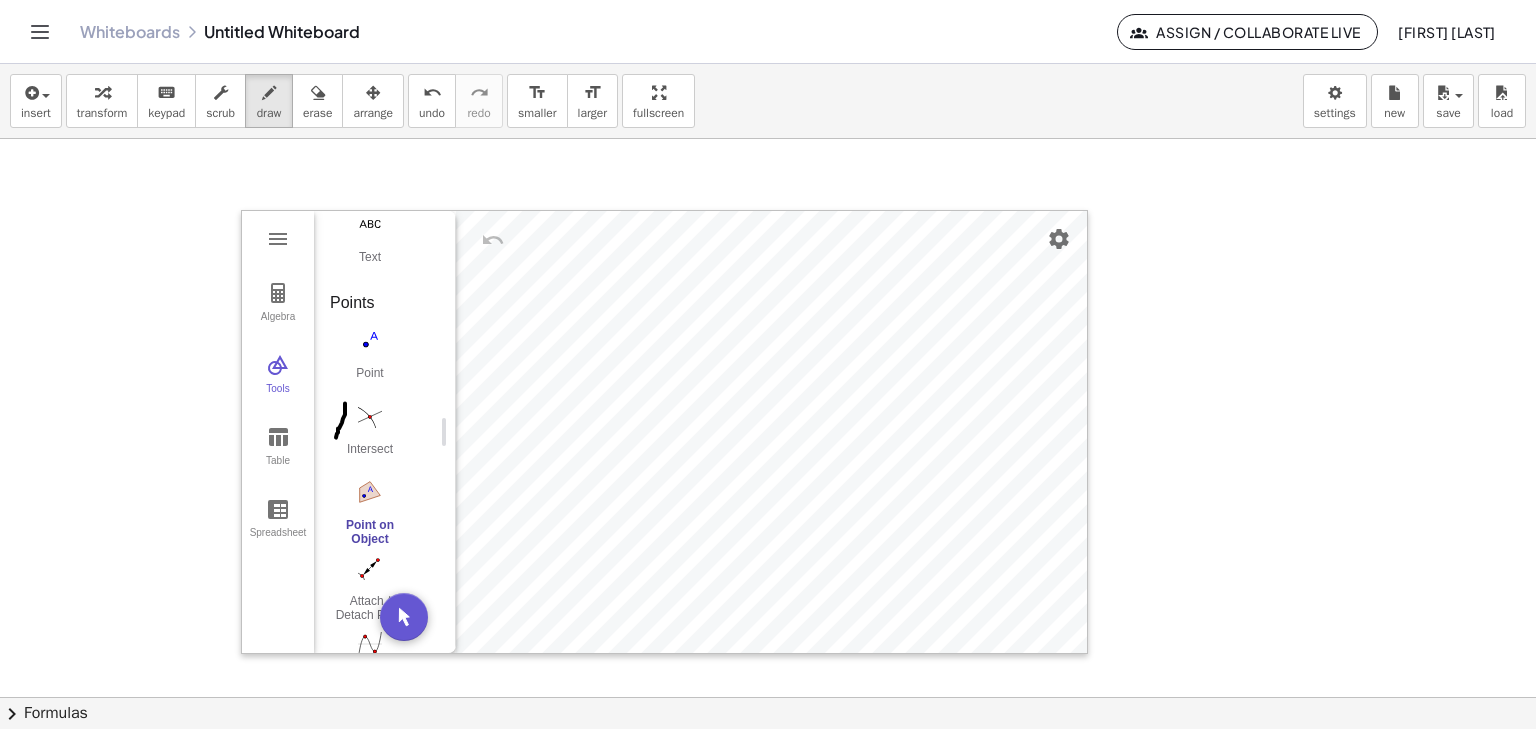 drag, startPoint x: 345, startPoint y: 403, endPoint x: 336, endPoint y: 437, distance: 35.17101 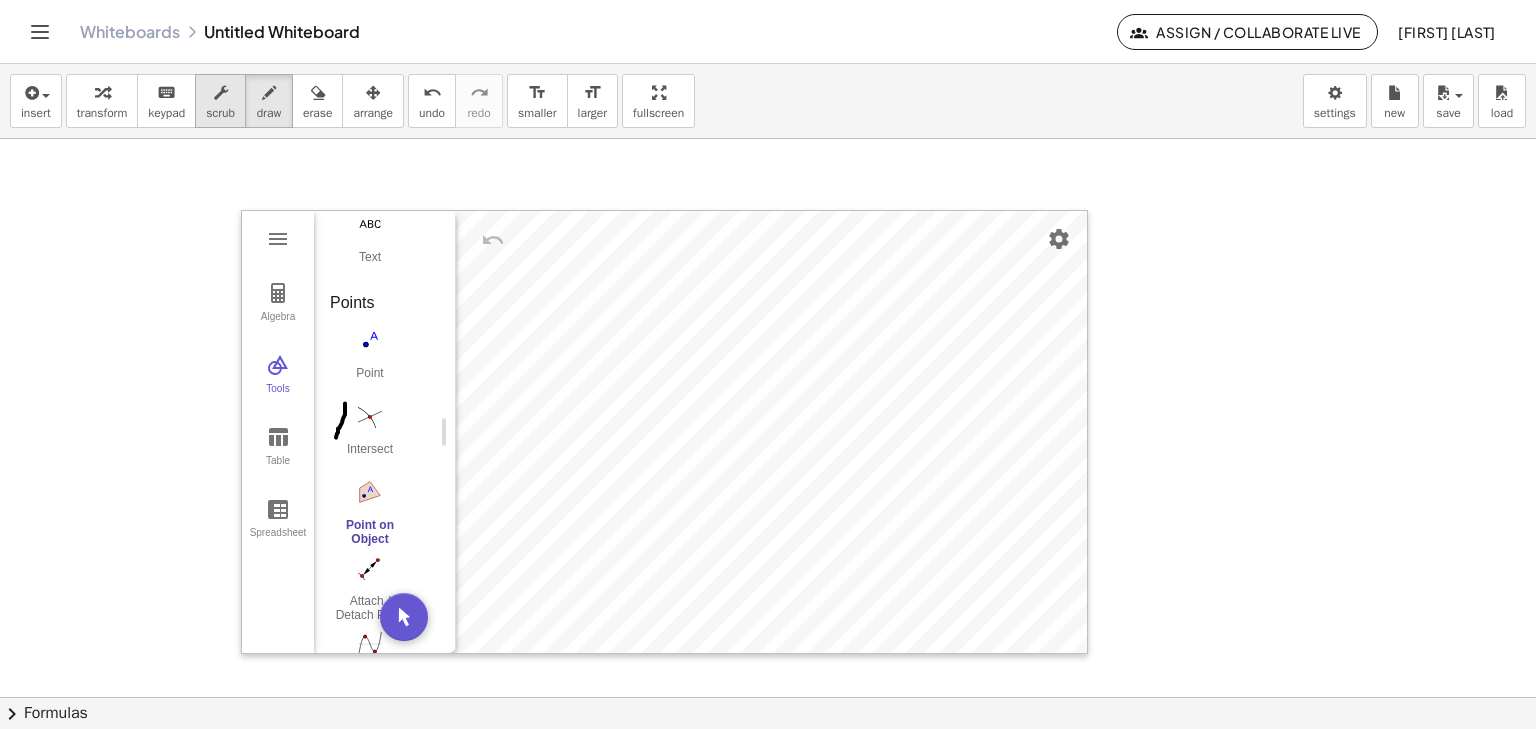 click at bounding box center [221, 93] 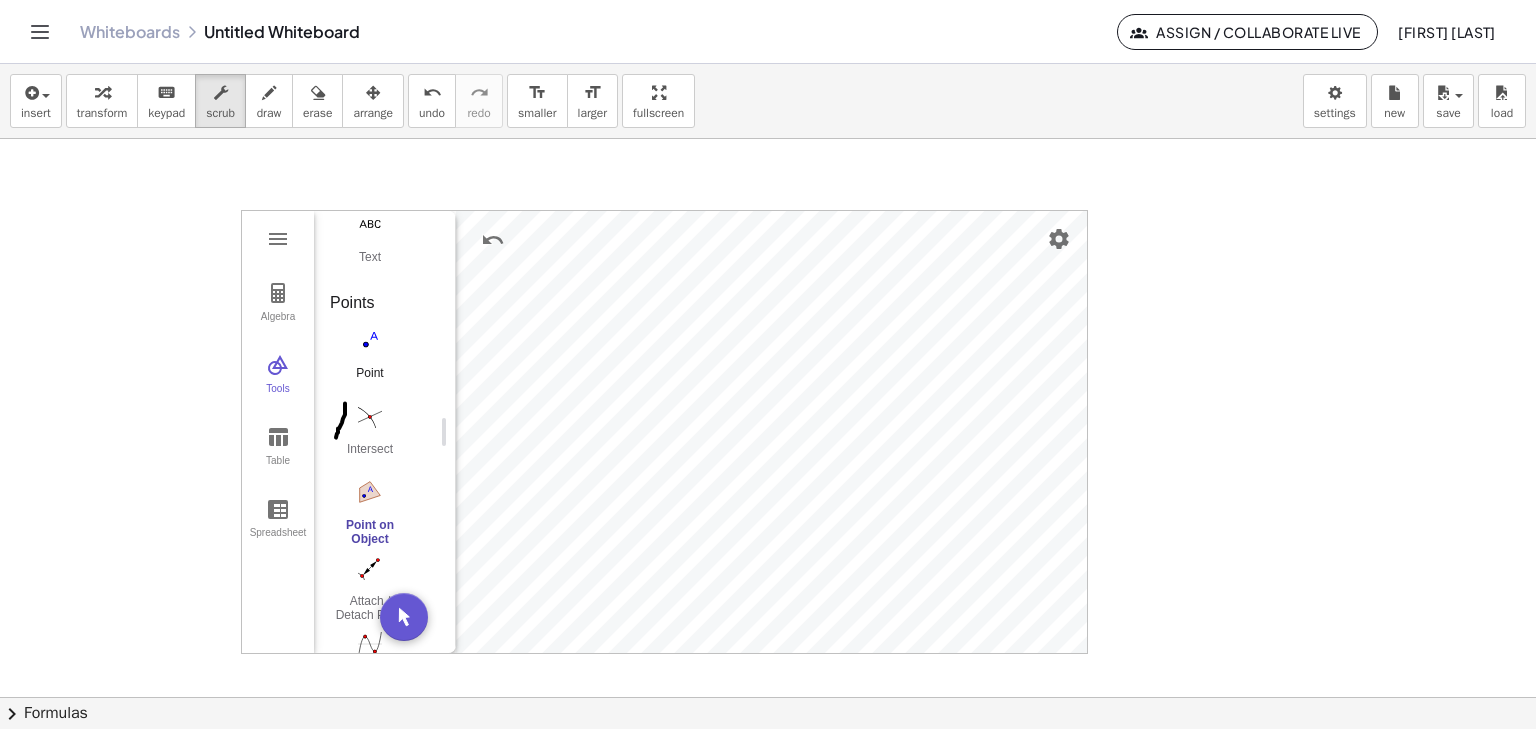 click at bounding box center [370, -768] 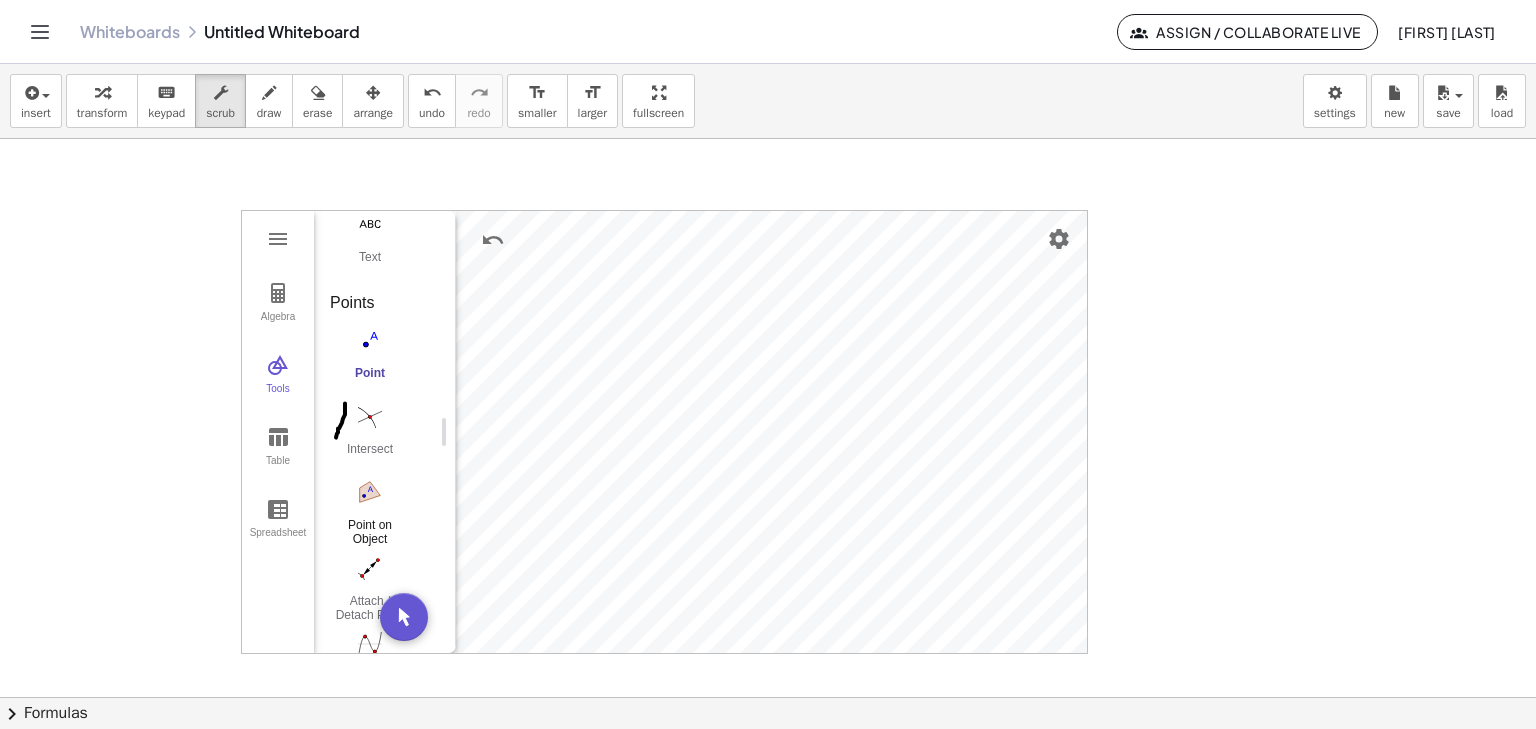click at bounding box center [370, 492] 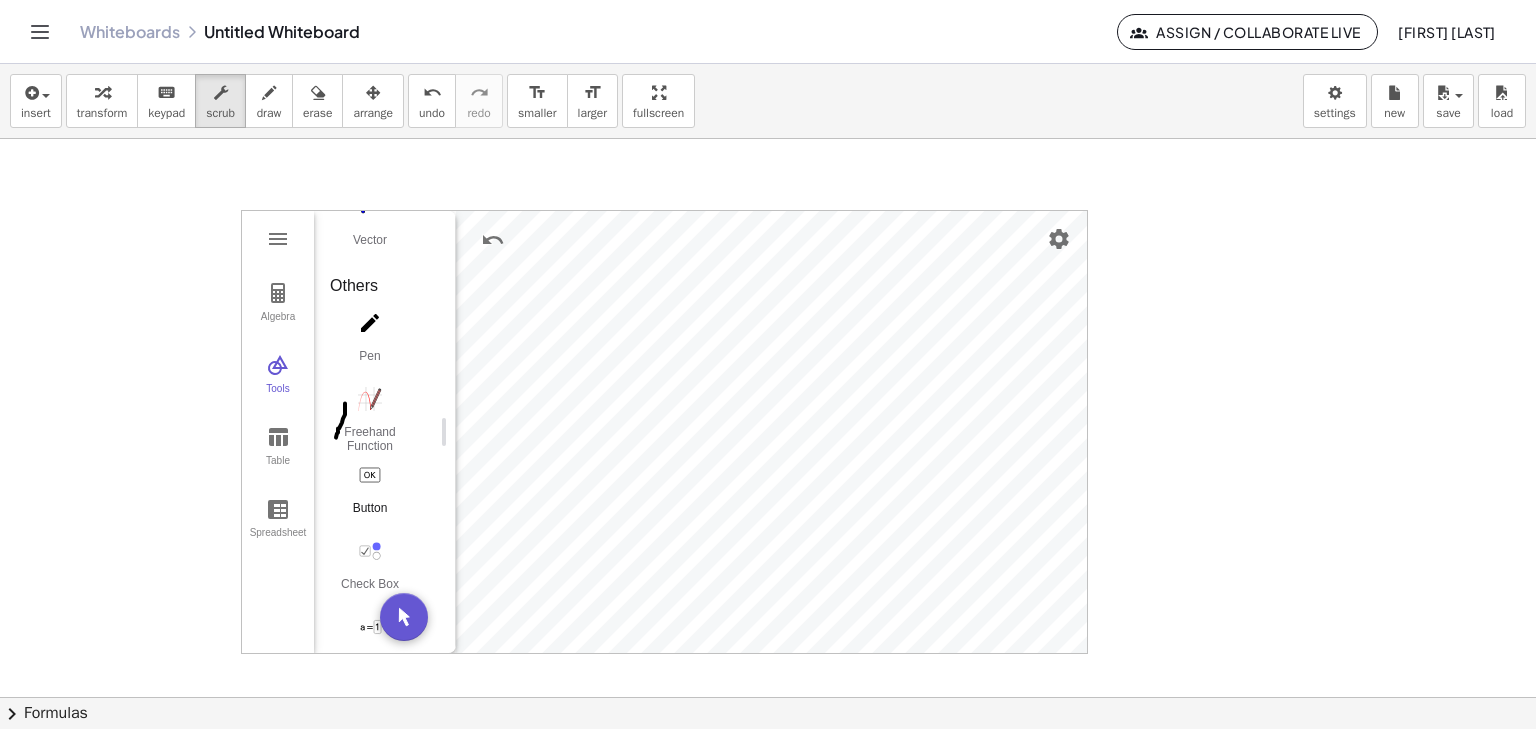 scroll, scrollTop: 2100, scrollLeft: 0, axis: vertical 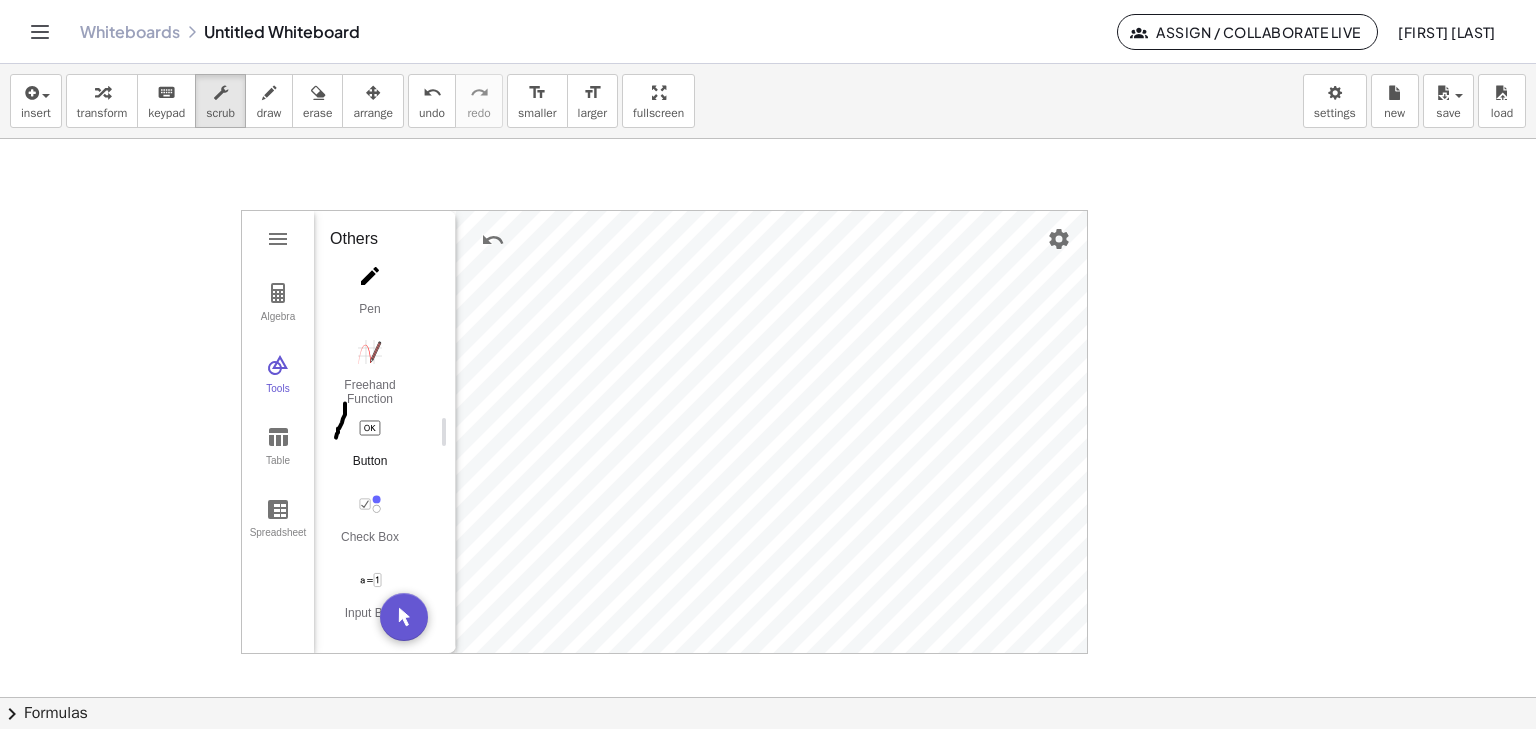 click at bounding box center (370, 428) 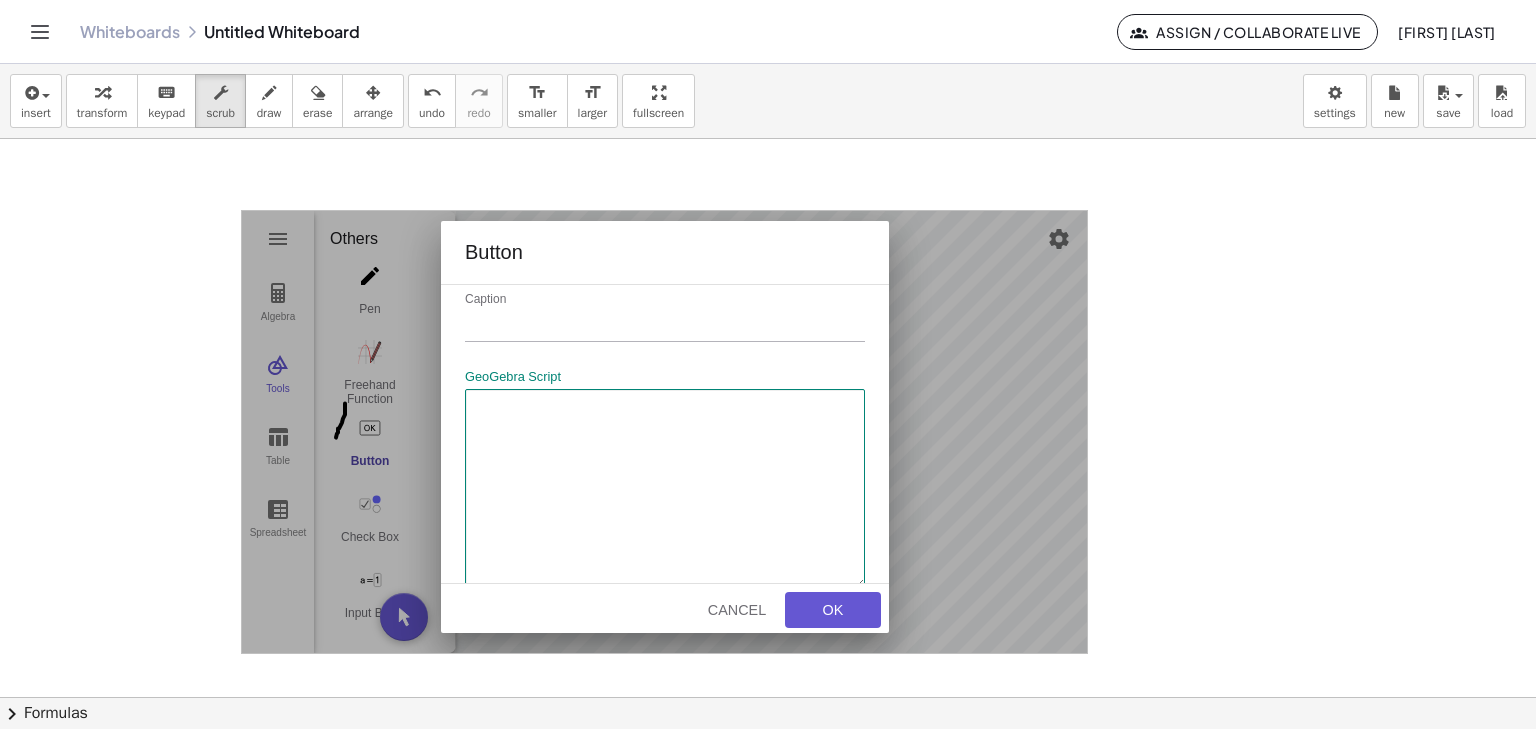 click at bounding box center (665, 489) 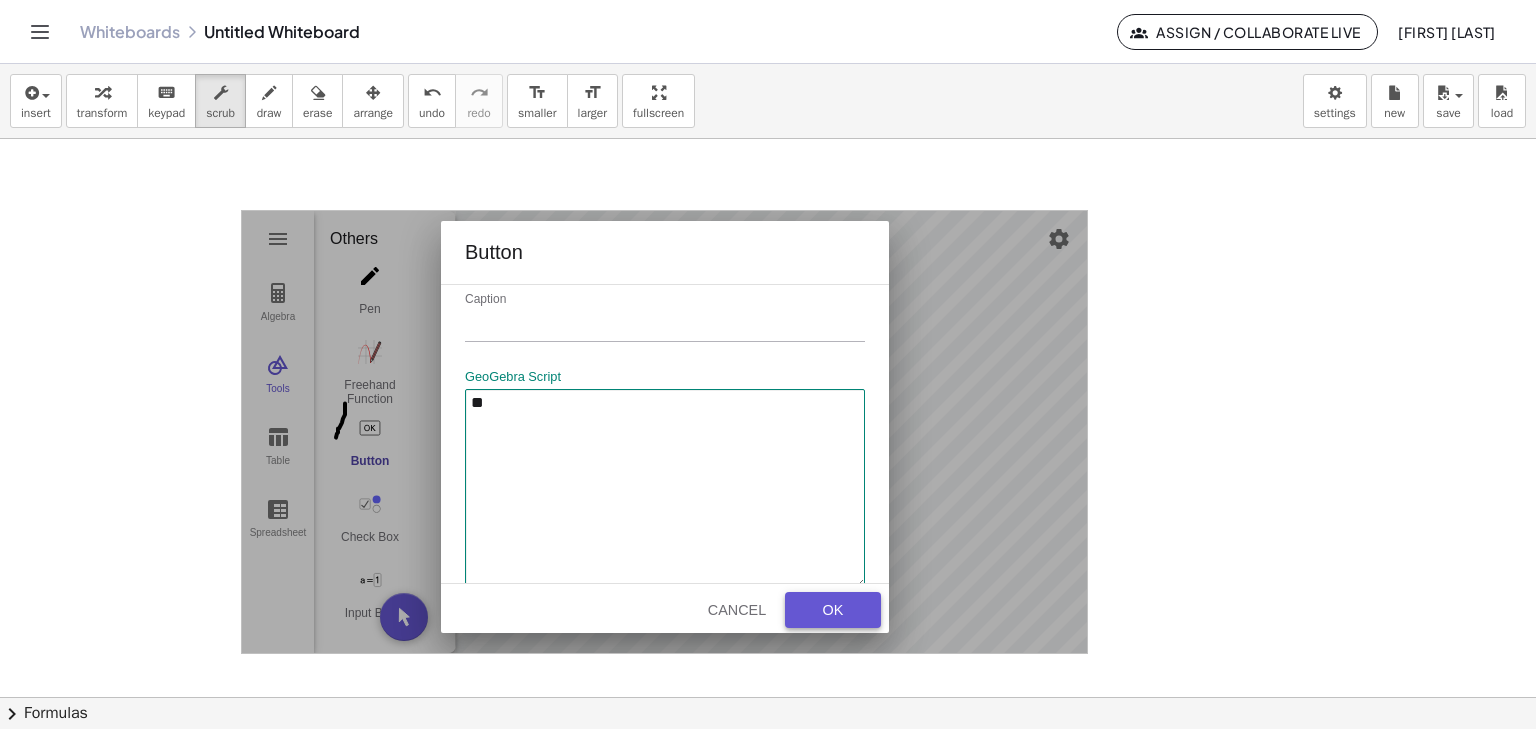 type on "**" 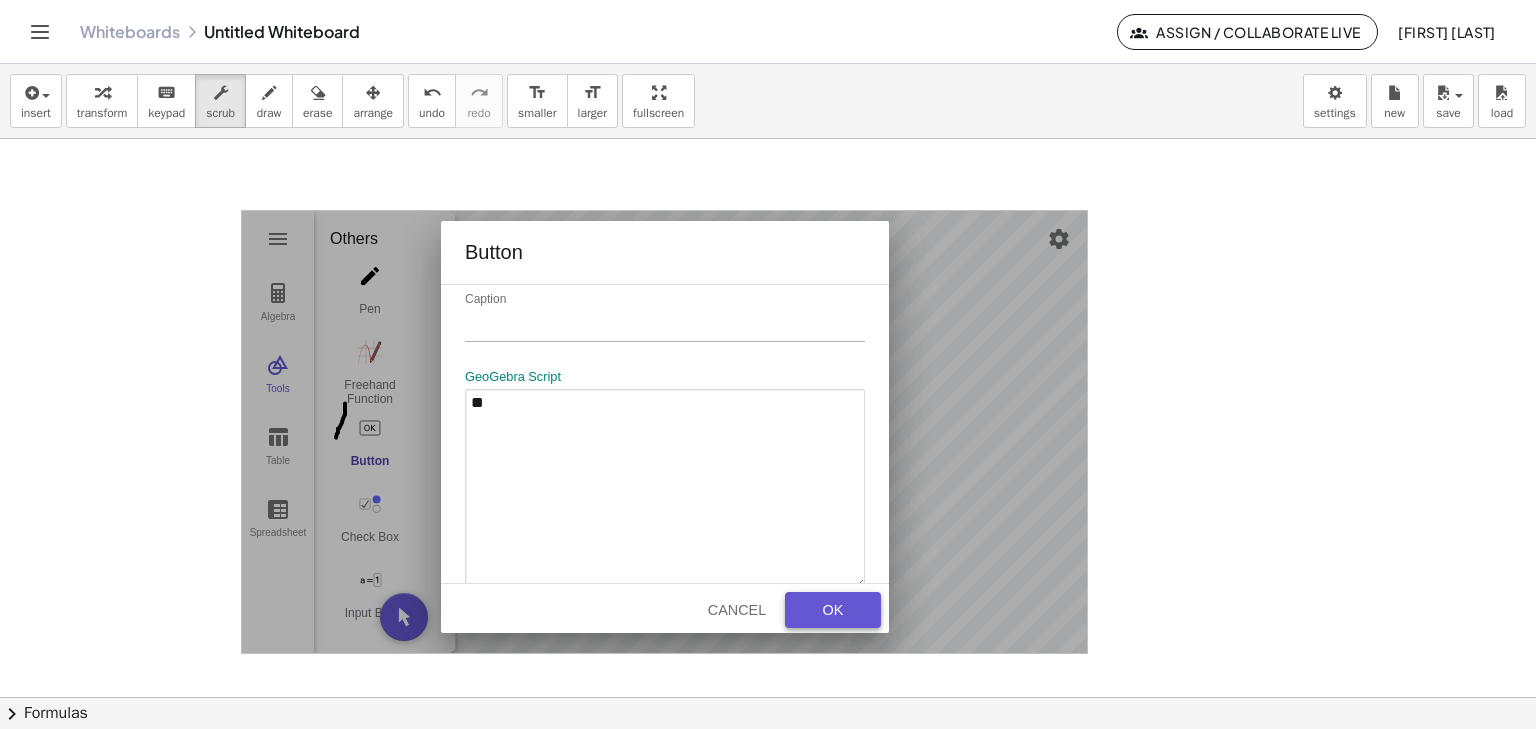 click on "OK" at bounding box center (833, 610) 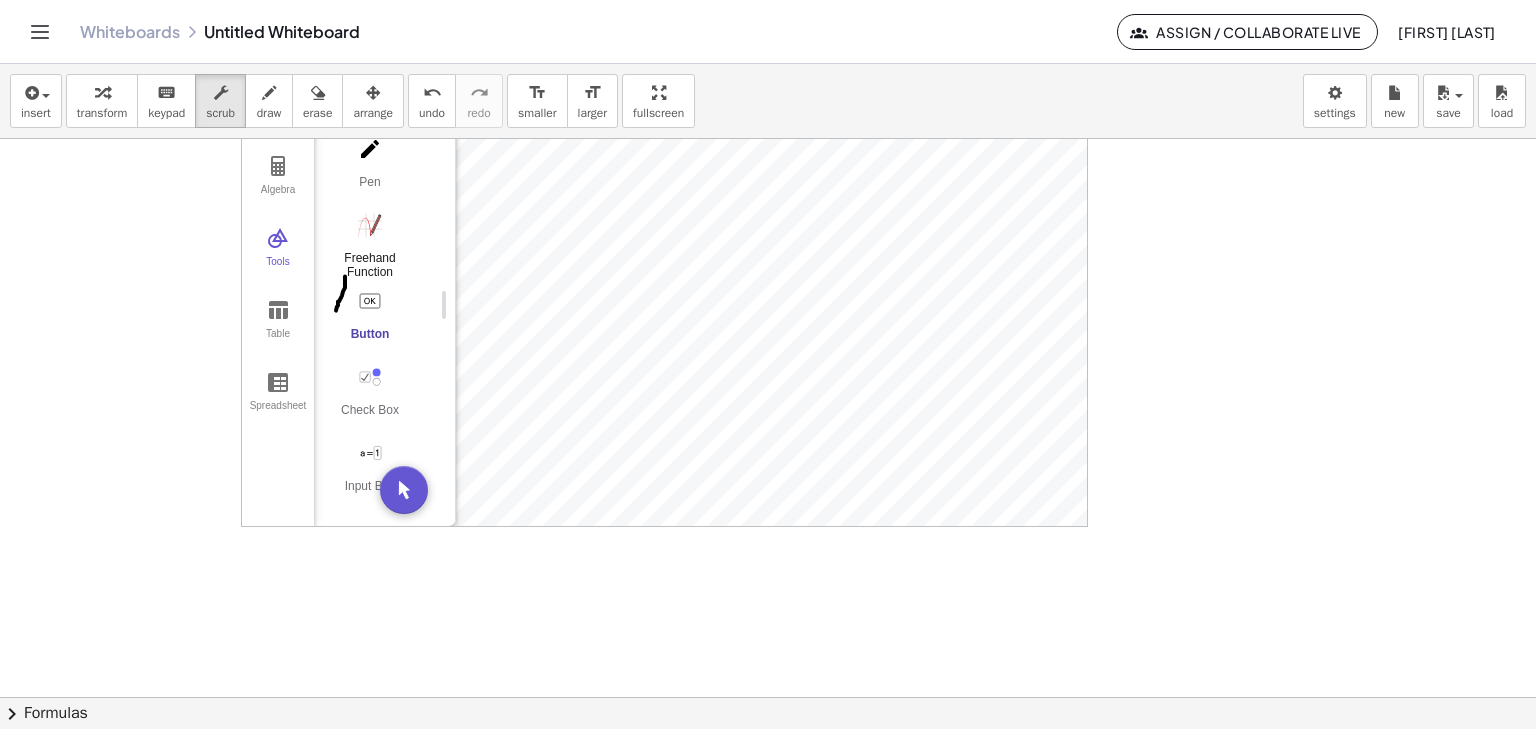 scroll, scrollTop: 186, scrollLeft: 0, axis: vertical 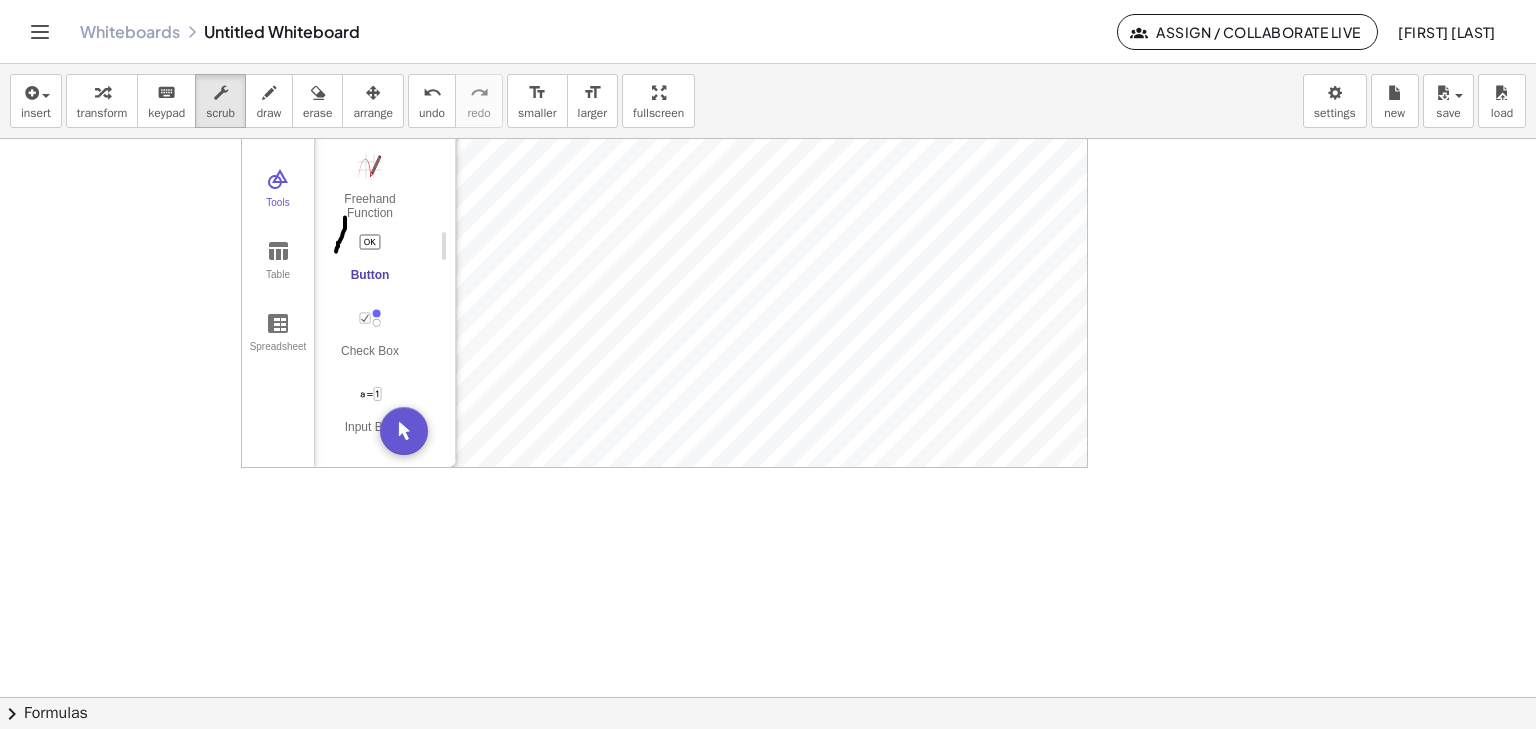 click on "GeoGebra Graphing Calculator Clear All Open Save online Save to your computer Share Export Image Download as Print Preview Settings Help & Feedback [FIRST] [LAST] Sign out     Algebra Tools Table Spreadsheet A = (-4.46, 1.51) B = (-0.56, 2.17) C = (-4.62, -1.73) D = (-2.02, -0.37) E = (-2.38, 1.17) a = 0 Input… GeoGebra Graphing Calculator Basic Tools Move Point Slider Intersect Extremum Roots Best Fit Line Edit Select Objects Move Graphics View Delete Show / Hide Label Show / Hide Object Copy Visual Style Media Text Points Point Intersect Point on Object Attach / Detach Point Extremum Roots Complex Number List Lines Line Ray Vector Others Pen Freehand Function Button Check Box Input Box x" at bounding box center [768, 511] 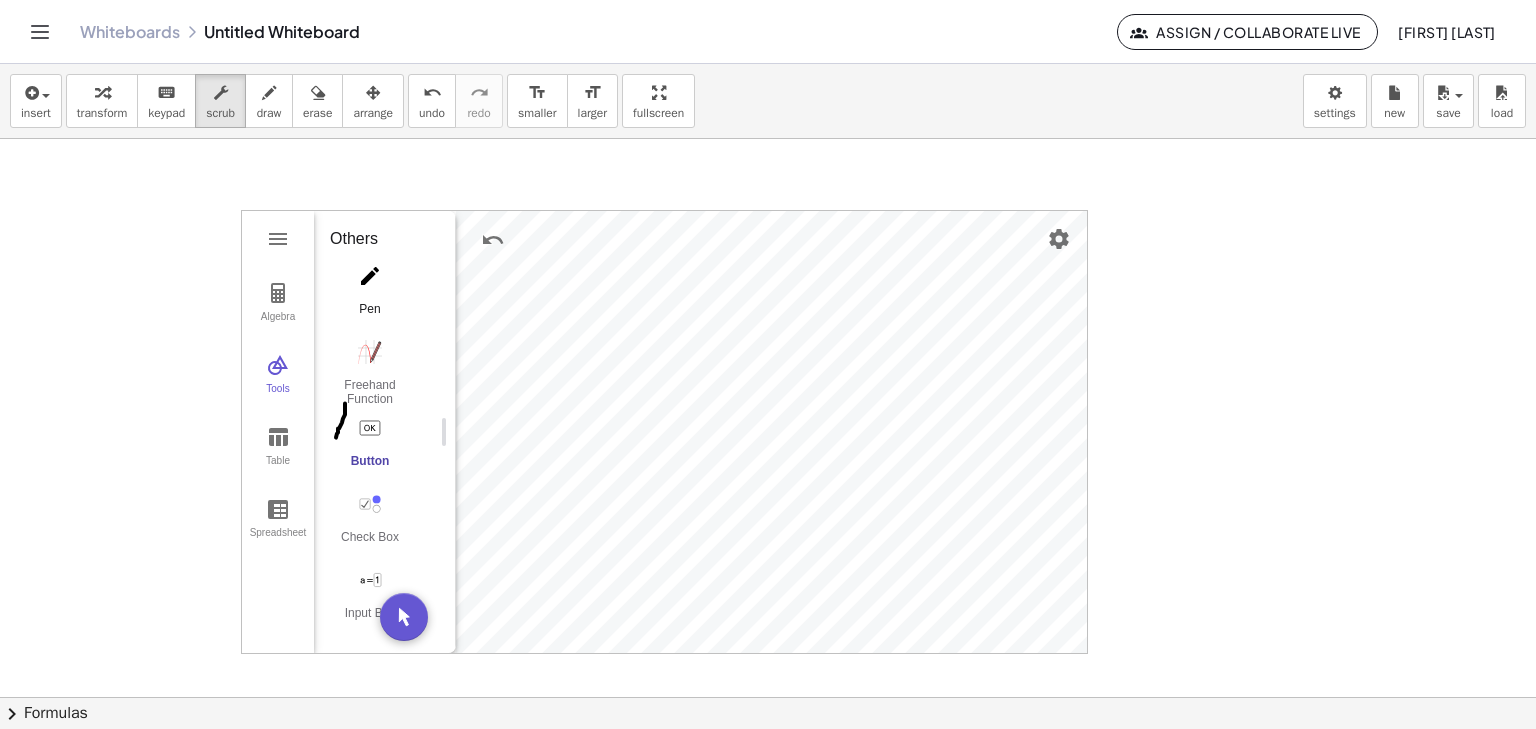click at bounding box center [370, 276] 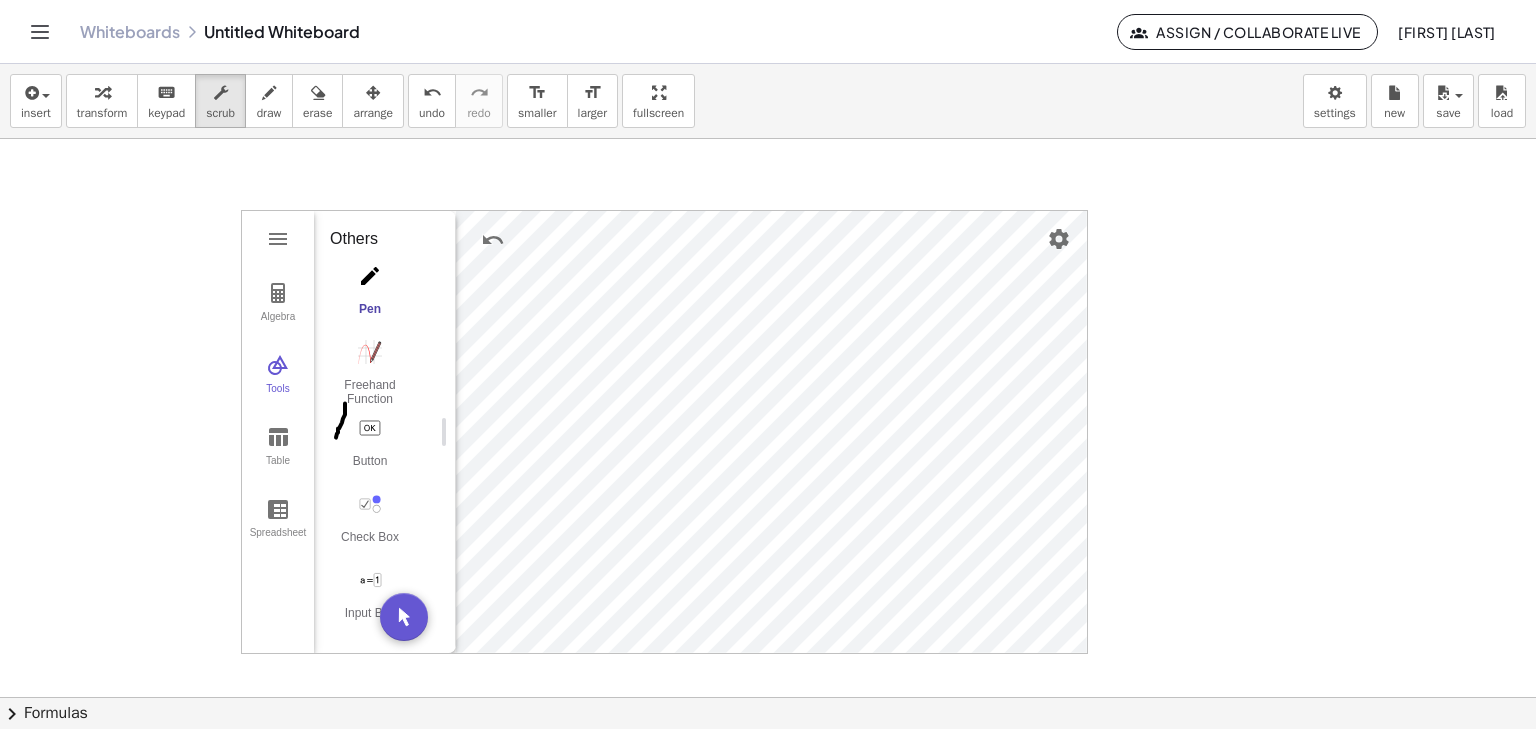 click at bounding box center (771, 432) 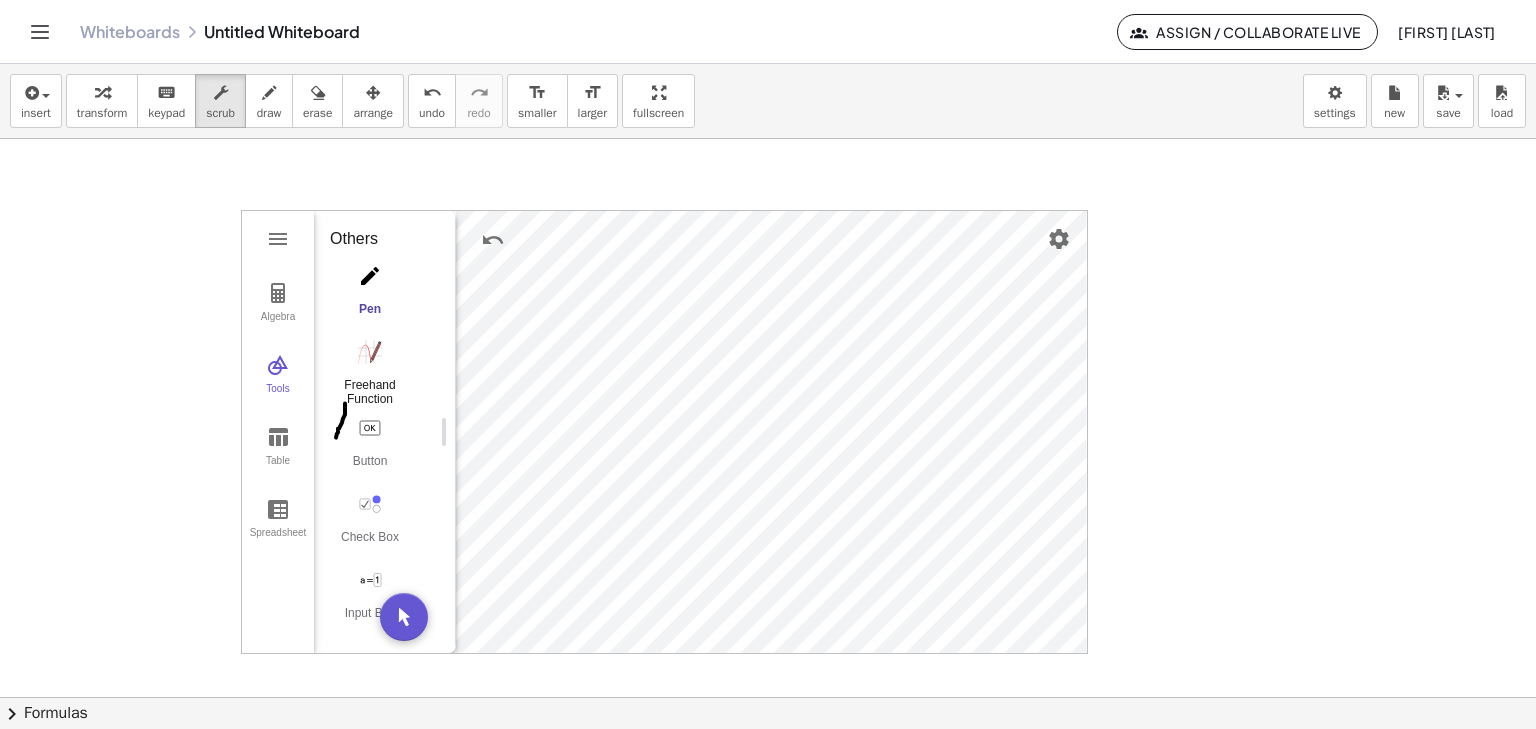 click at bounding box center [370, 352] 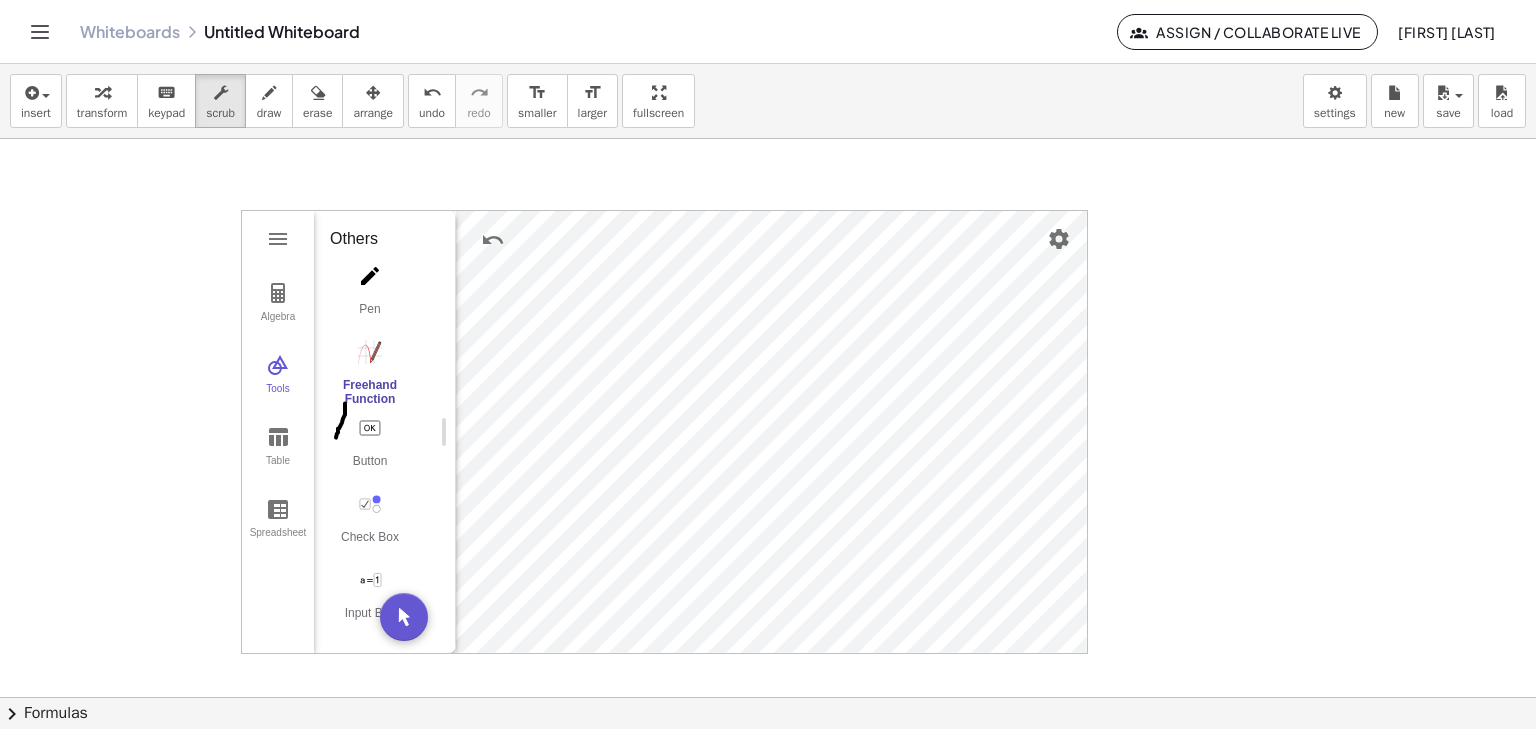 click on "Freehand Function" at bounding box center [370, 392] 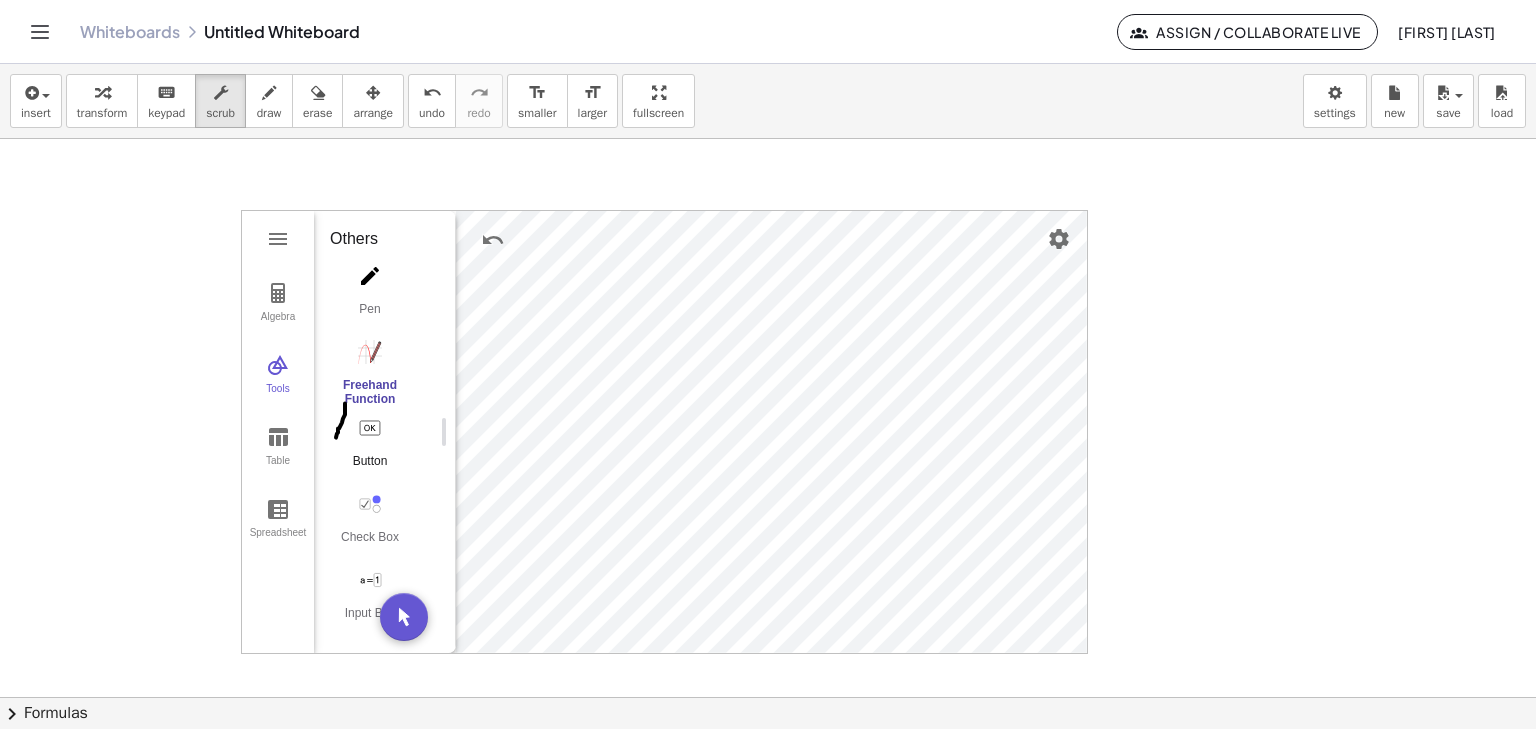 click at bounding box center (370, 428) 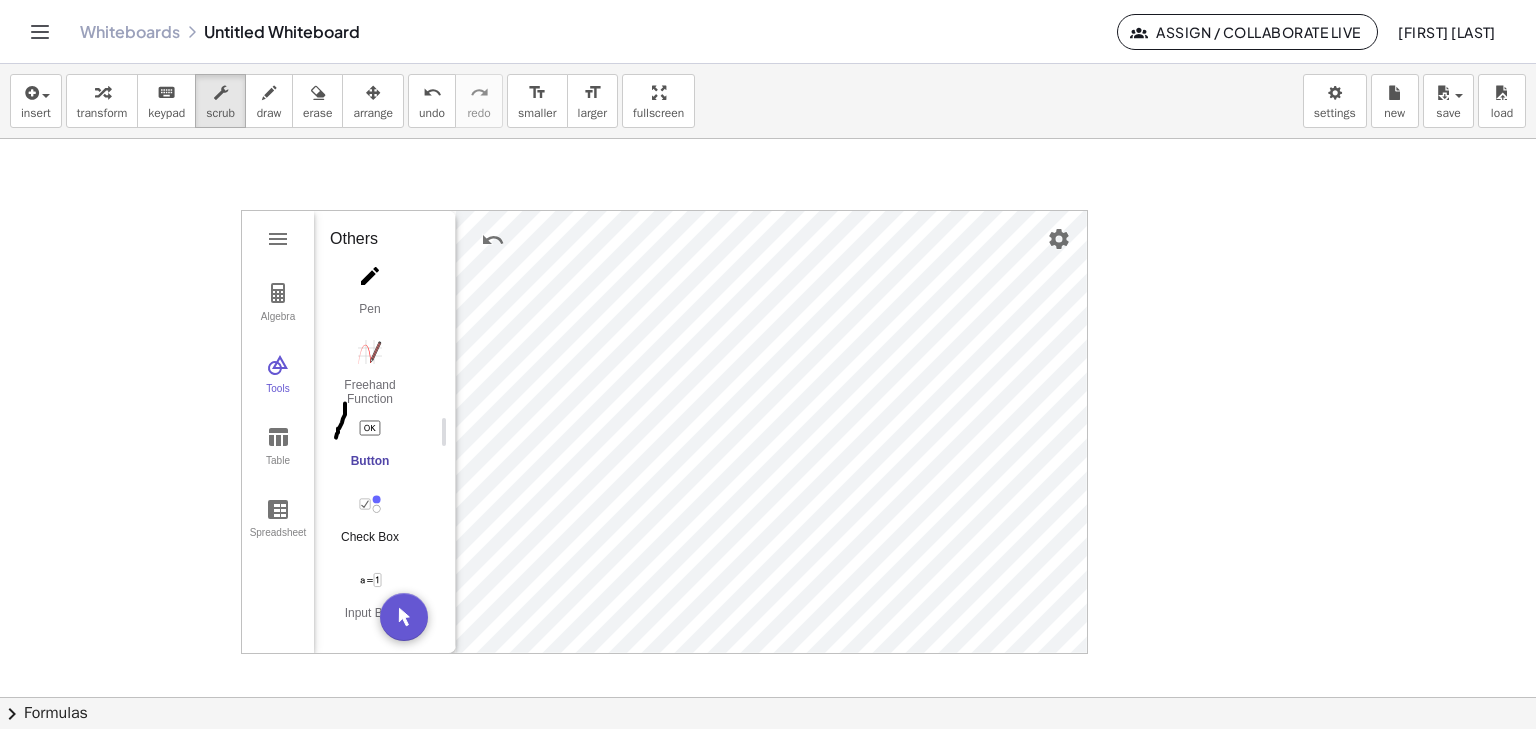 click at bounding box center (370, 504) 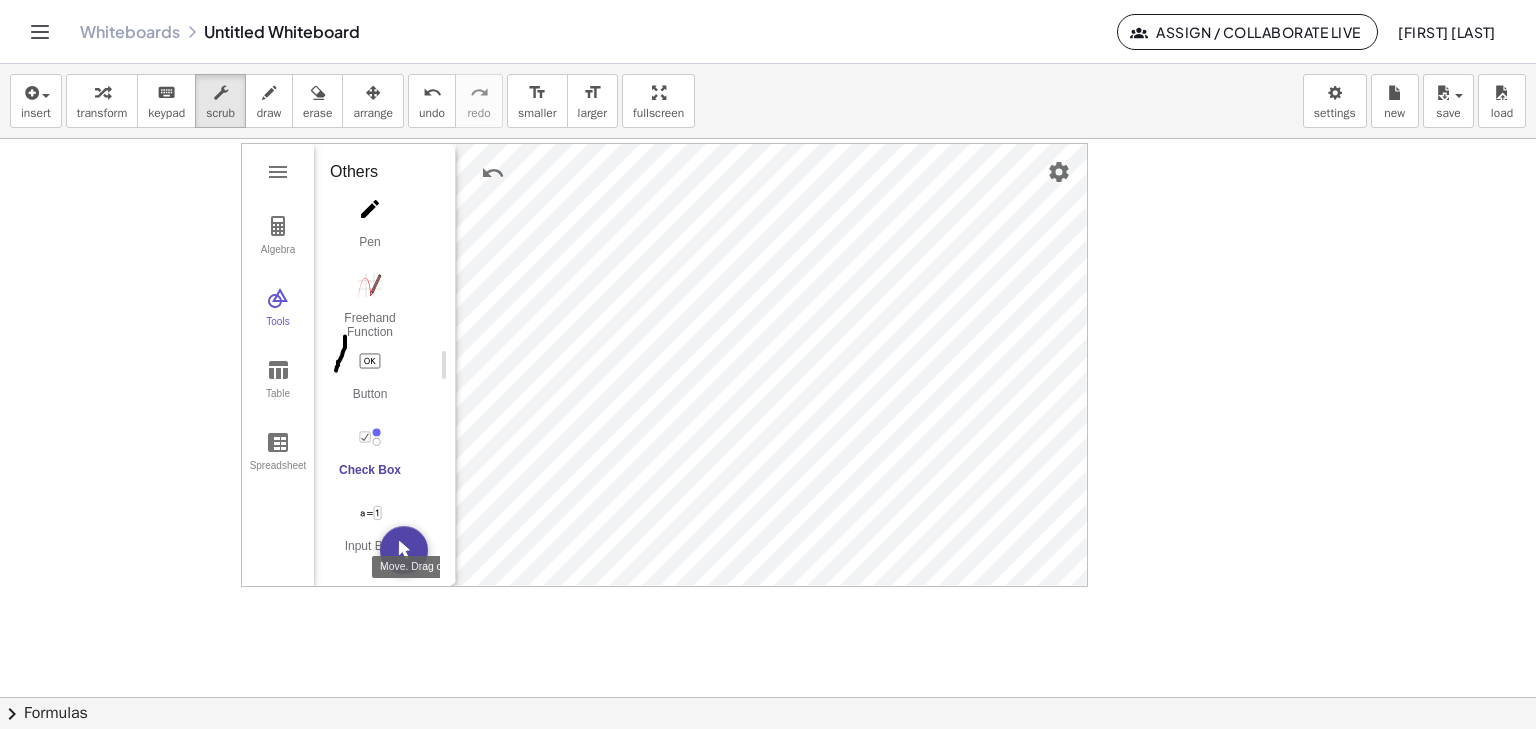 scroll, scrollTop: 186, scrollLeft: 0, axis: vertical 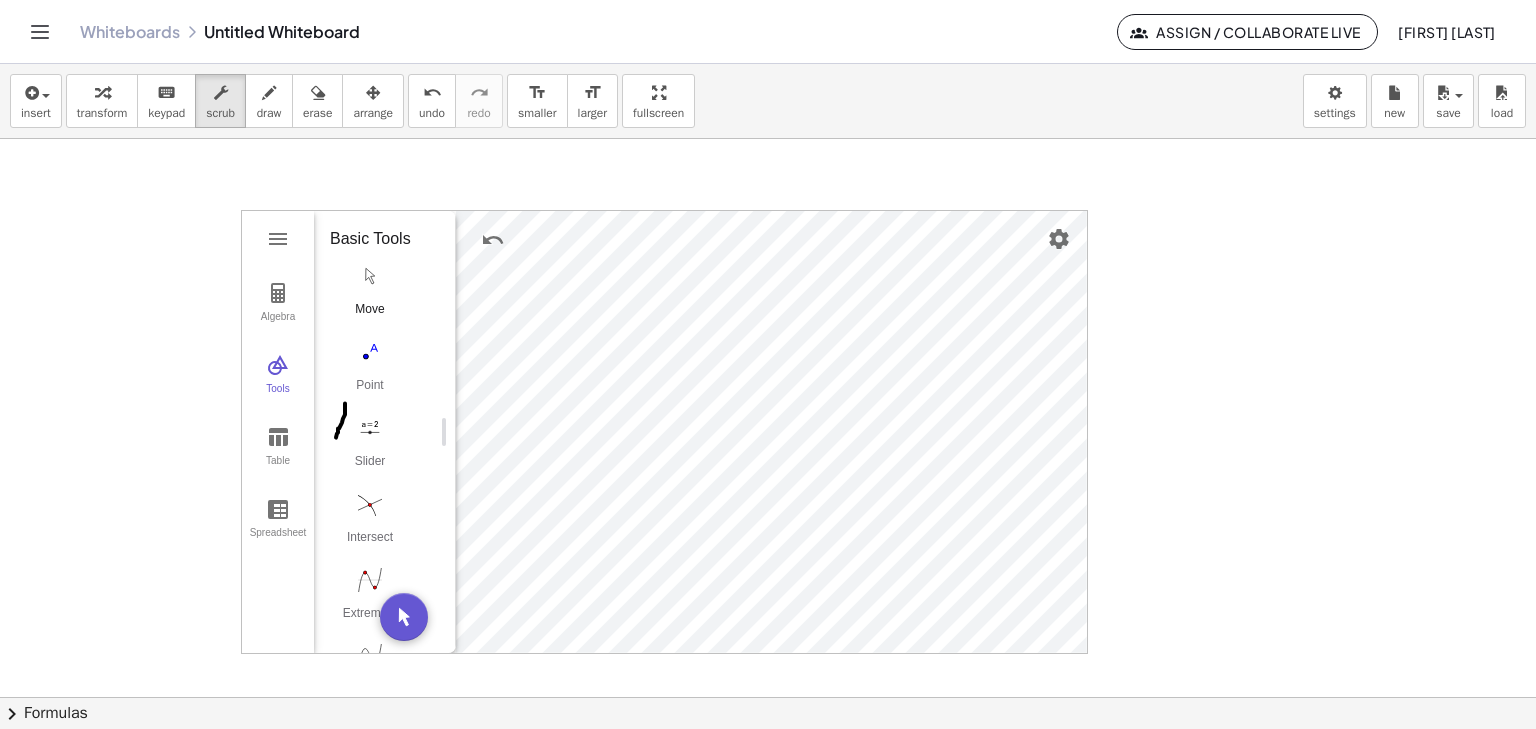 click at bounding box center [370, 276] 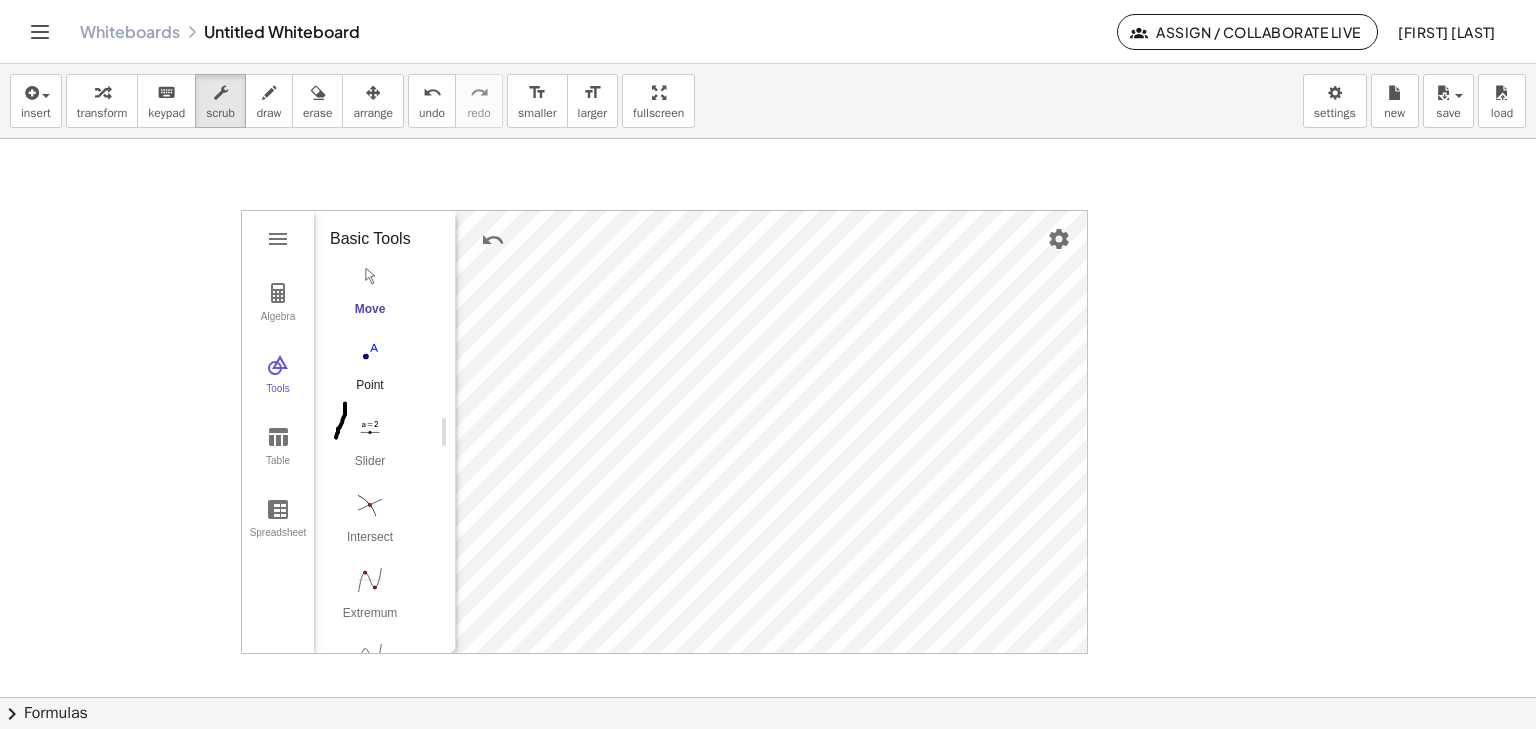 click at bounding box center (370, 352) 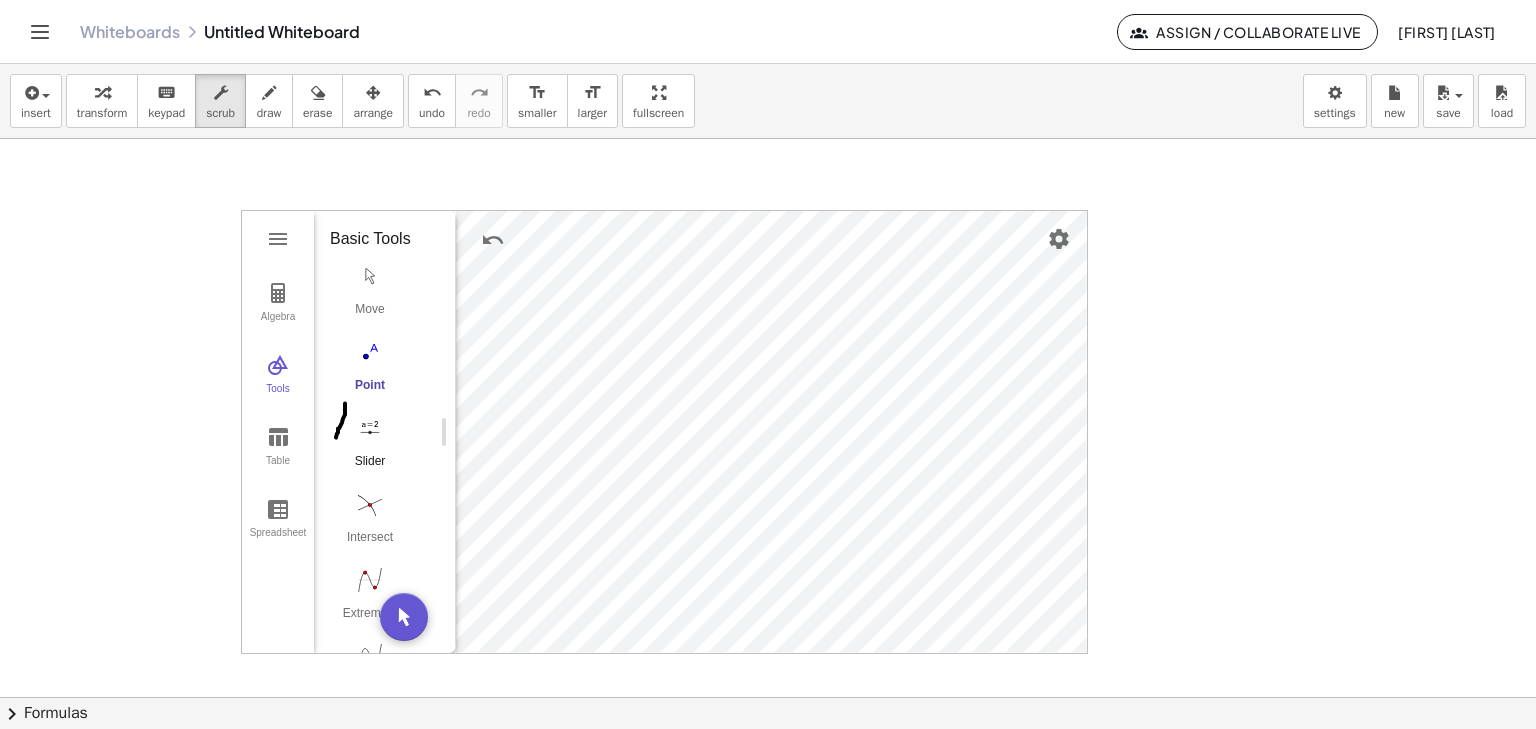 click at bounding box center [370, 428] 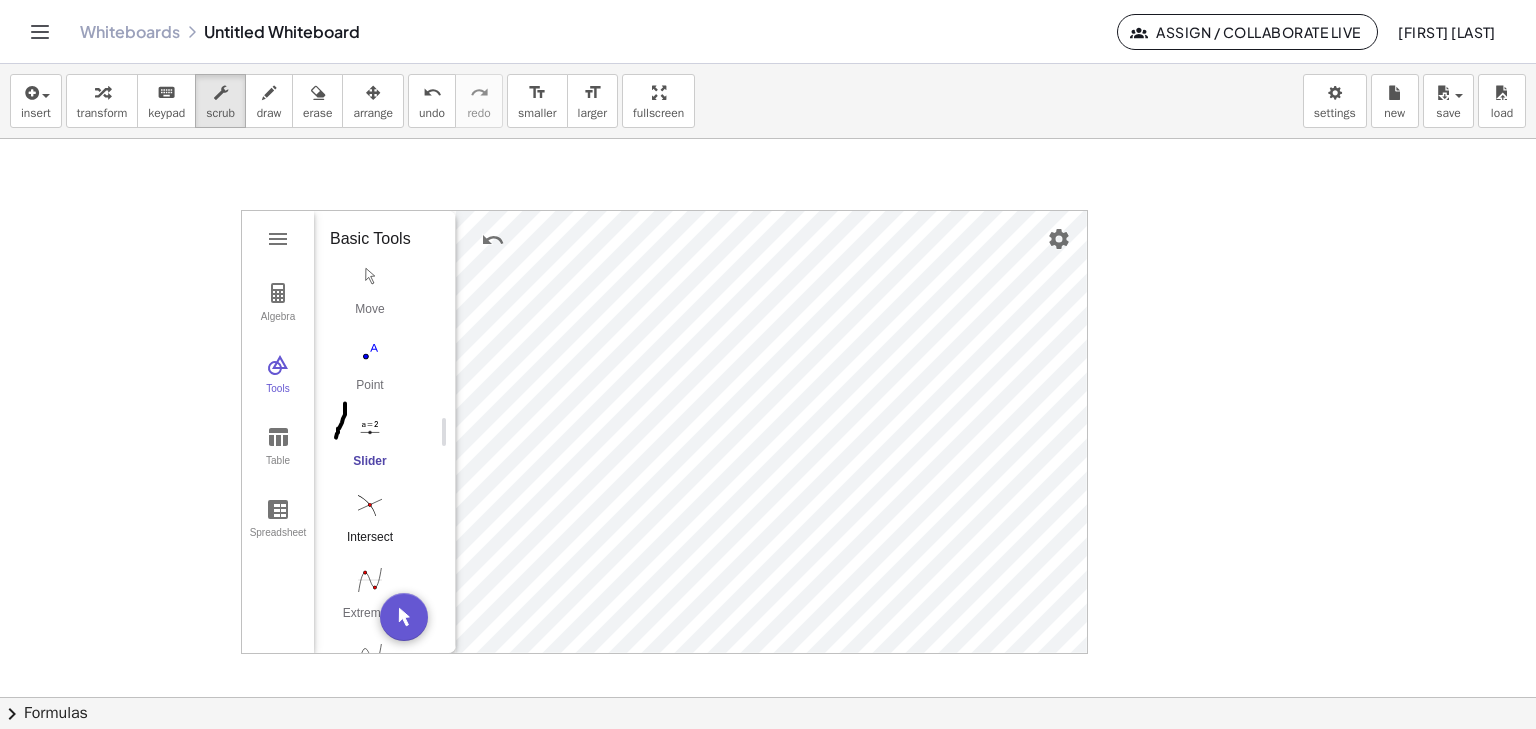 click at bounding box center (370, 504) 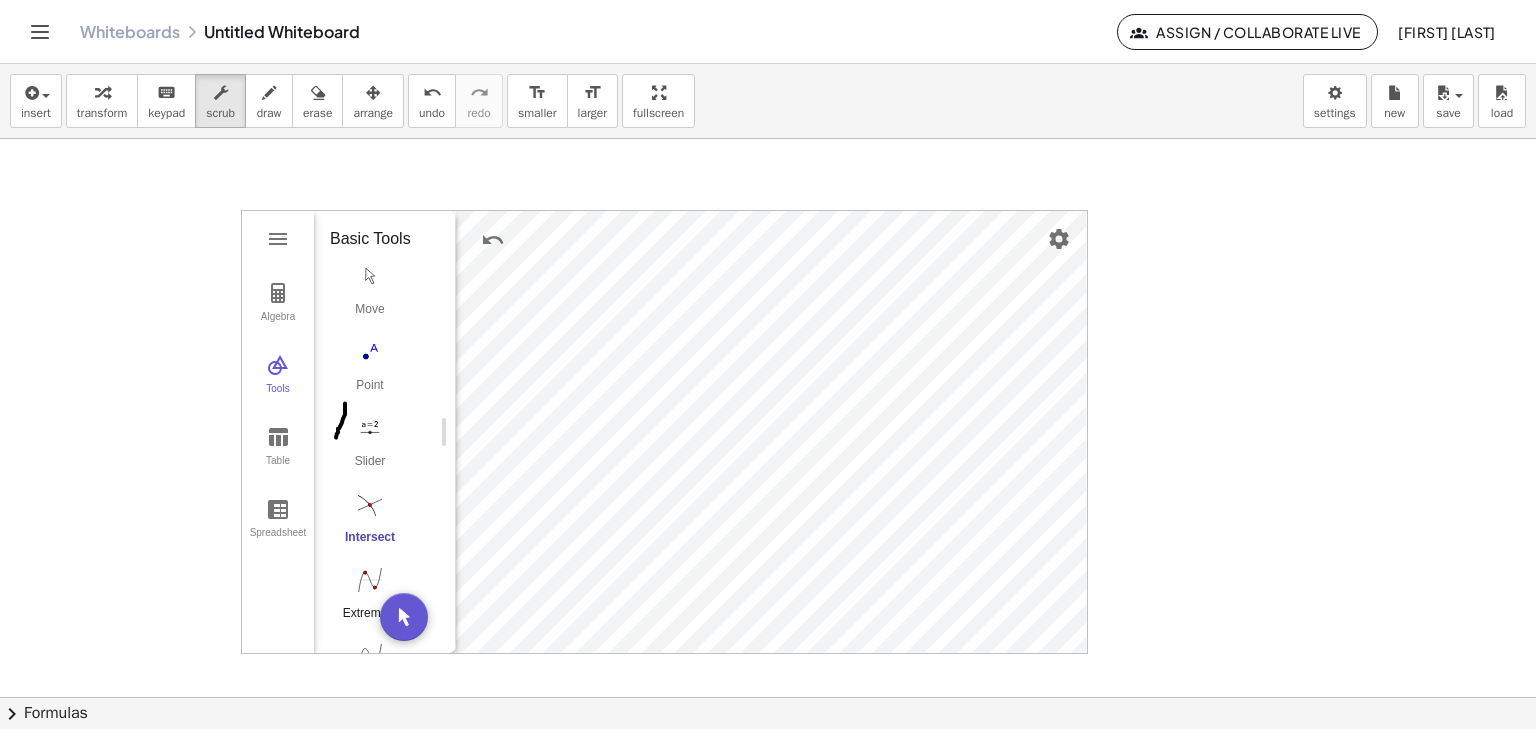 click at bounding box center (370, 580) 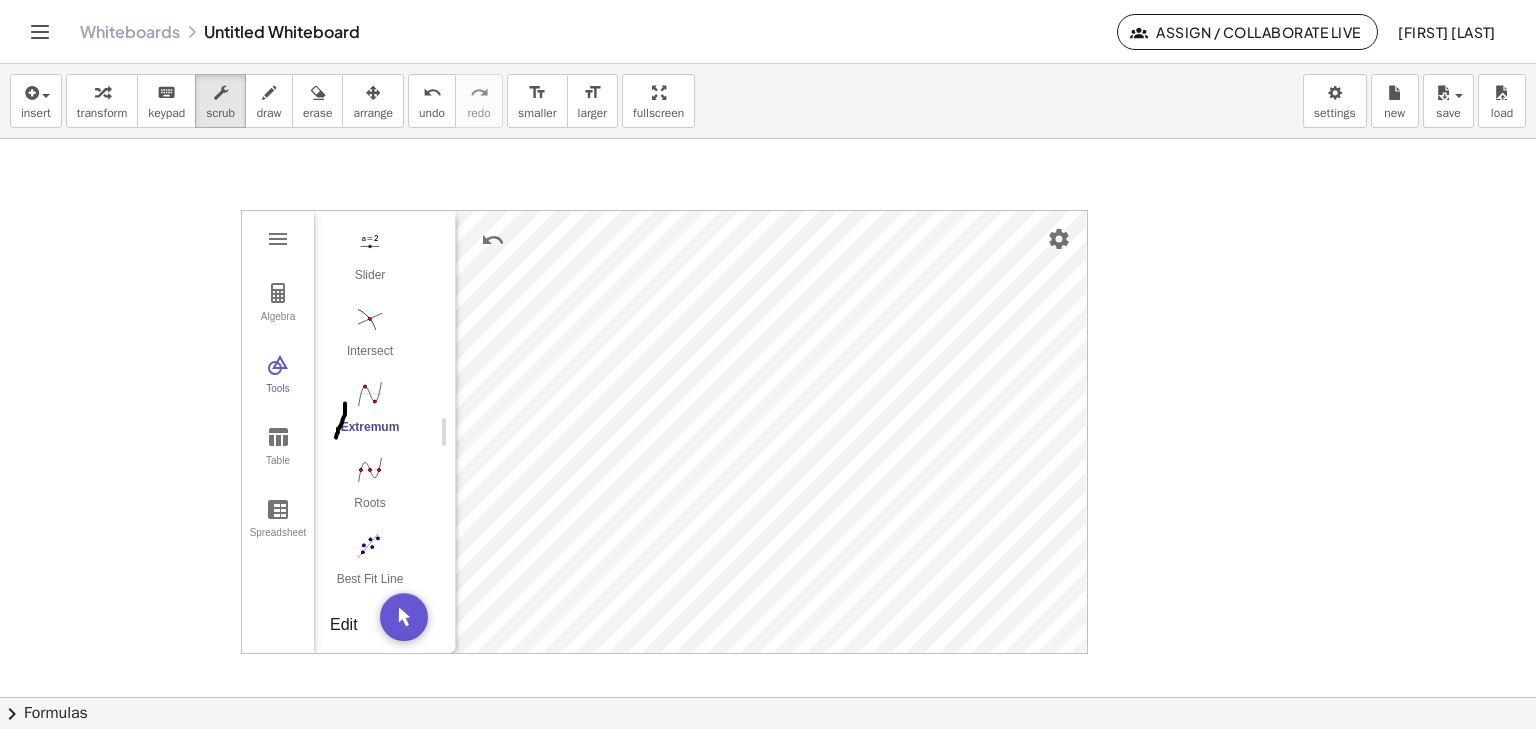 scroll, scrollTop: 373, scrollLeft: 0, axis: vertical 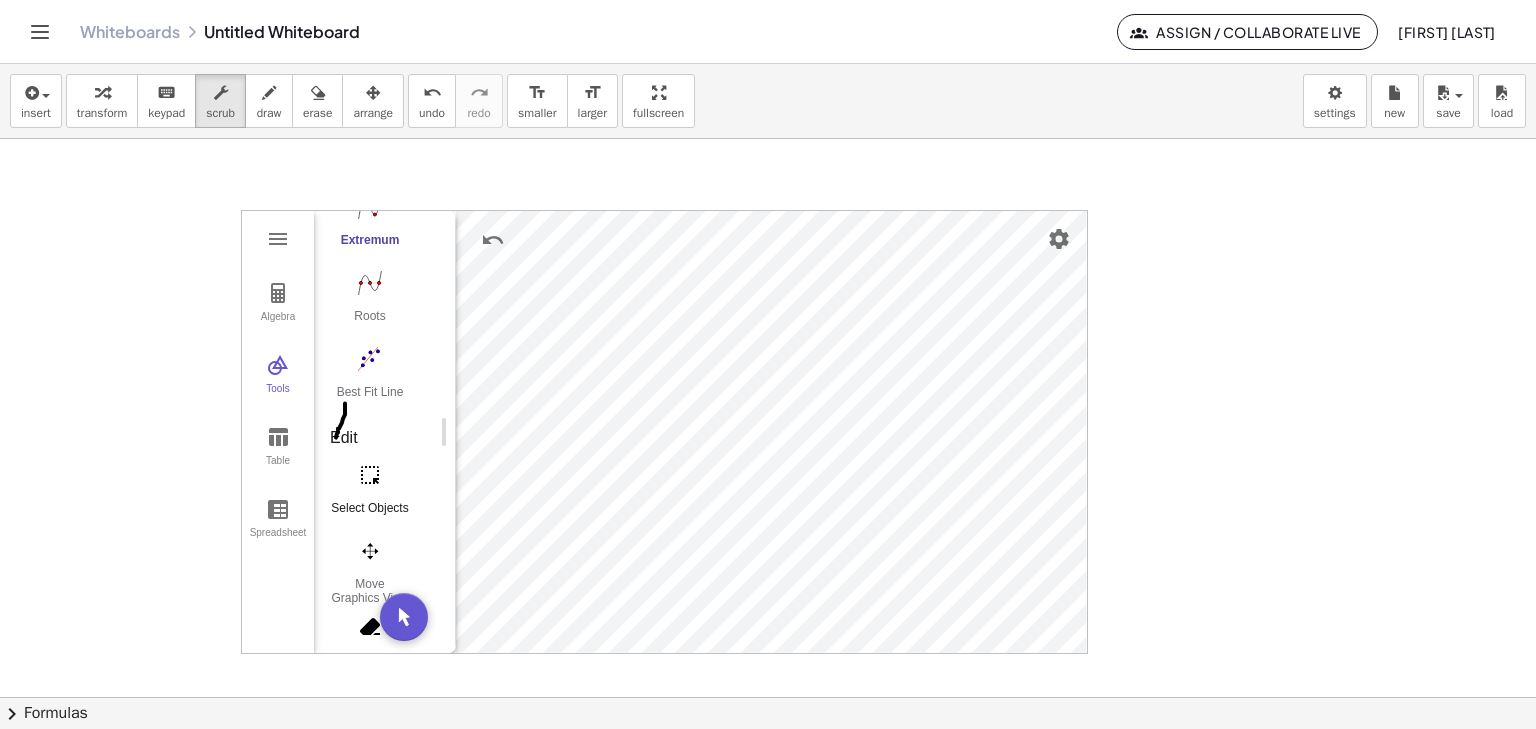 click at bounding box center (370, 475) 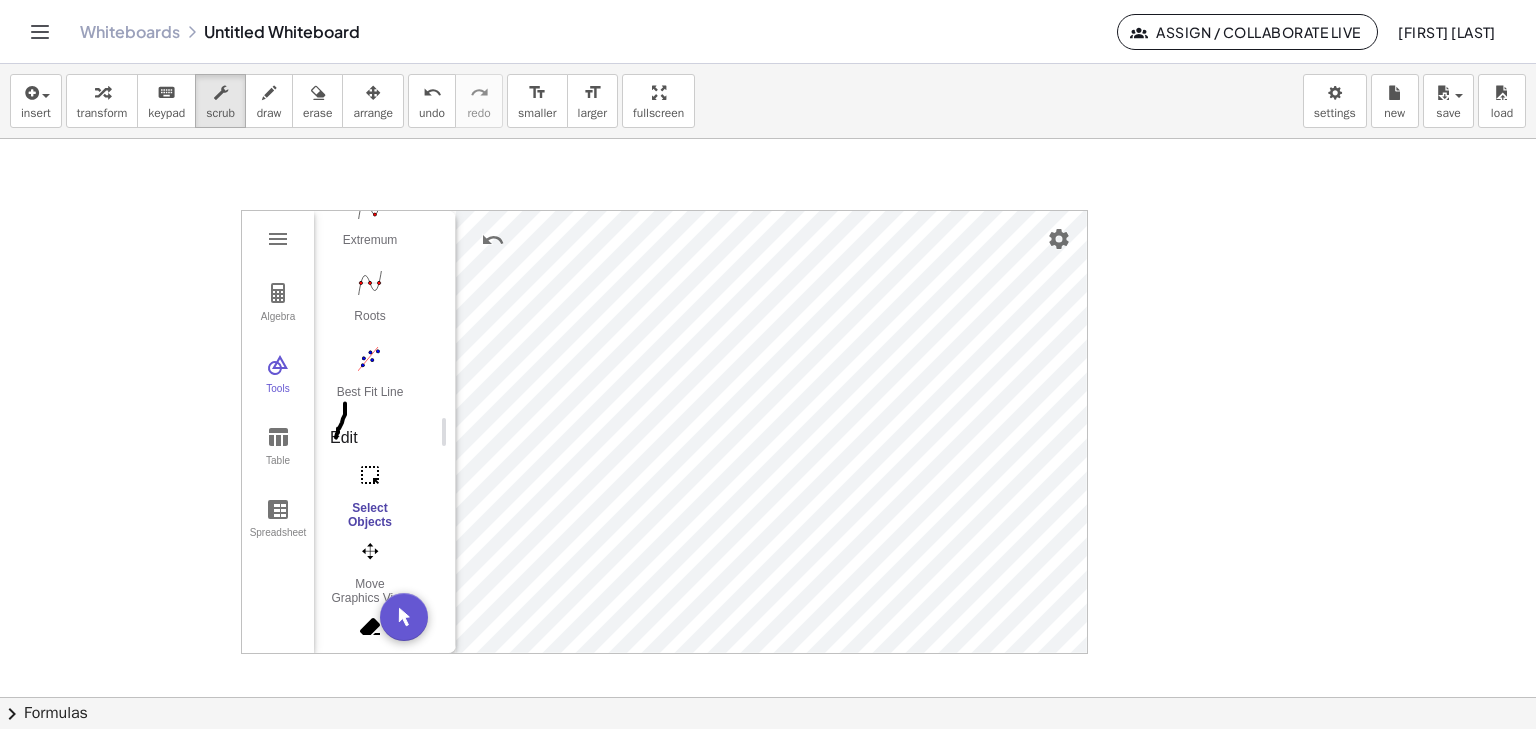 click on "Select Objects" at bounding box center [370, 515] 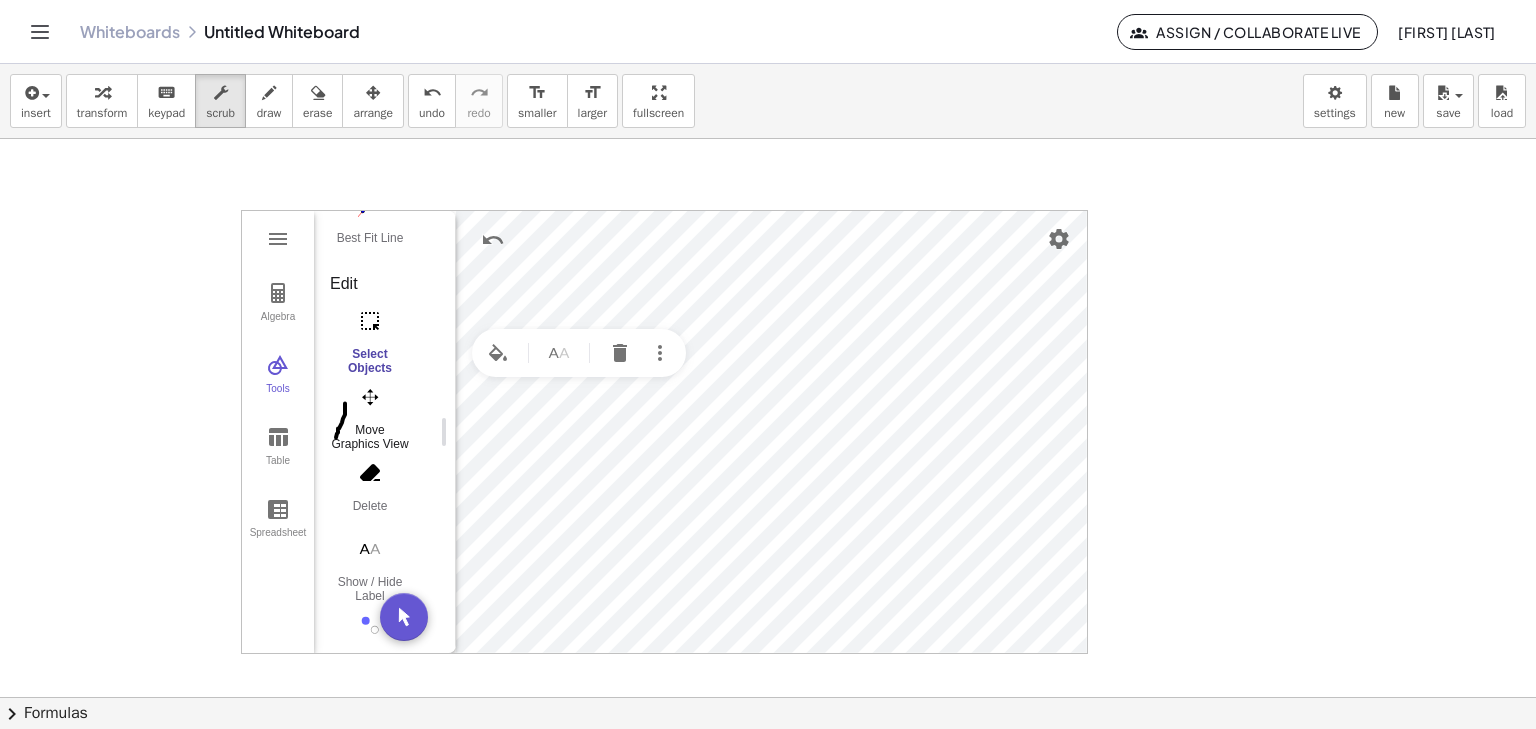 scroll, scrollTop: 560, scrollLeft: 0, axis: vertical 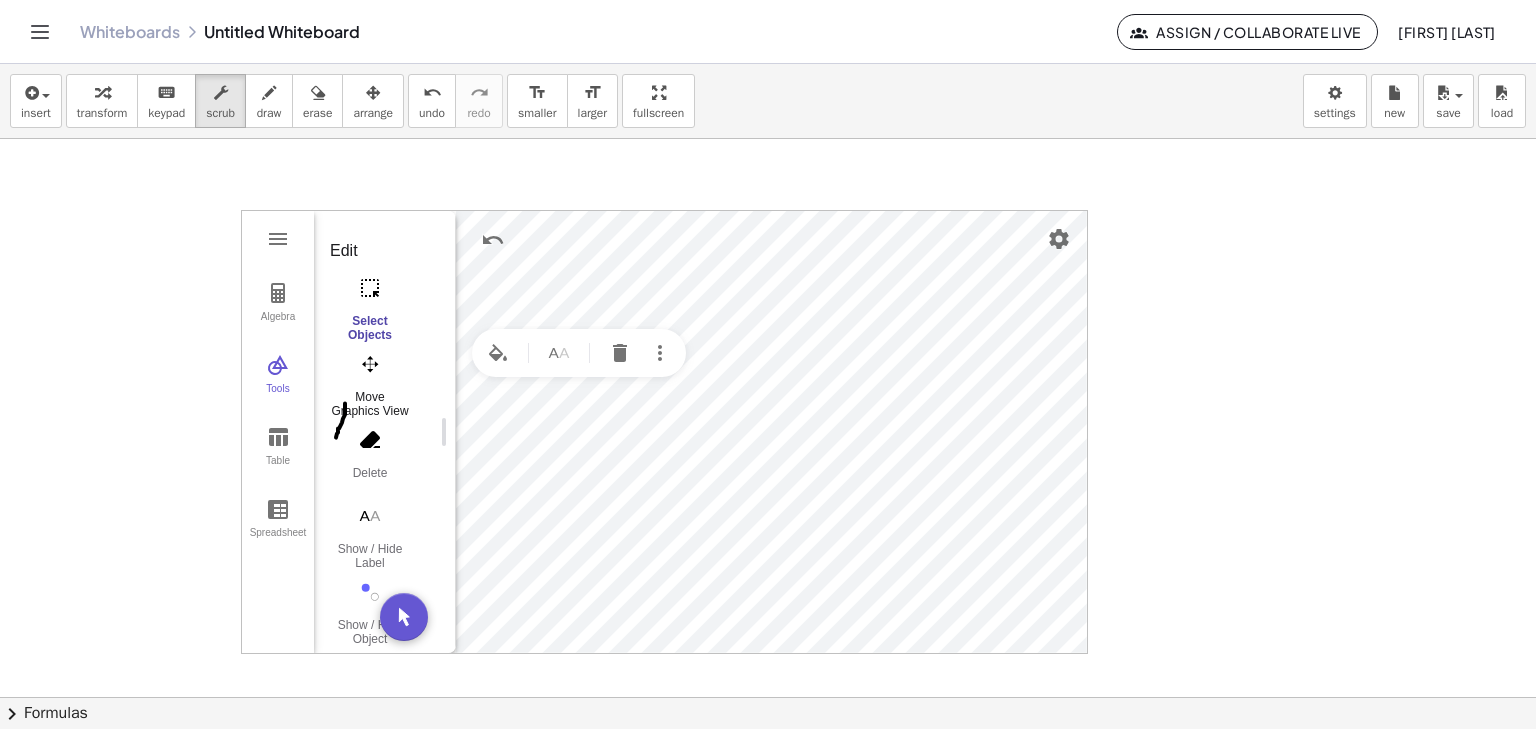 click at bounding box center (370, 364) 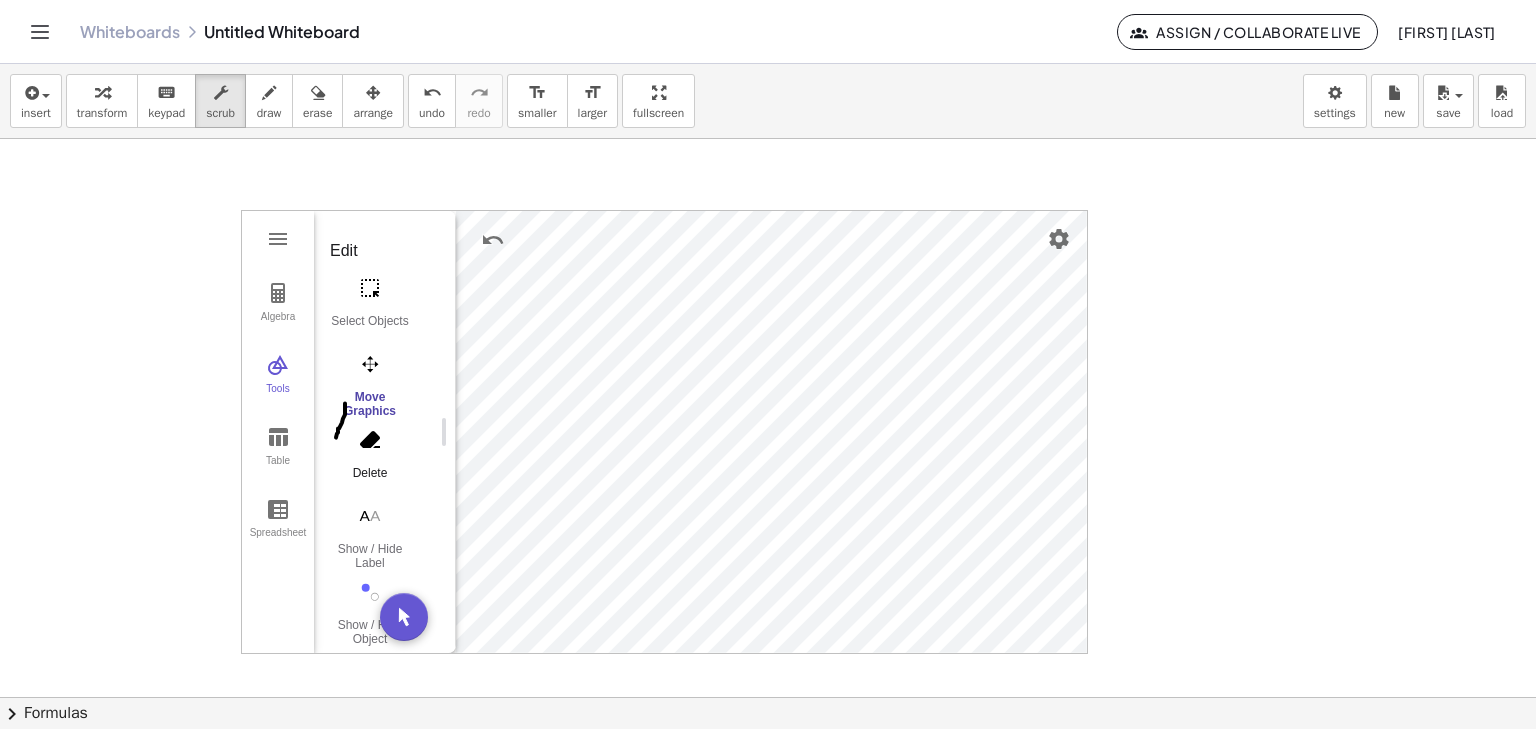 click at bounding box center (370, 440) 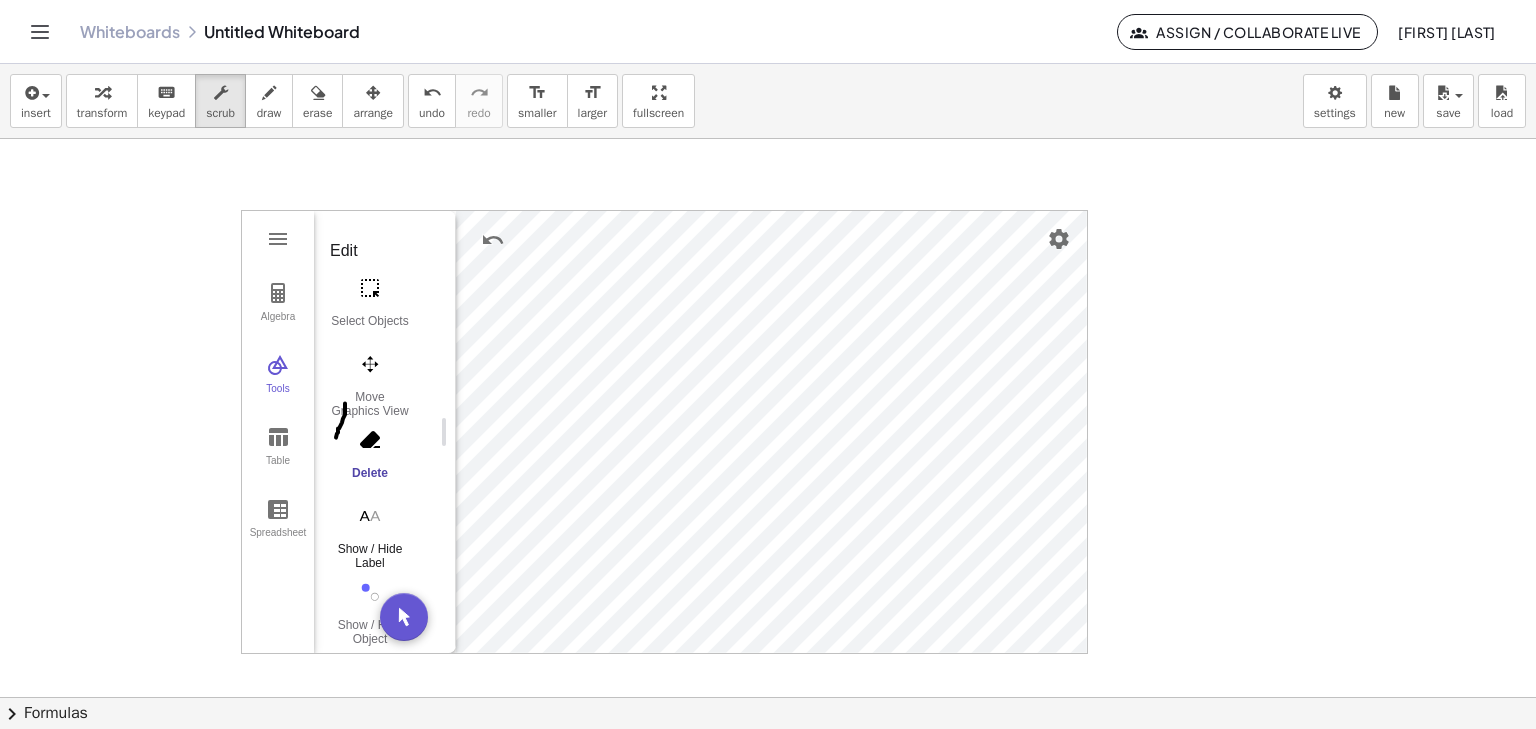 click at bounding box center (370, 516) 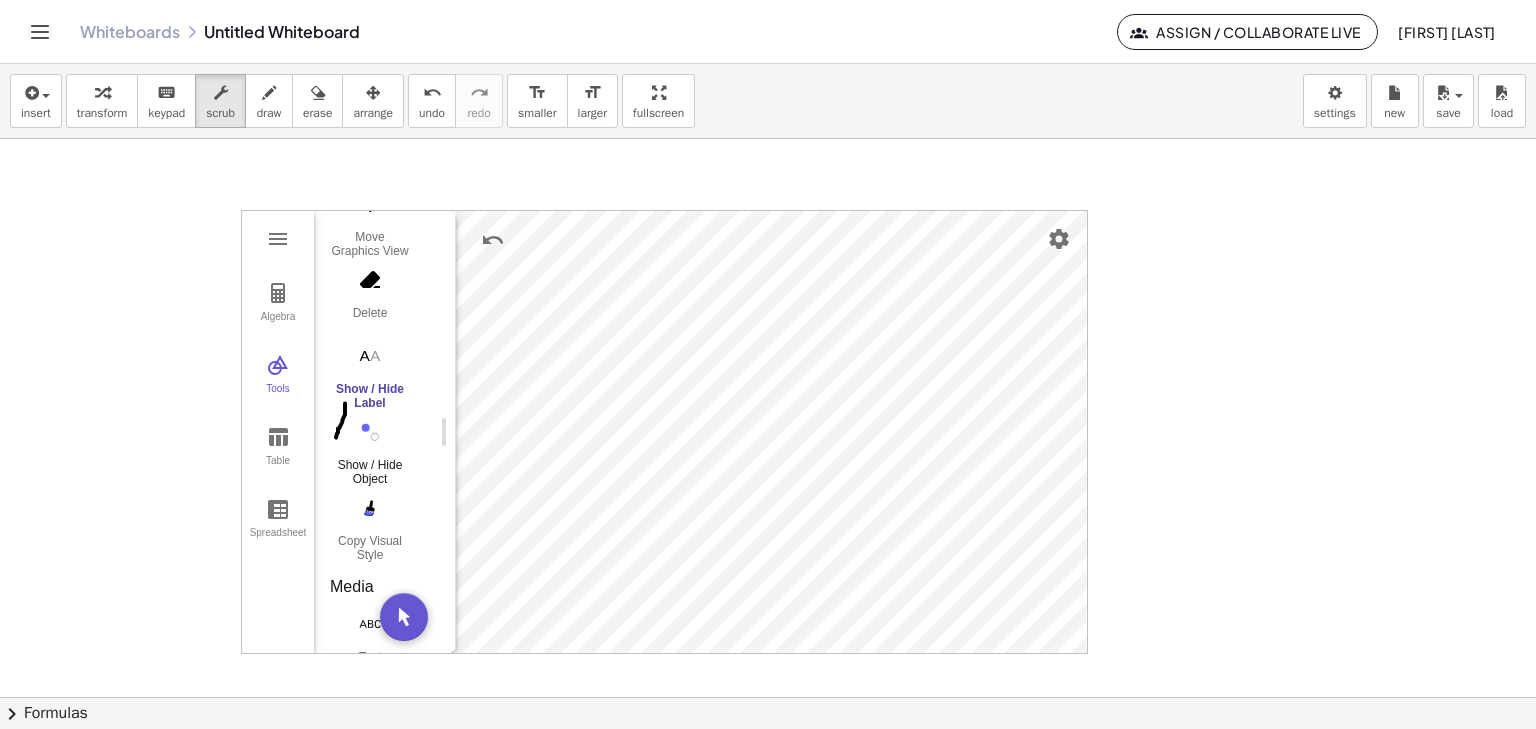 scroll, scrollTop: 746, scrollLeft: 0, axis: vertical 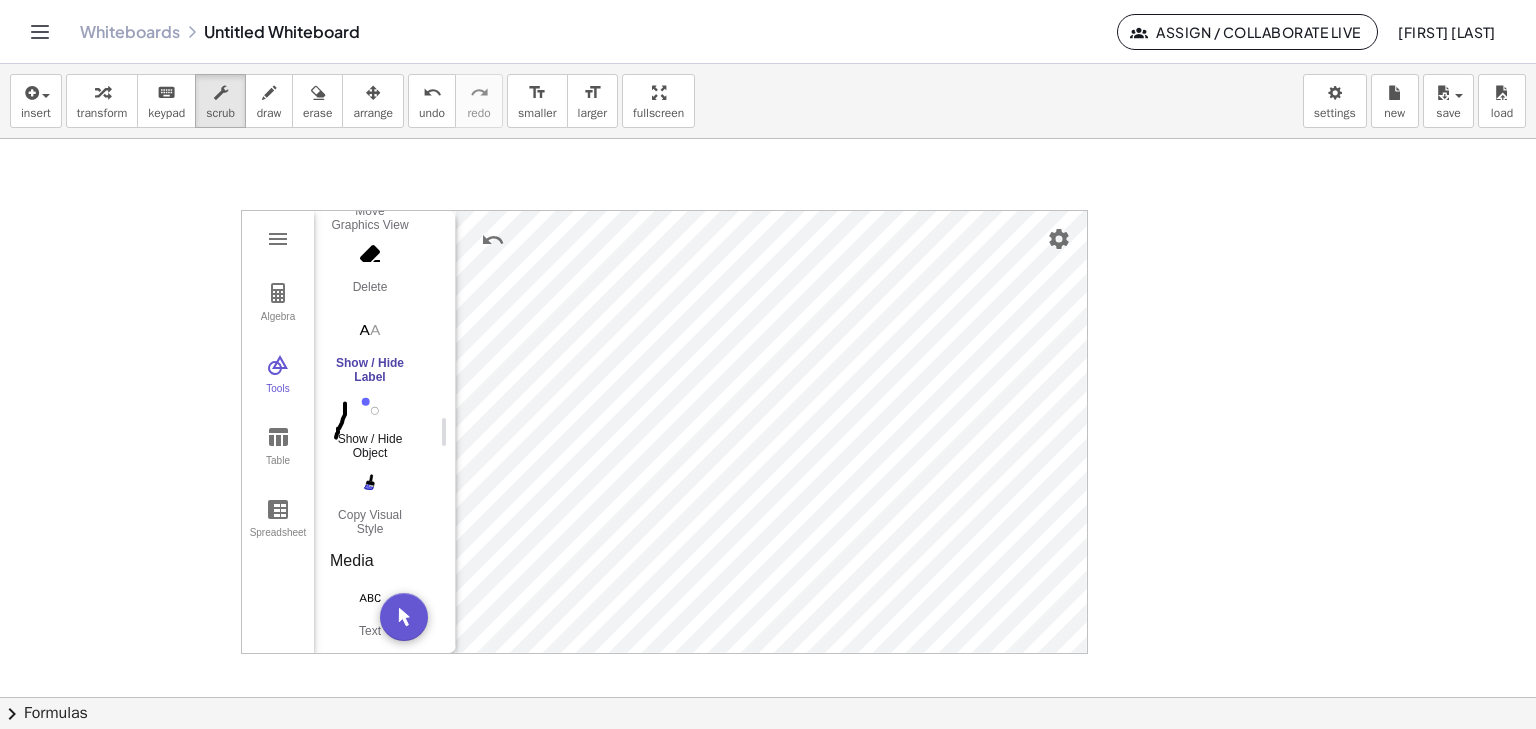 click on "Show / Hide Object" at bounding box center [370, 446] 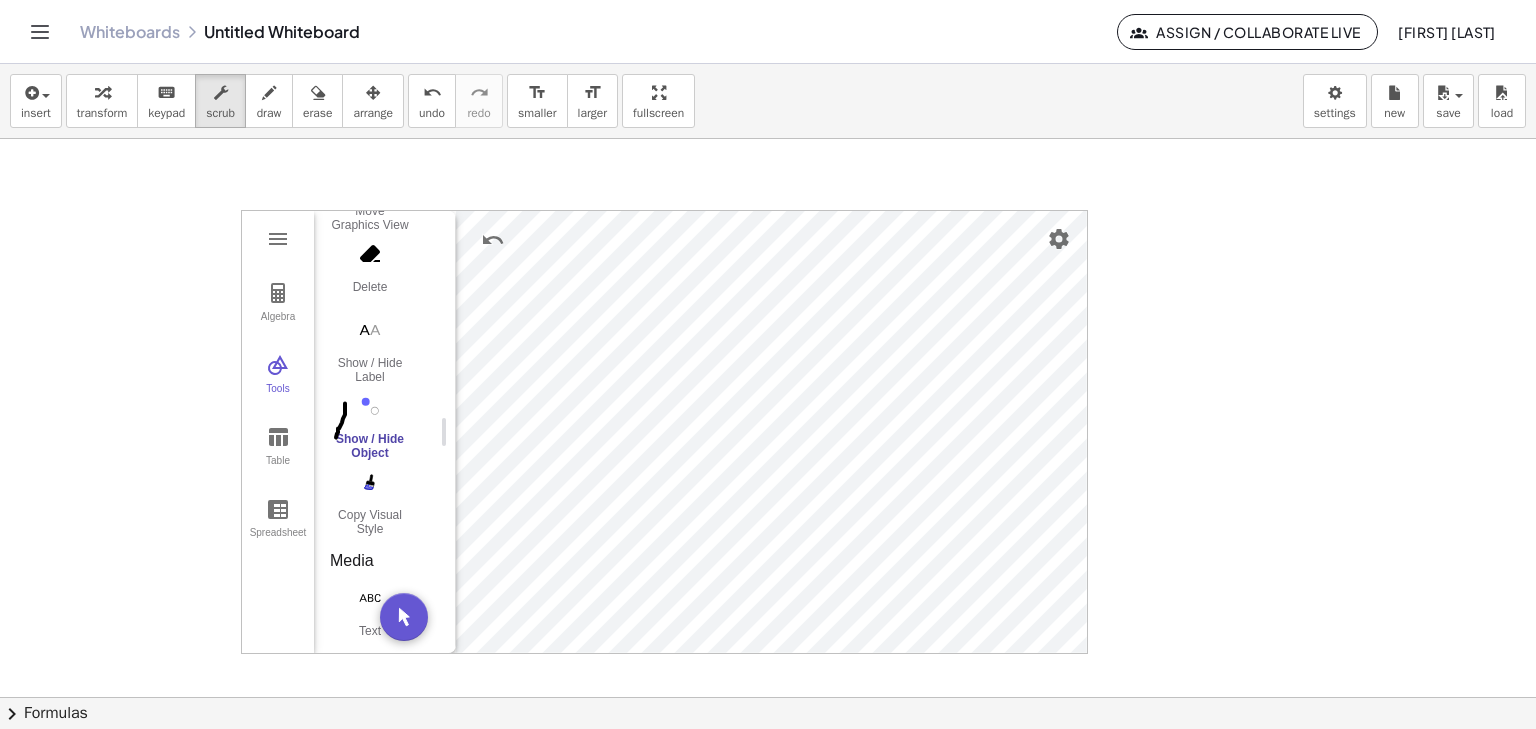click on "Show / Hide Object" at bounding box center [370, 446] 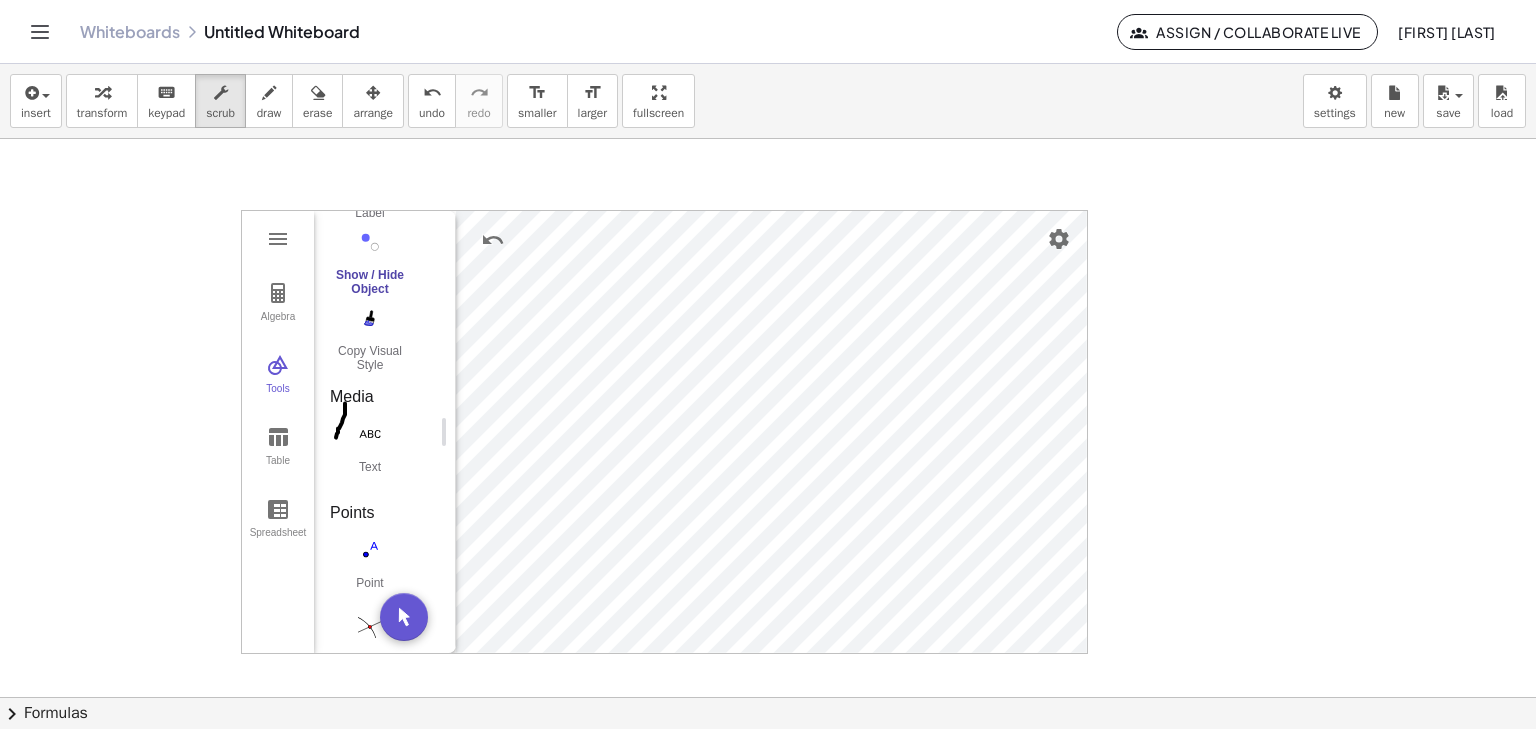 scroll, scrollTop: 933, scrollLeft: 0, axis: vertical 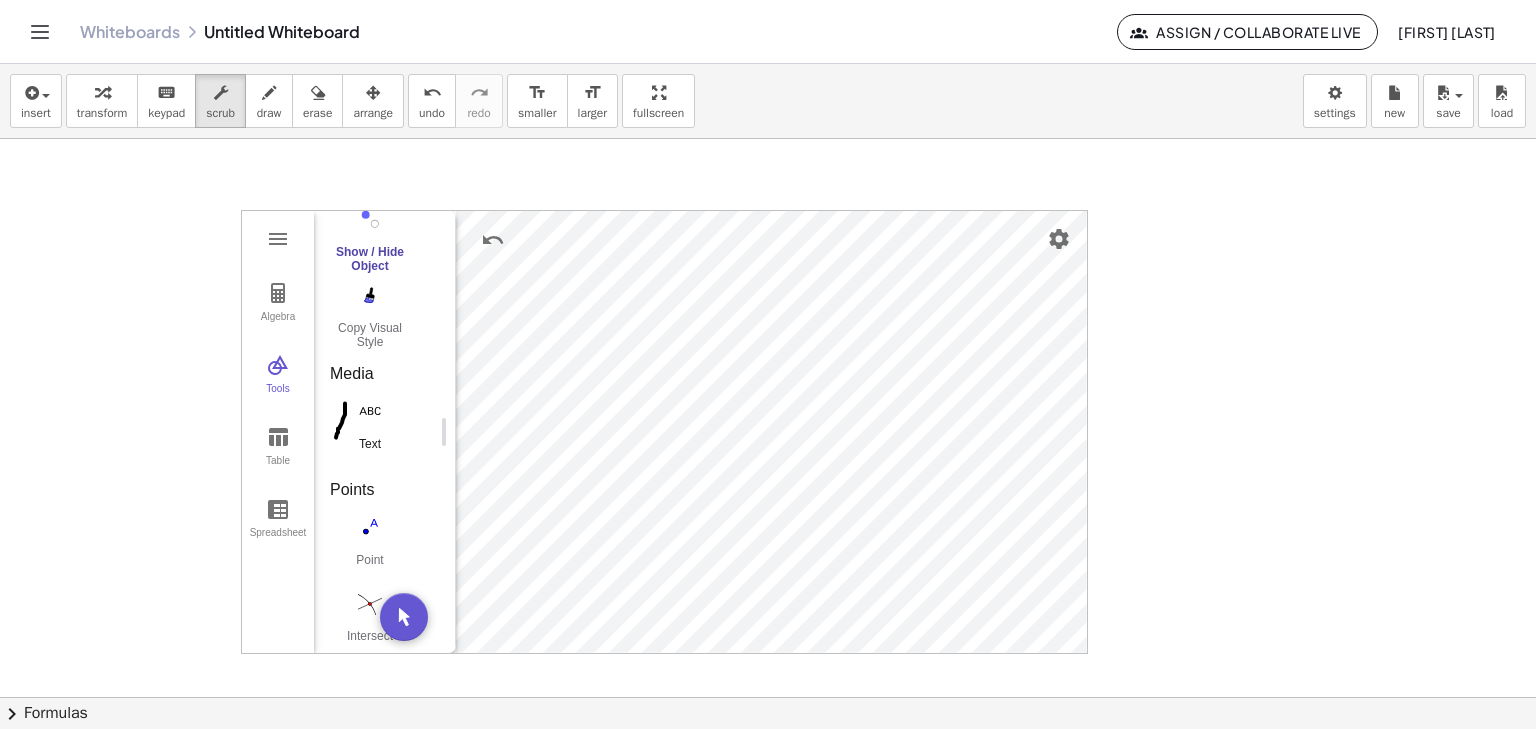 click on "Text" at bounding box center [370, 430] 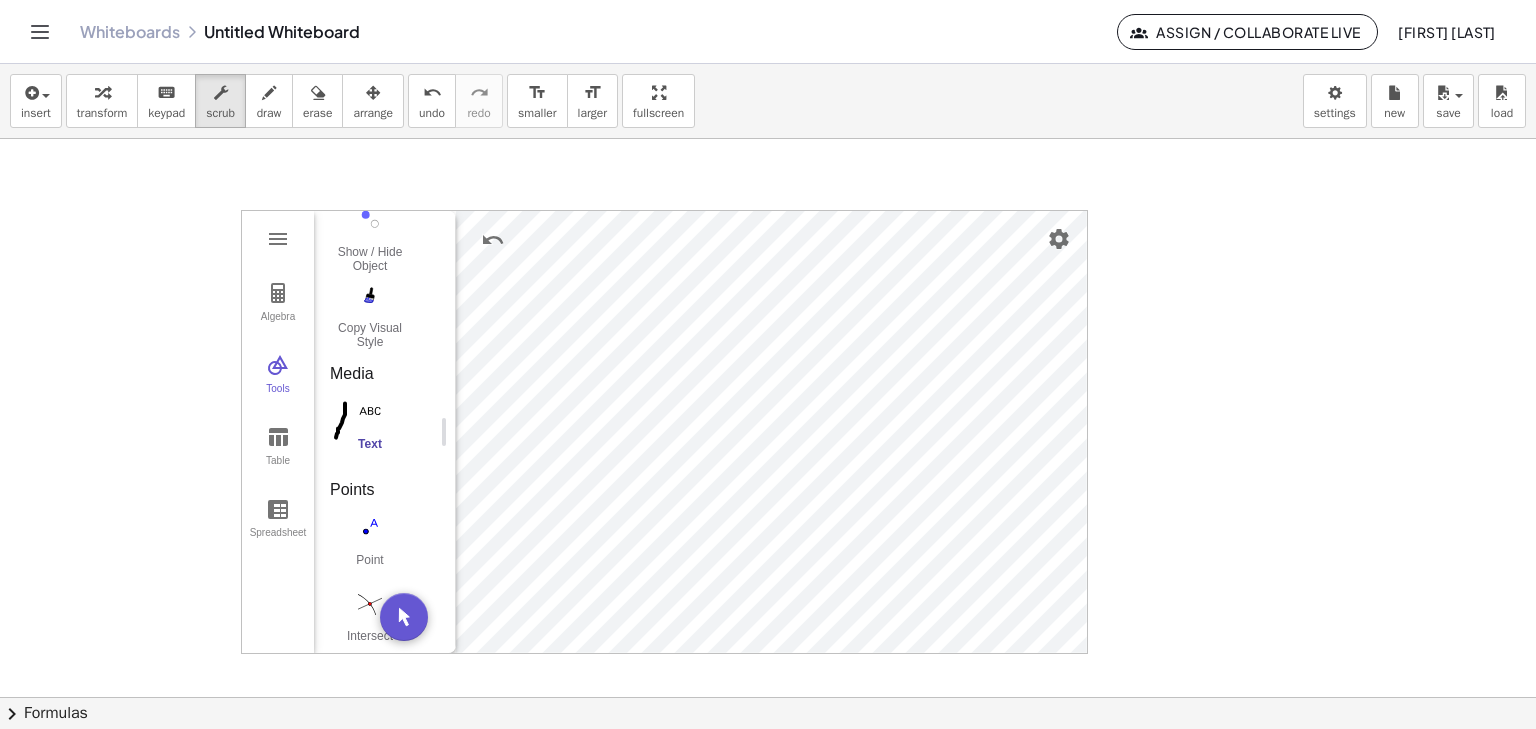 click at bounding box center [370, 411] 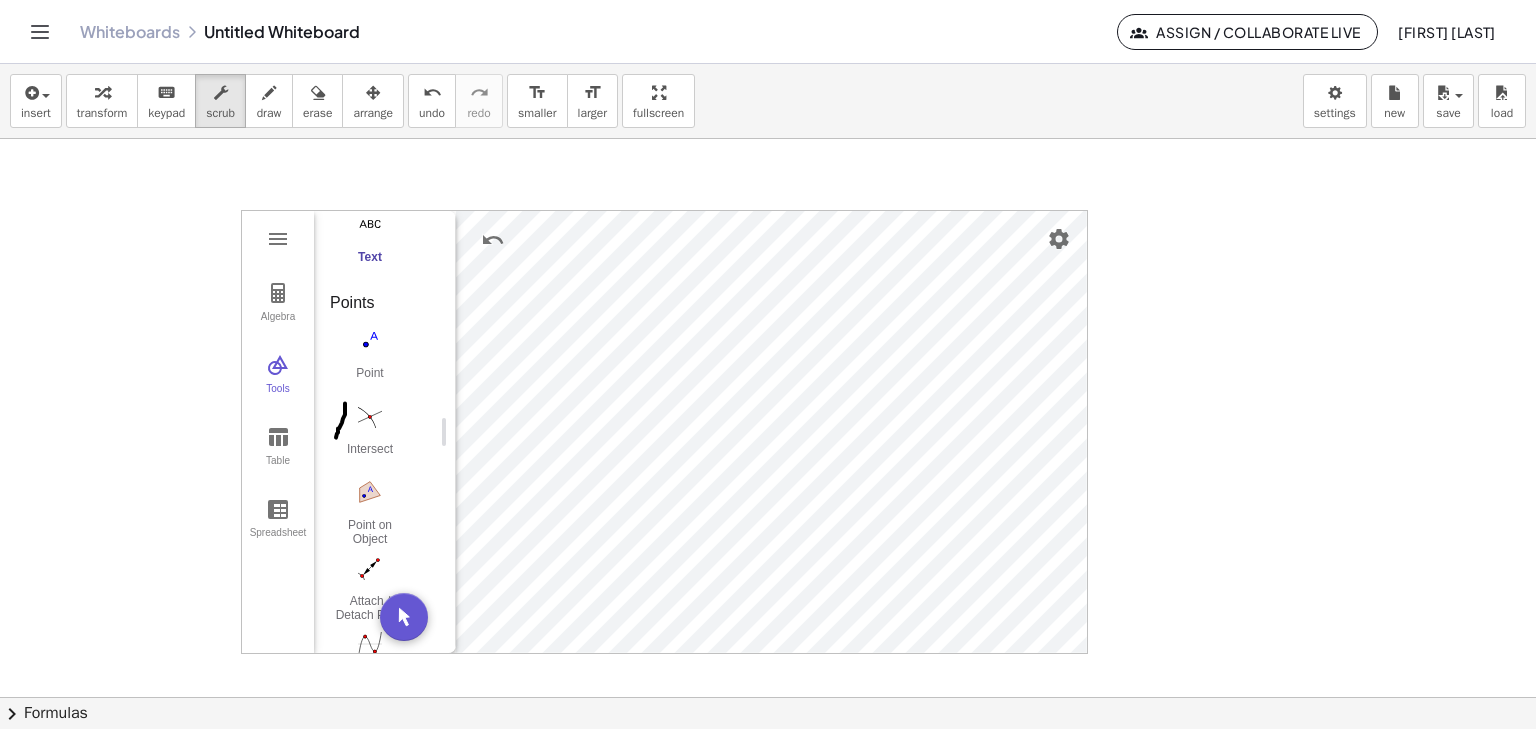 click on "Points" at bounding box center [377, 303] 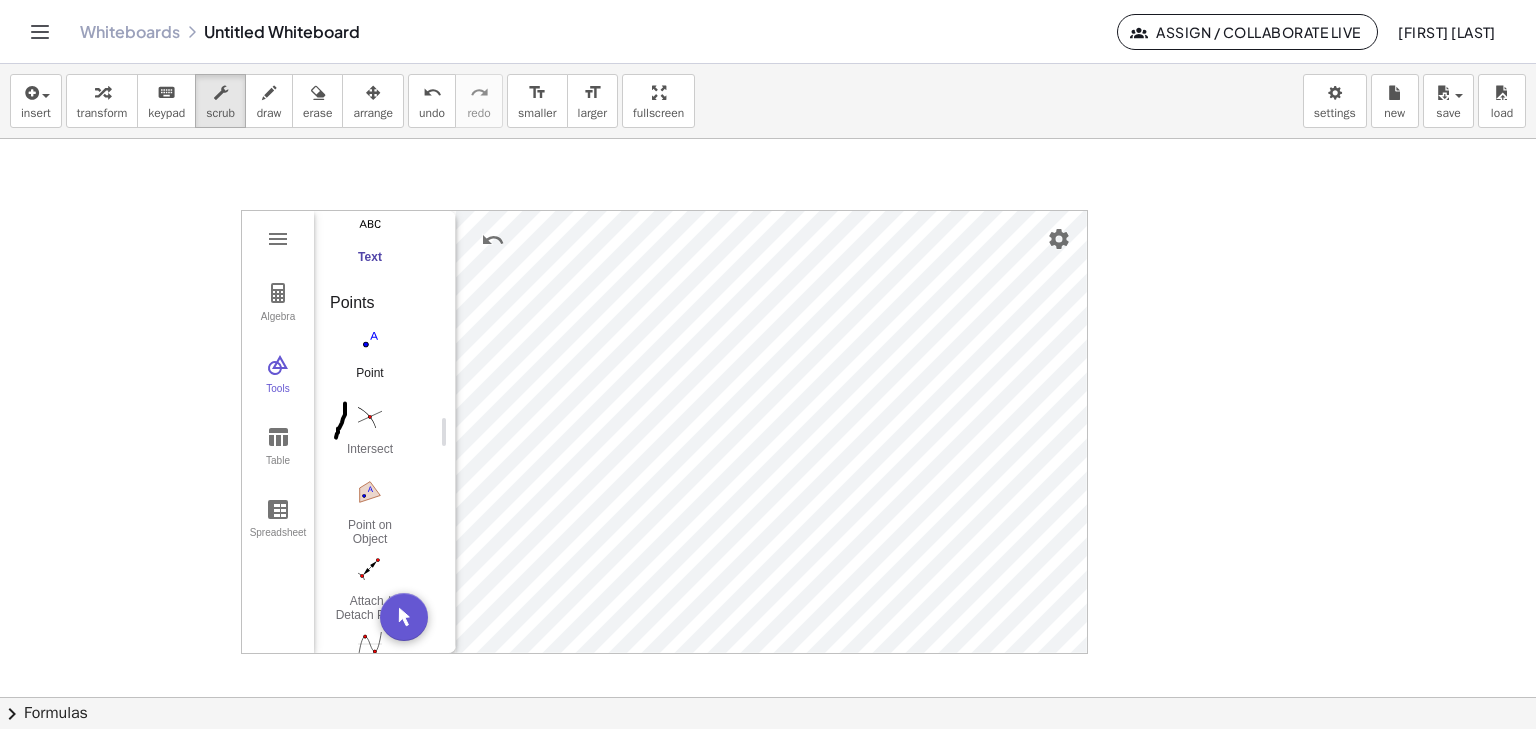click at bounding box center [370, -768] 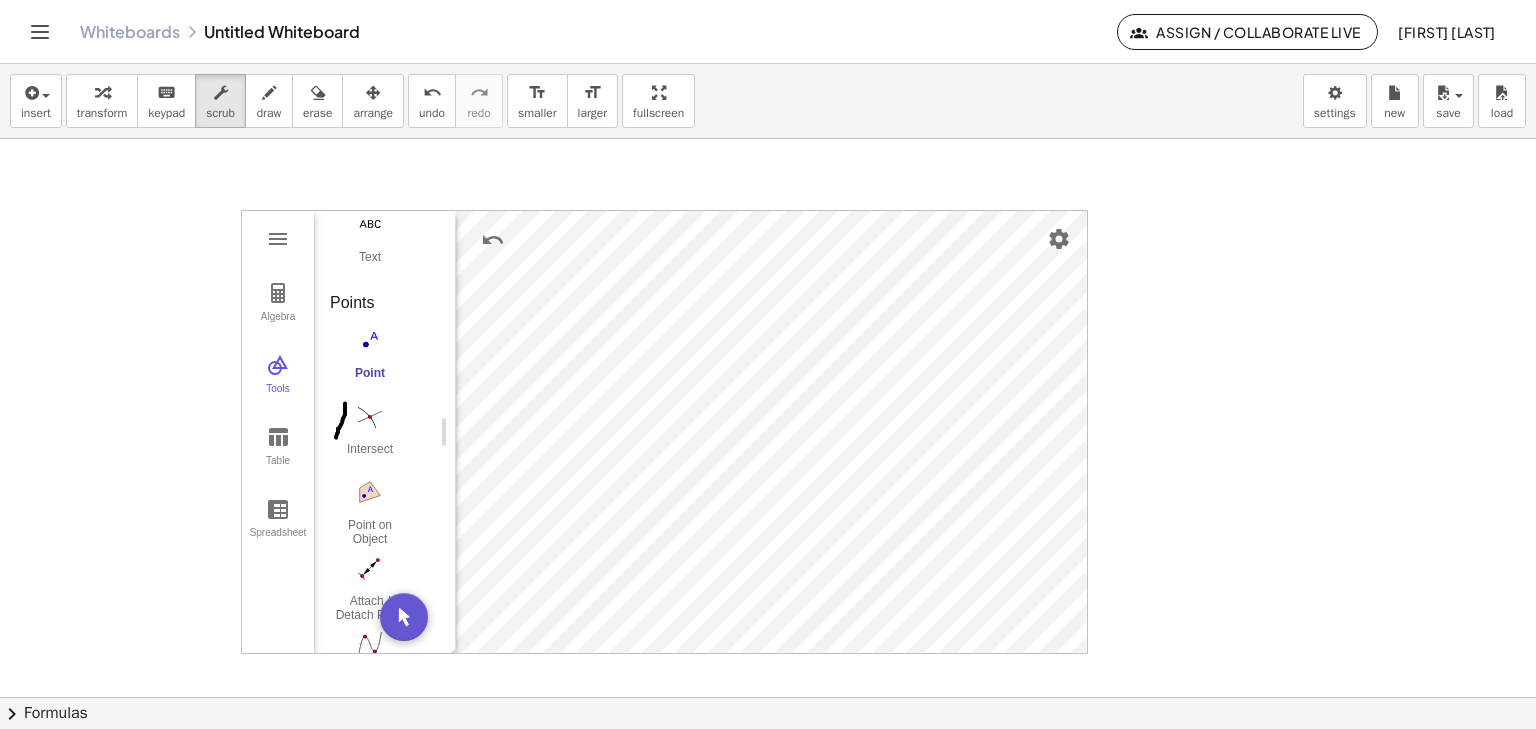 click at bounding box center (370, -768) 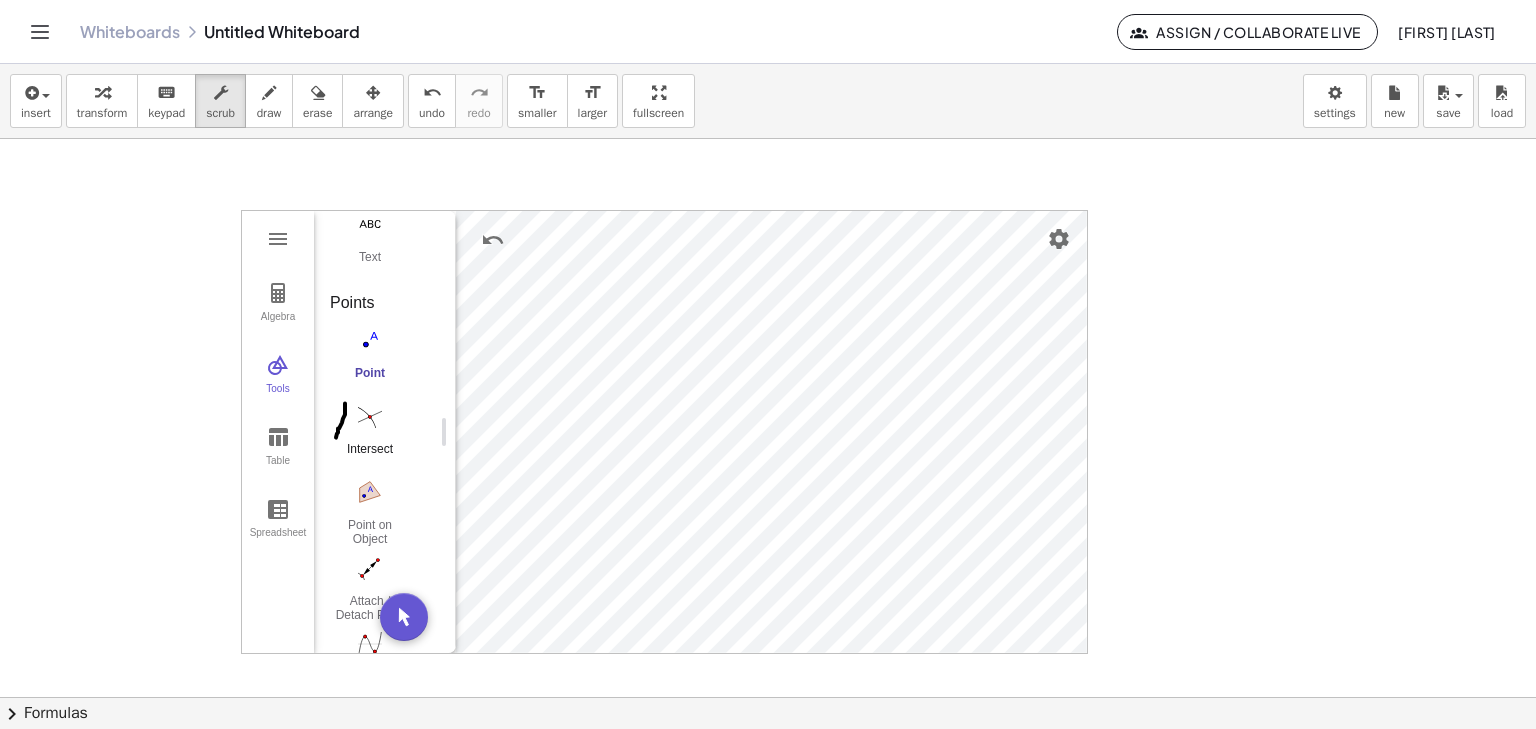 click at bounding box center [370, -616] 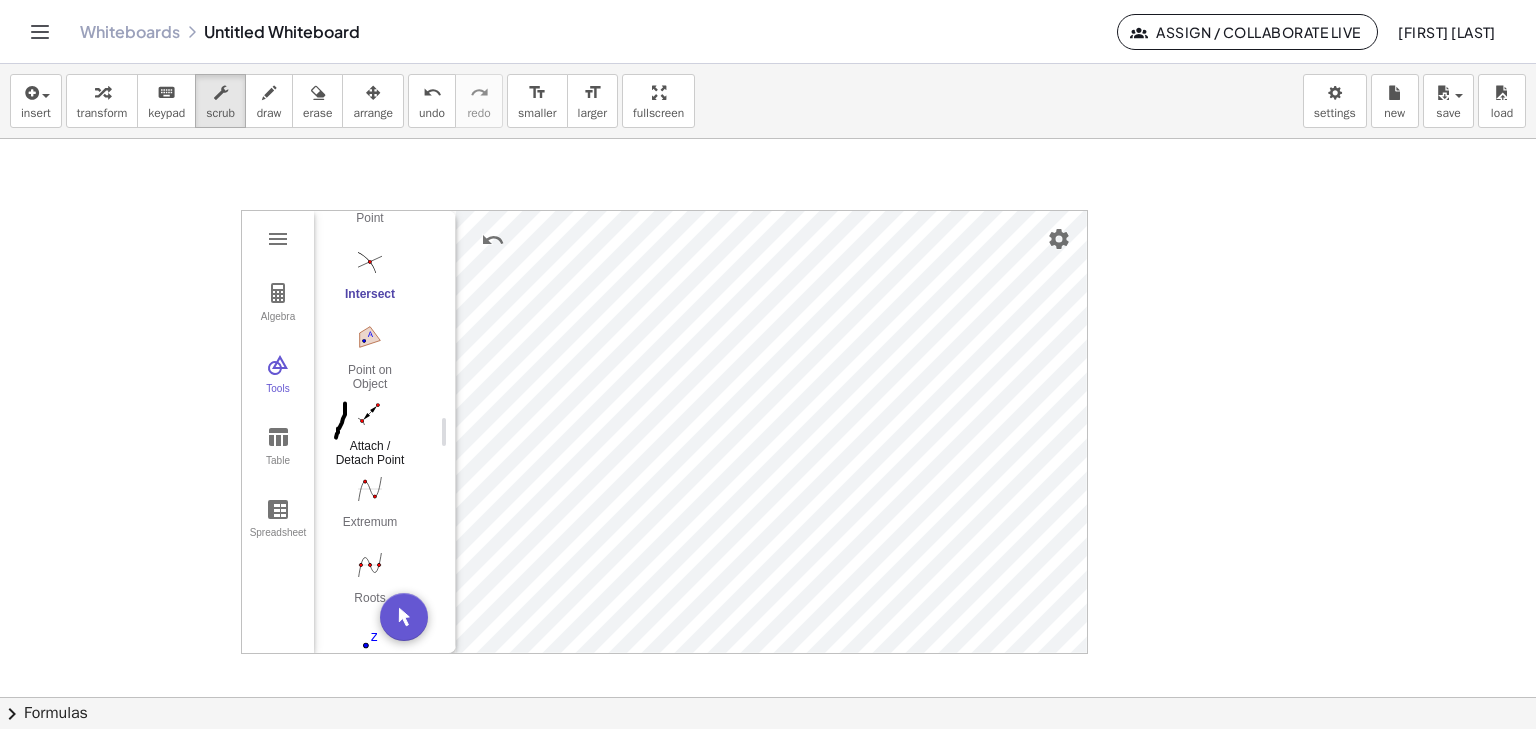 scroll, scrollTop: 1306, scrollLeft: 0, axis: vertical 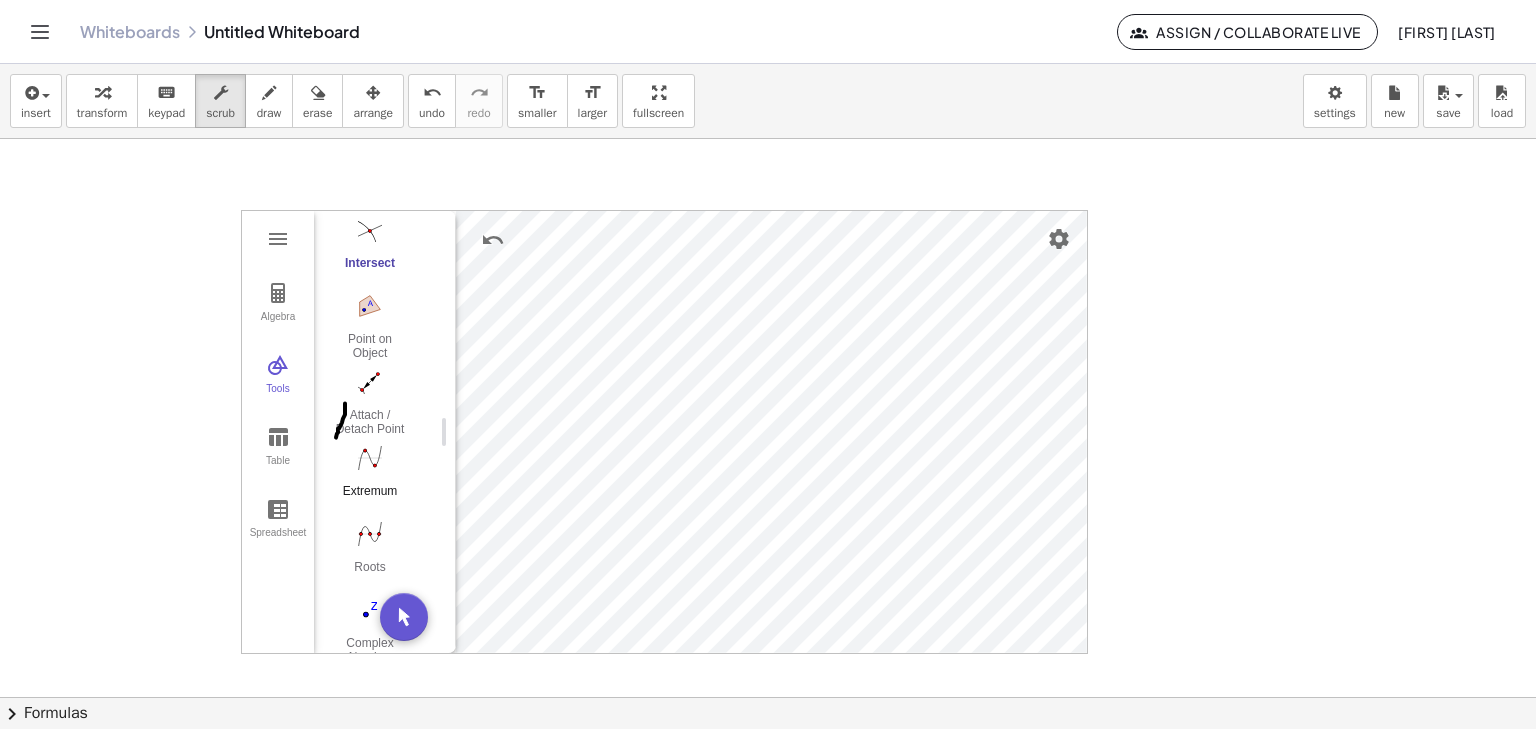 click at bounding box center [370, -726] 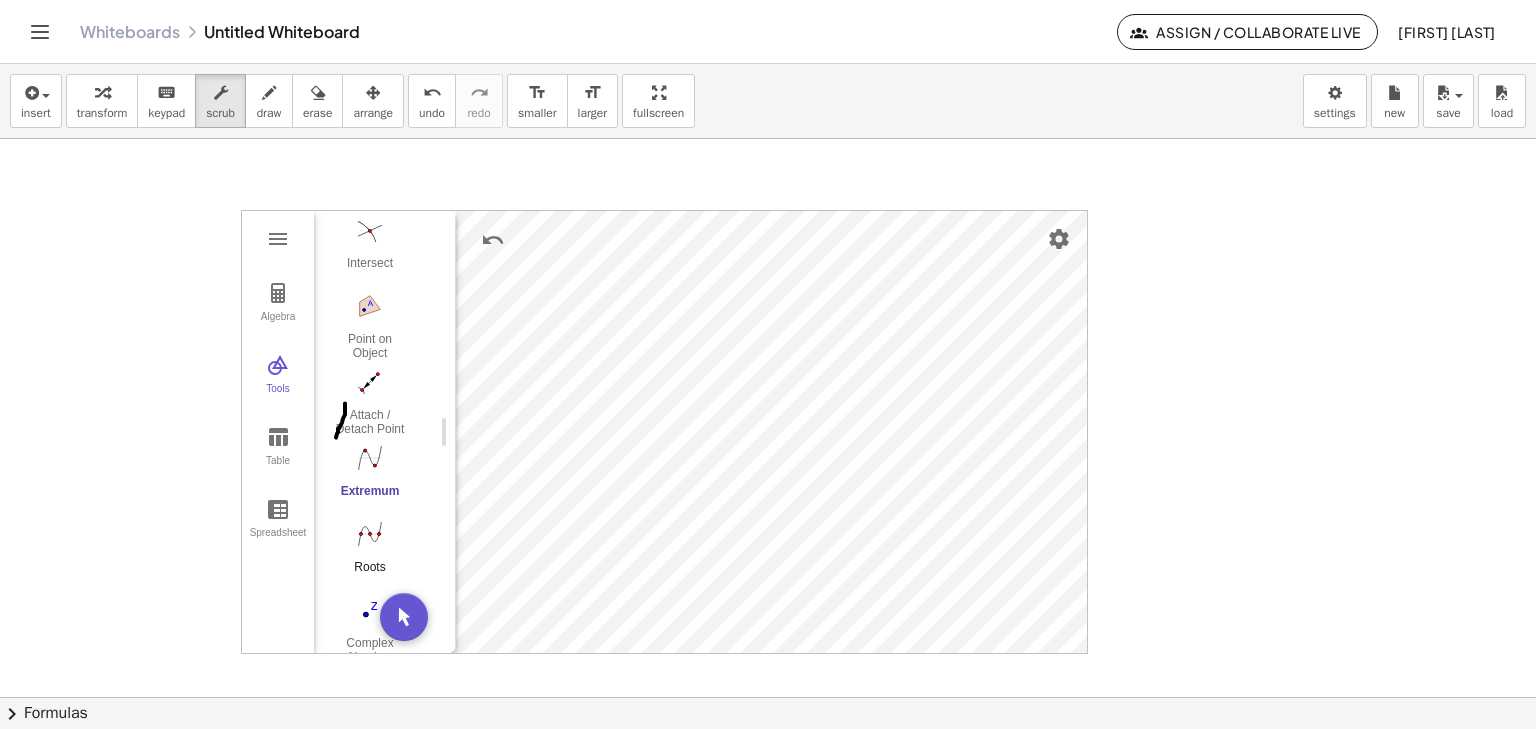 click at bounding box center (370, -650) 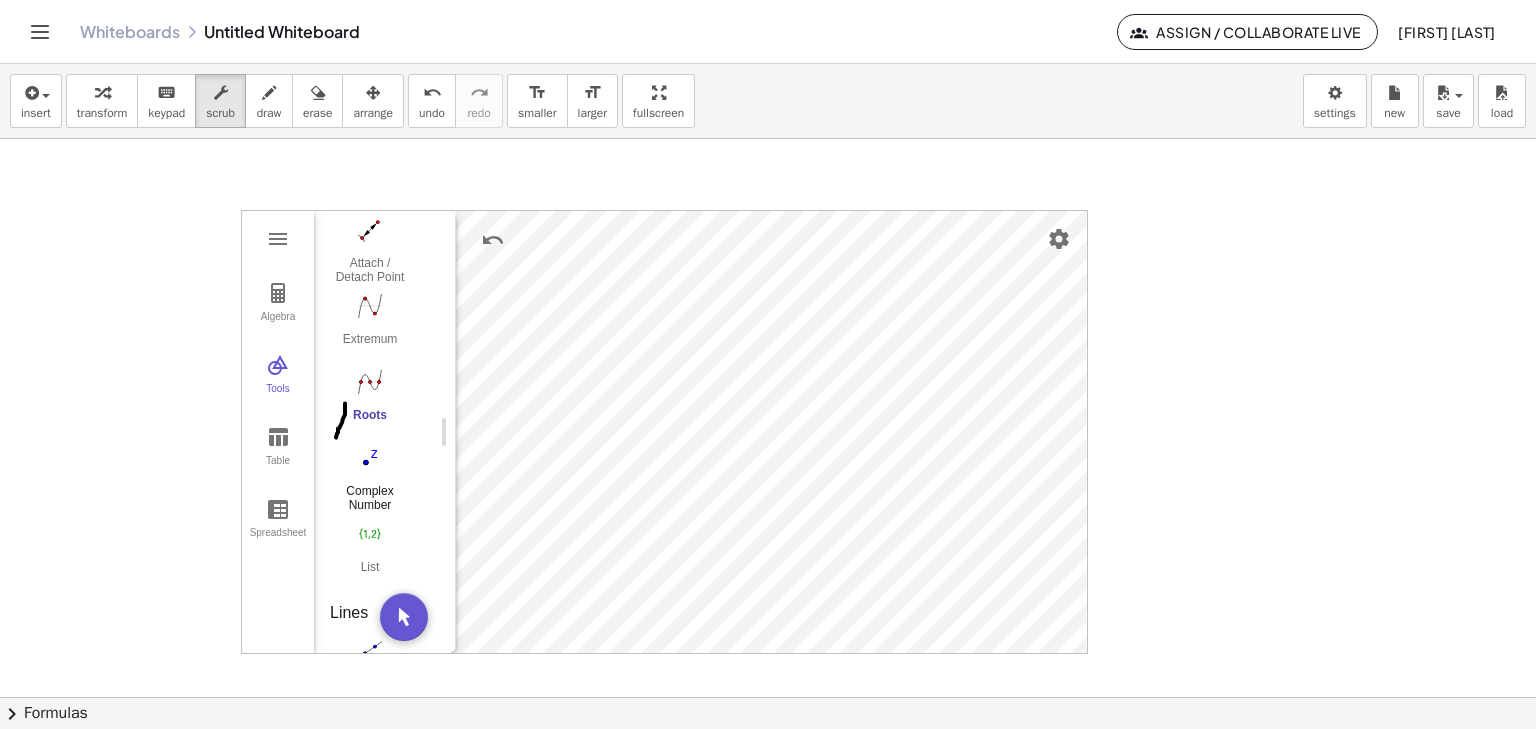 scroll, scrollTop: 1493, scrollLeft: 0, axis: vertical 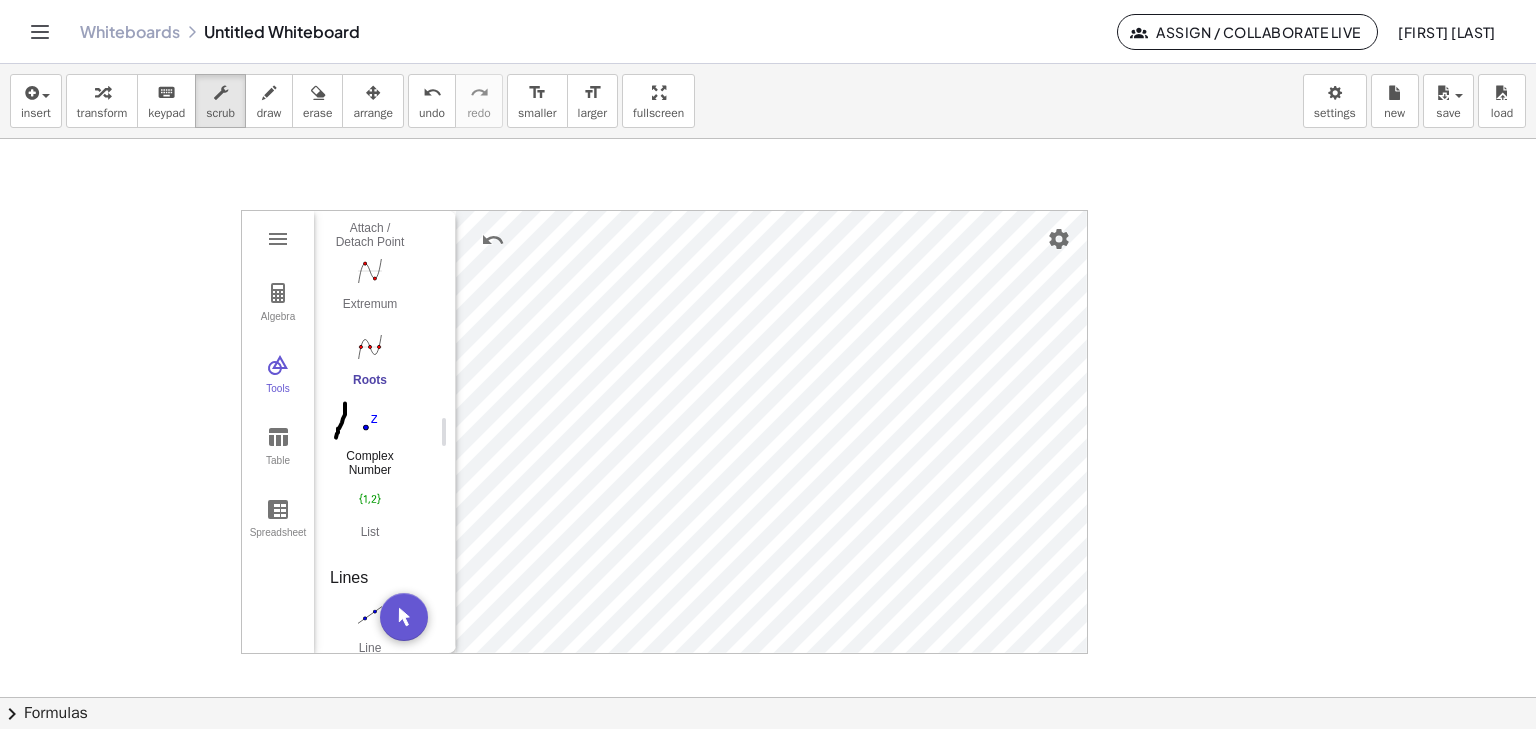 click at bounding box center (370, 423) 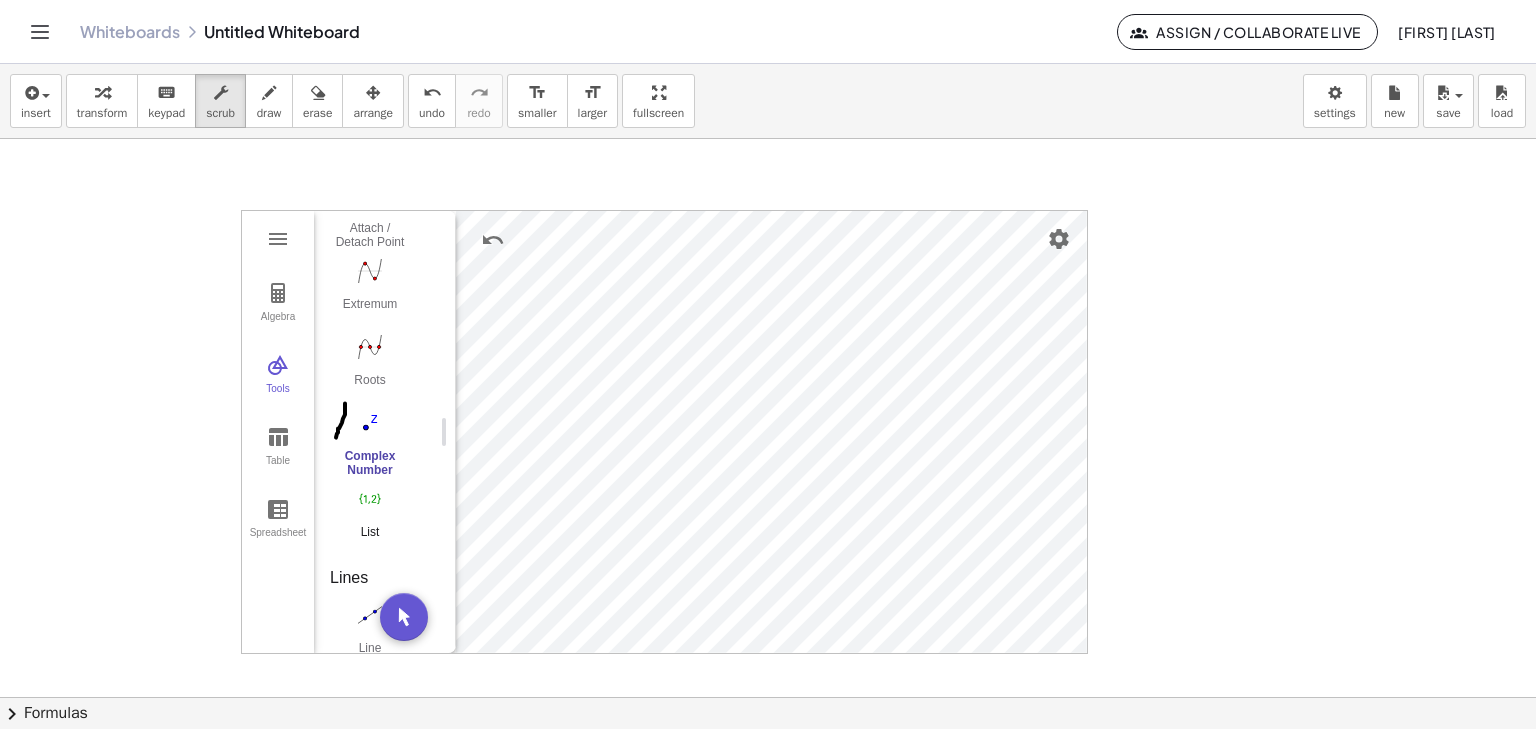 click at bounding box center [370, 499] 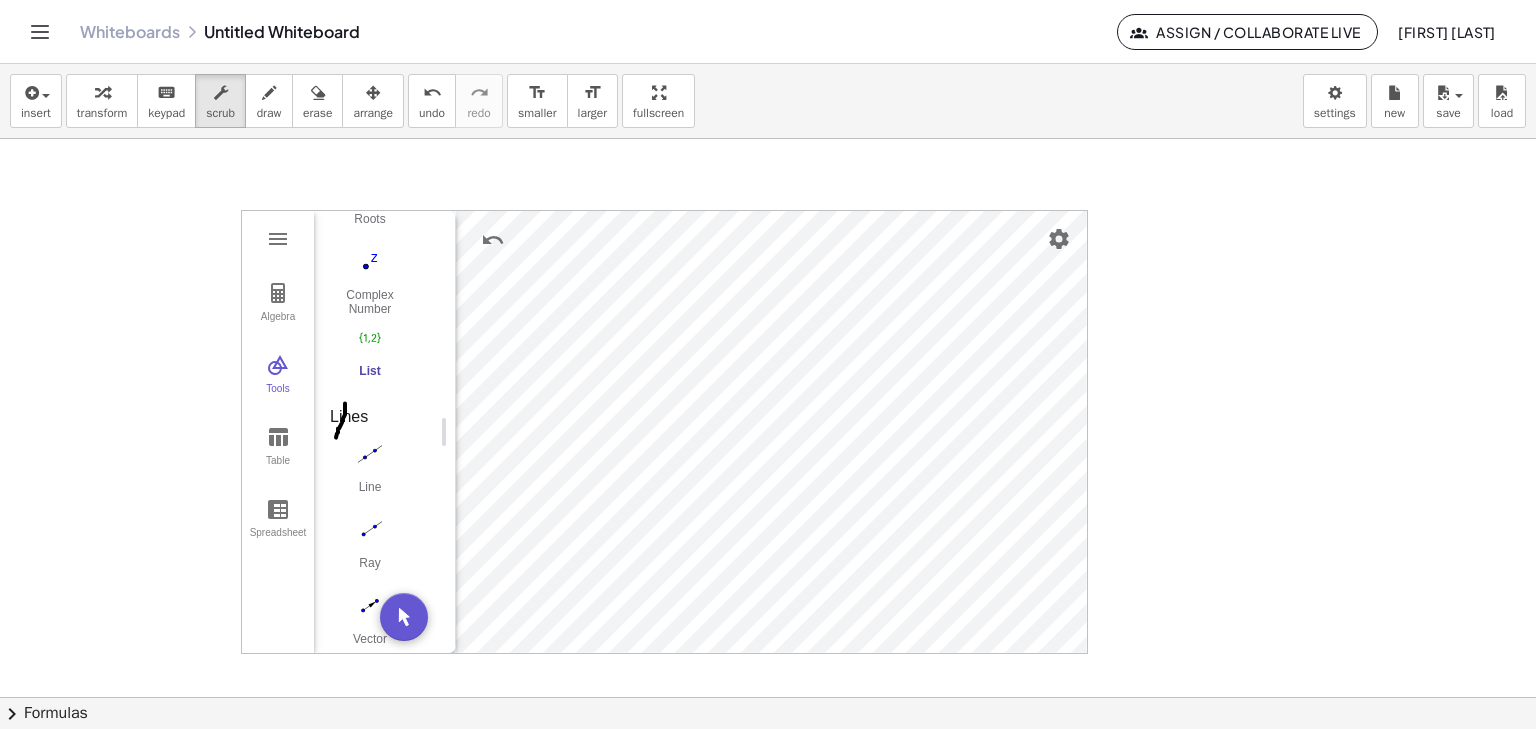 scroll, scrollTop: 1680, scrollLeft: 0, axis: vertical 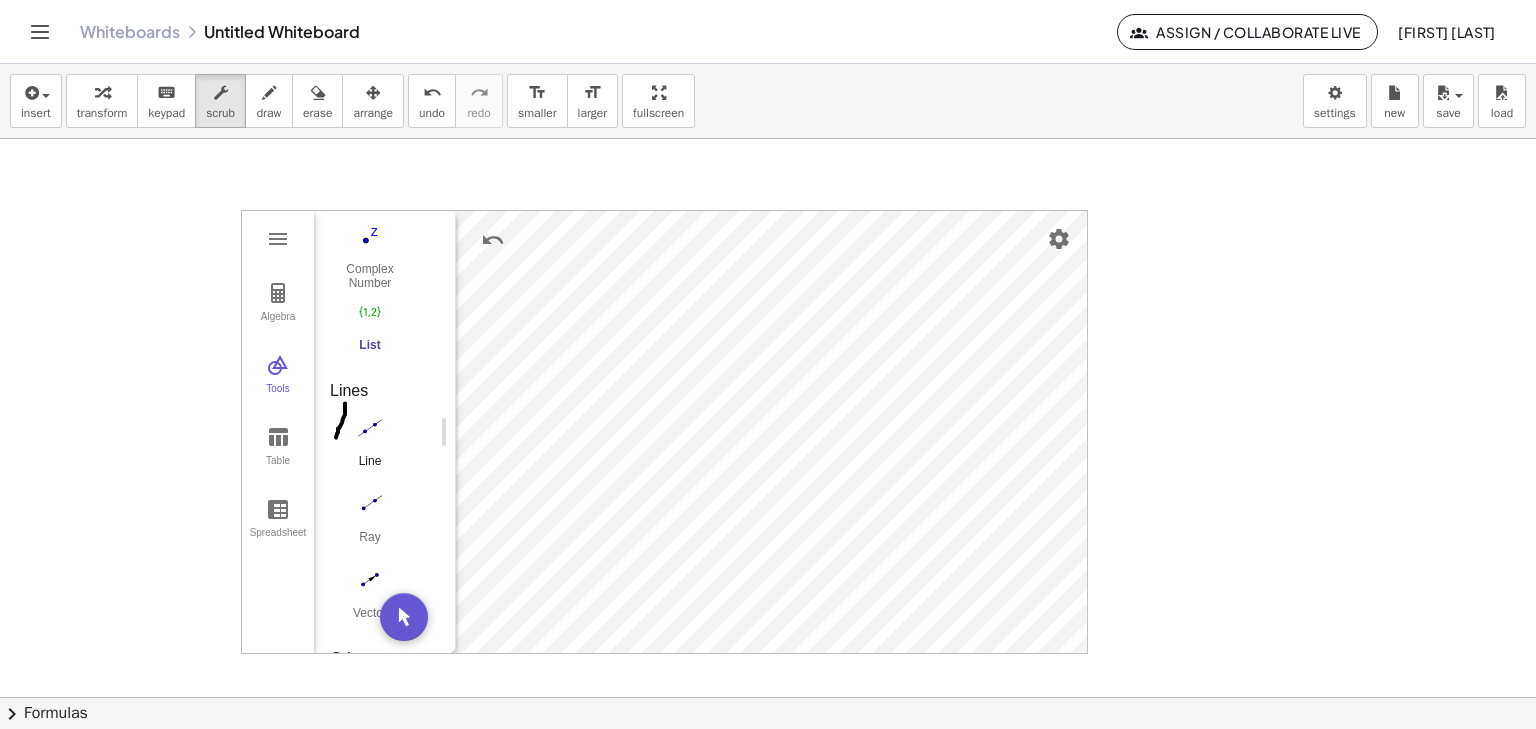 click at bounding box center (370, 428) 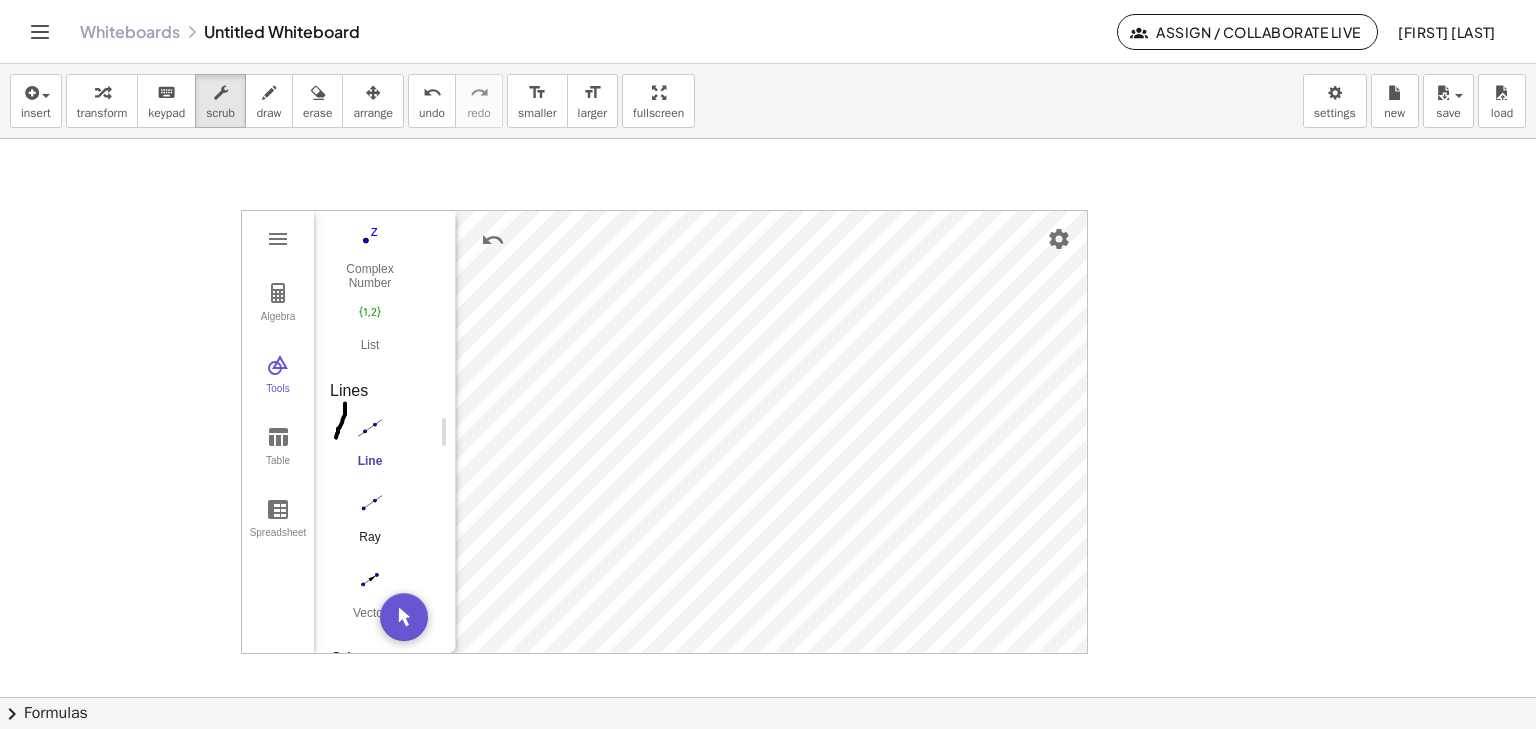 click at bounding box center [370, 504] 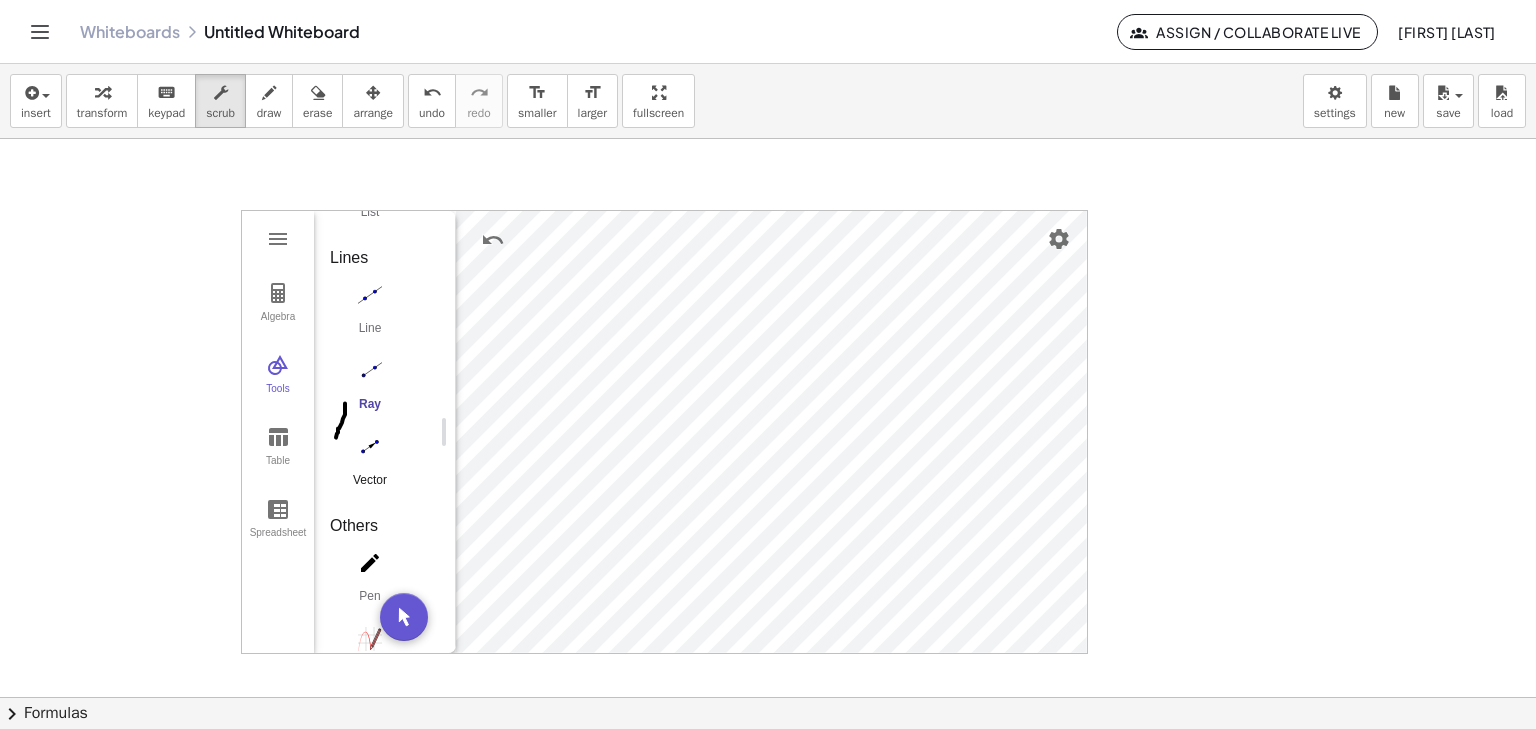 scroll, scrollTop: 1866, scrollLeft: 0, axis: vertical 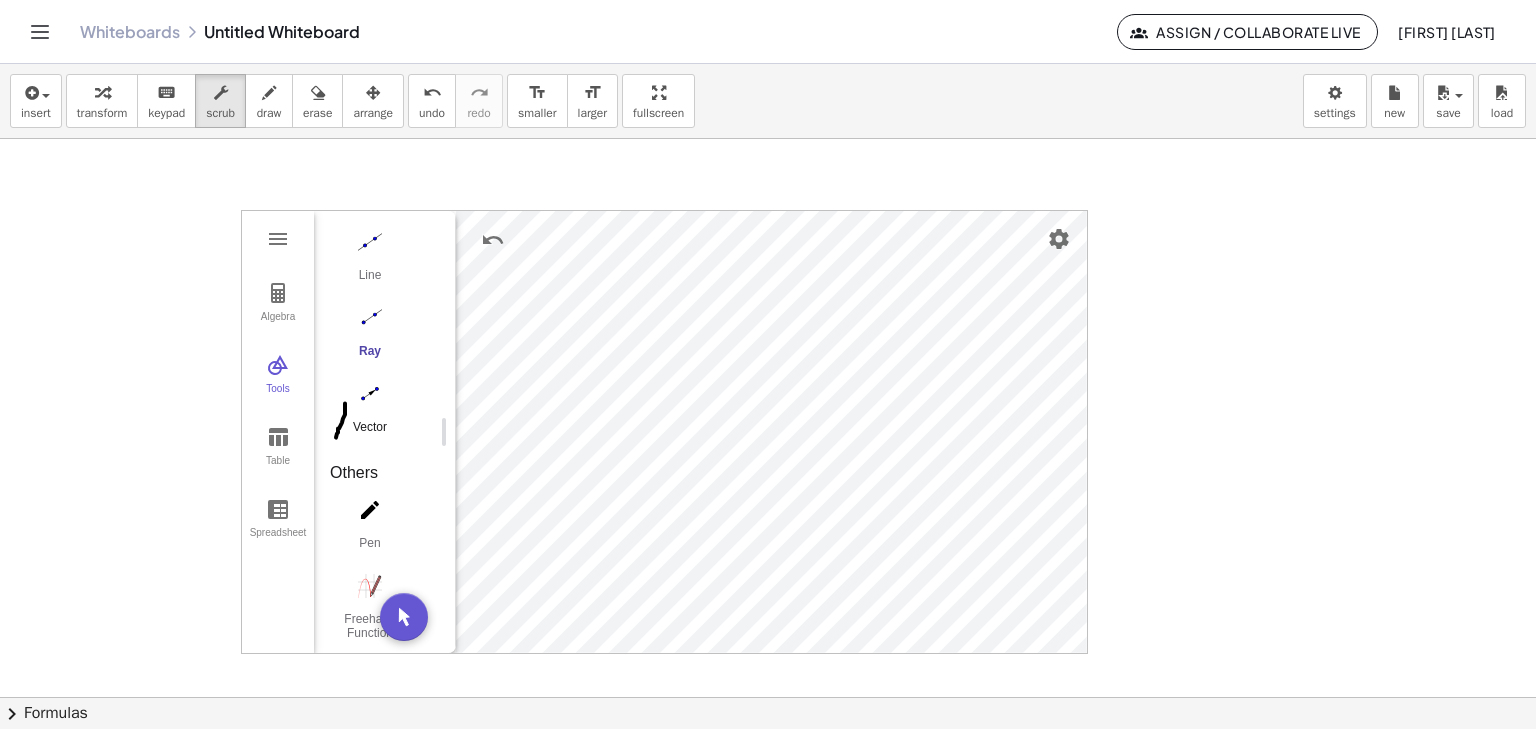 click at bounding box center [370, 394] 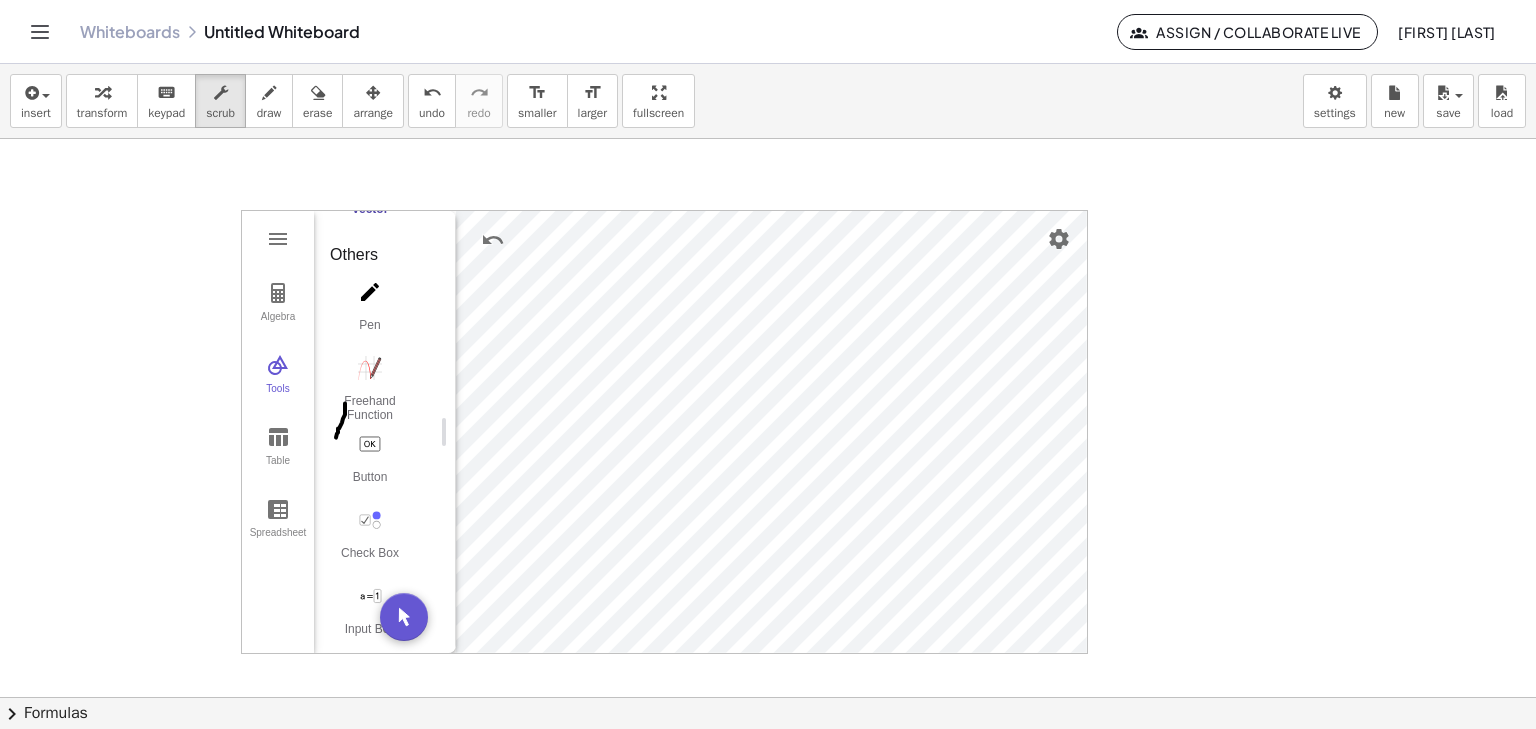 scroll, scrollTop: 2100, scrollLeft: 0, axis: vertical 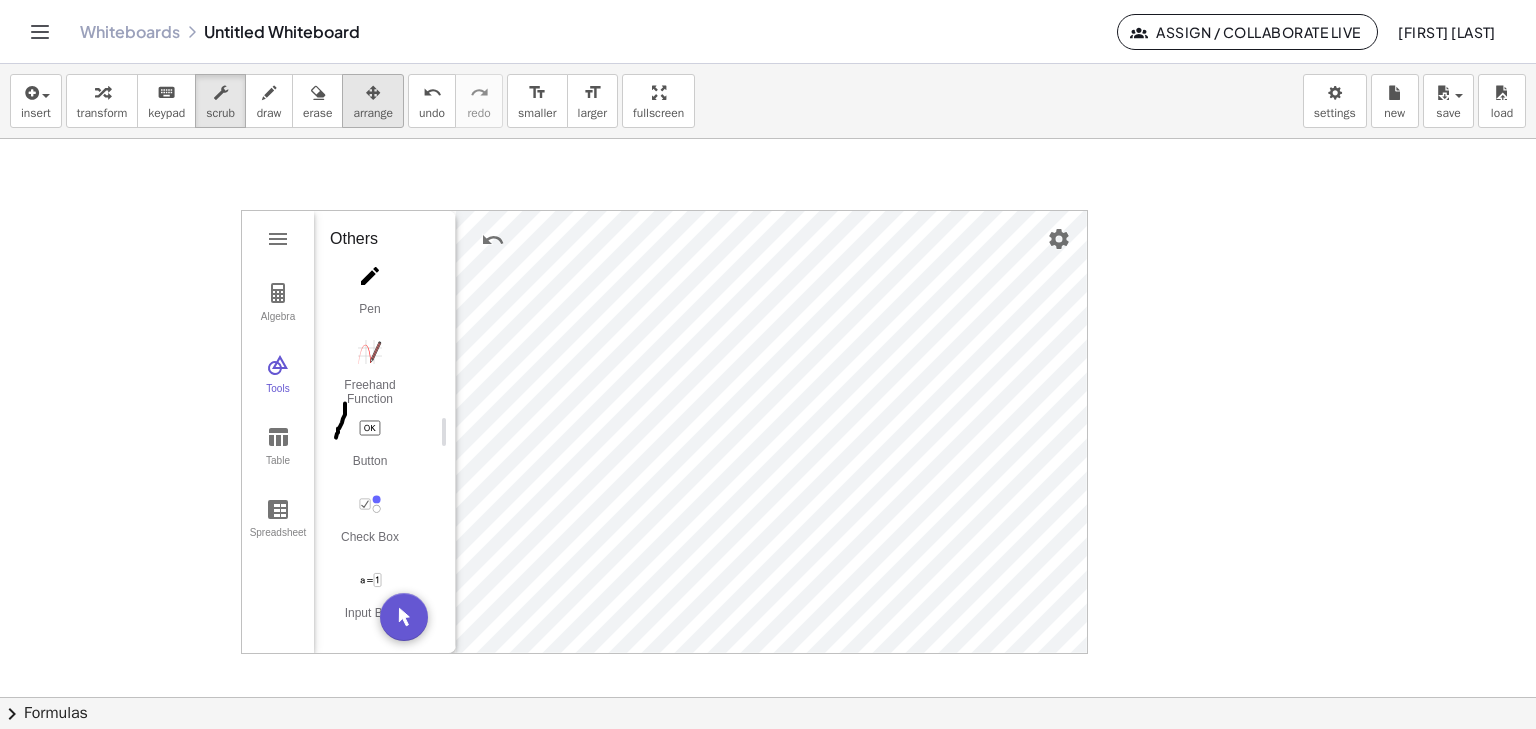 click on "arrange" at bounding box center [373, 113] 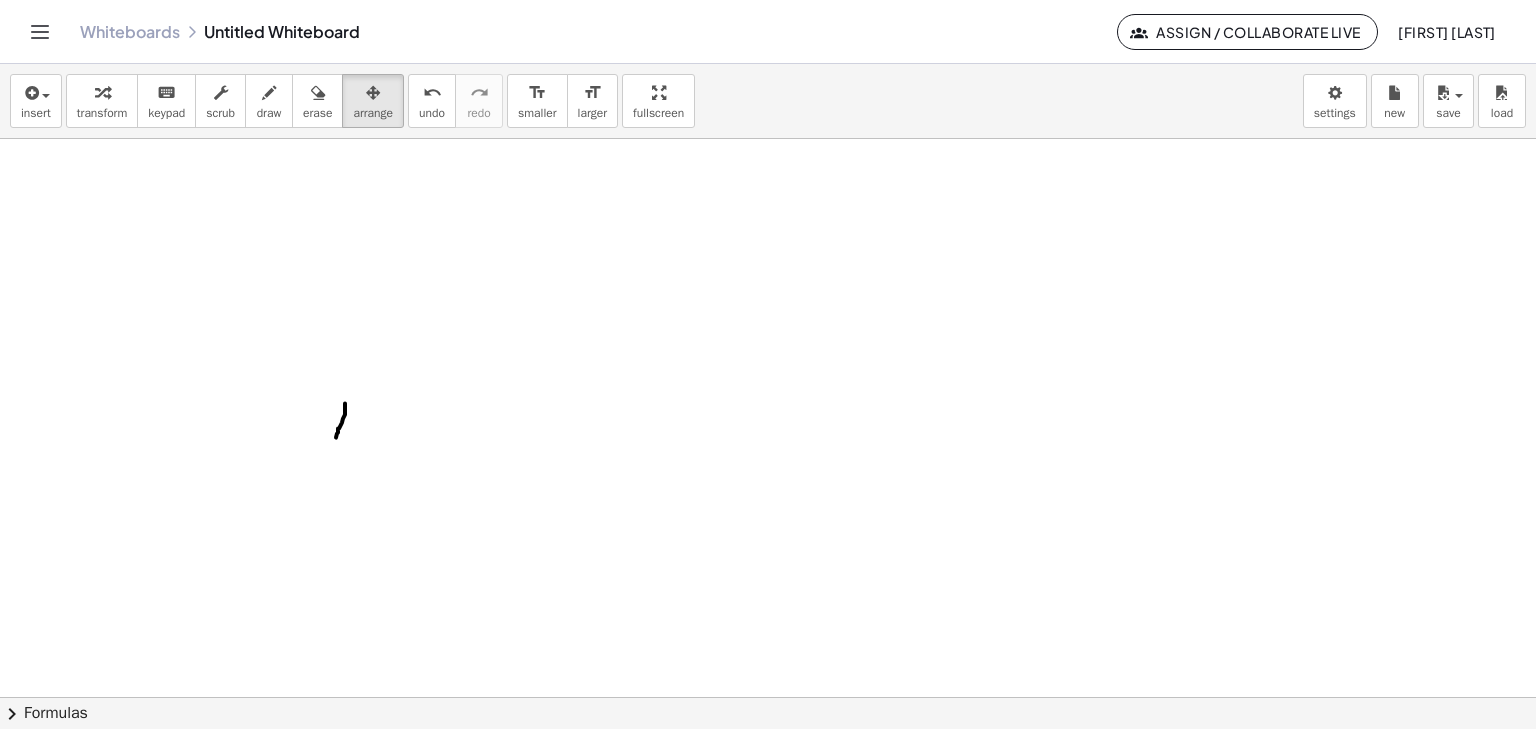 drag, startPoint x: 1044, startPoint y: 252, endPoint x: 968, endPoint y: 502, distance: 261.29675 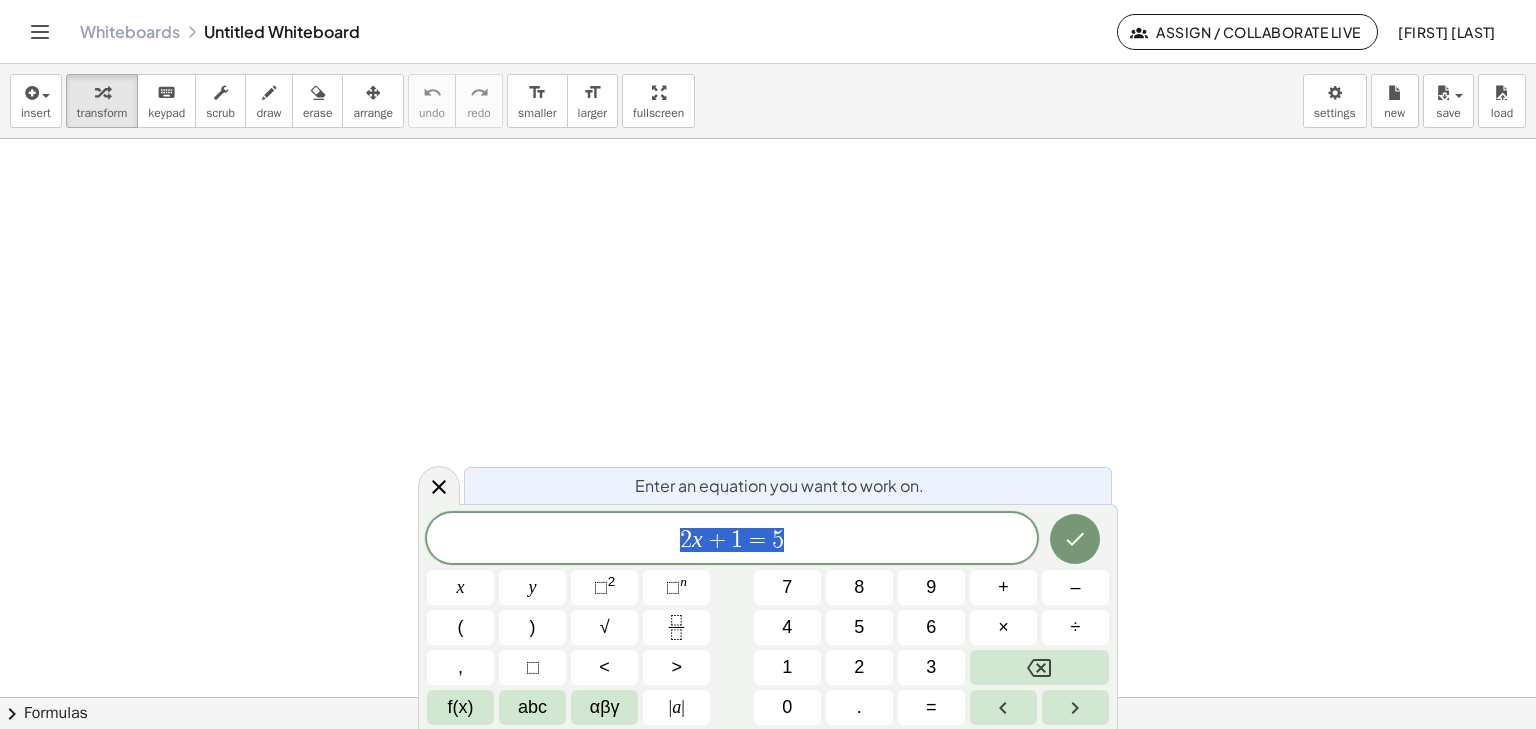 scroll, scrollTop: 0, scrollLeft: 0, axis: both 